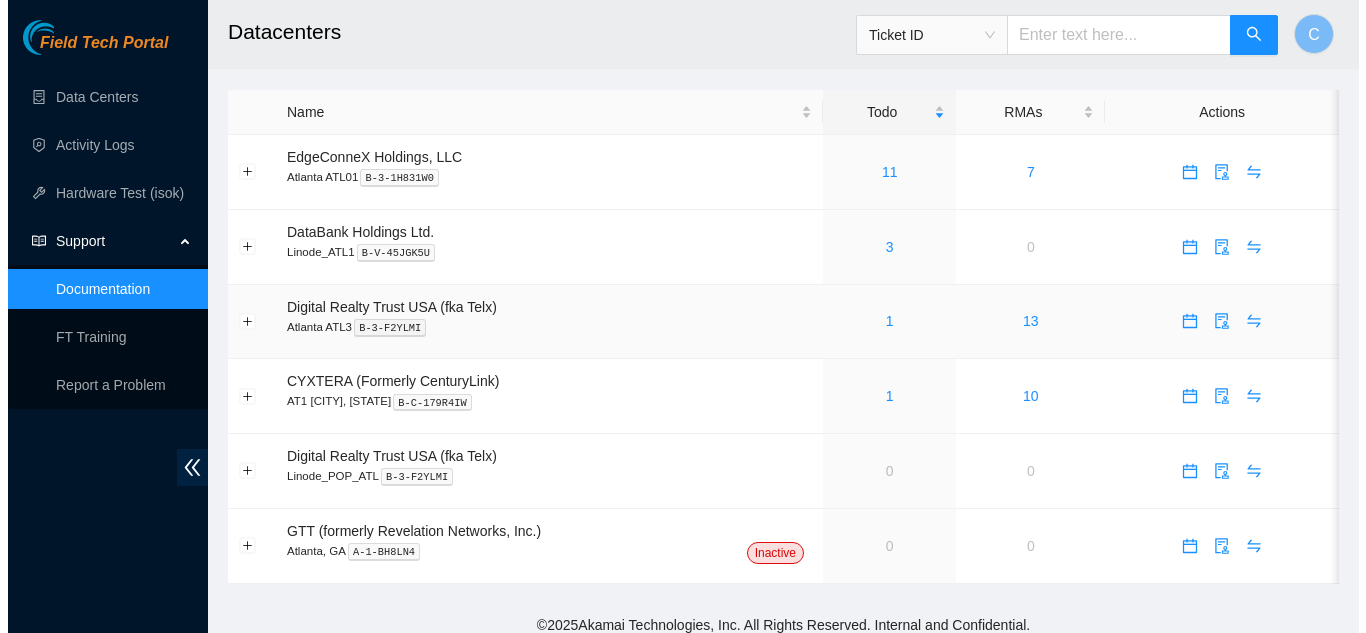 scroll, scrollTop: 0, scrollLeft: 0, axis: both 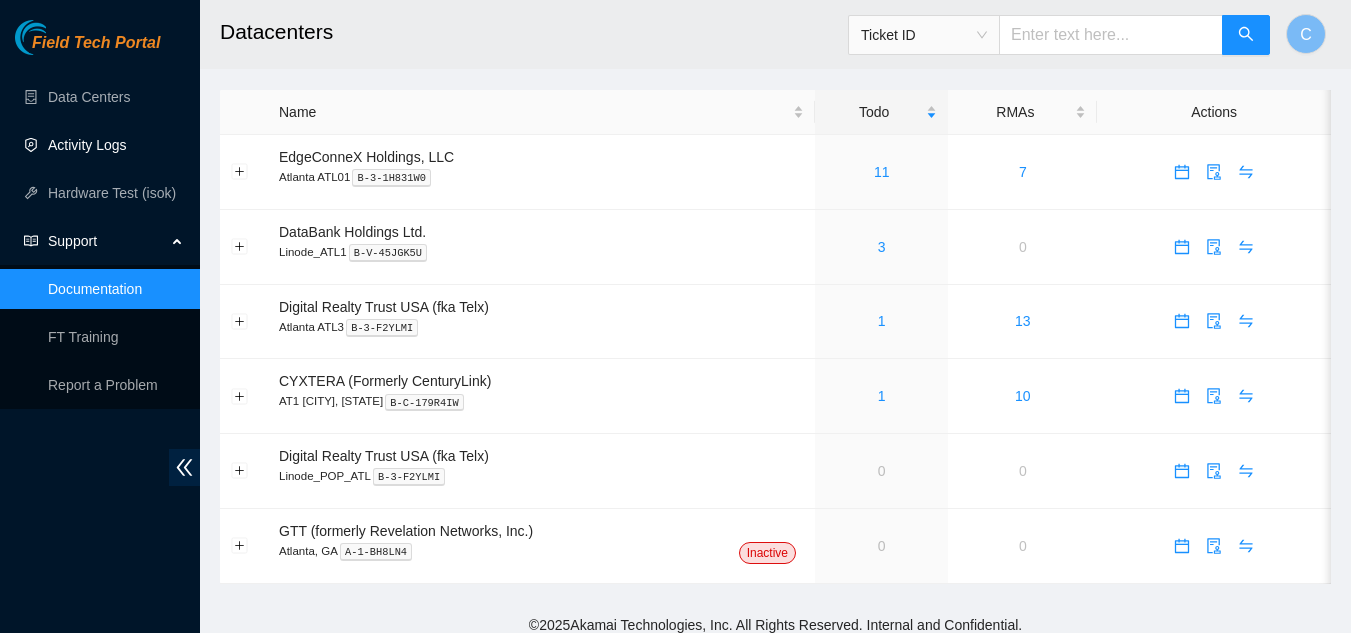 click on "Activity Logs" at bounding box center [87, 145] 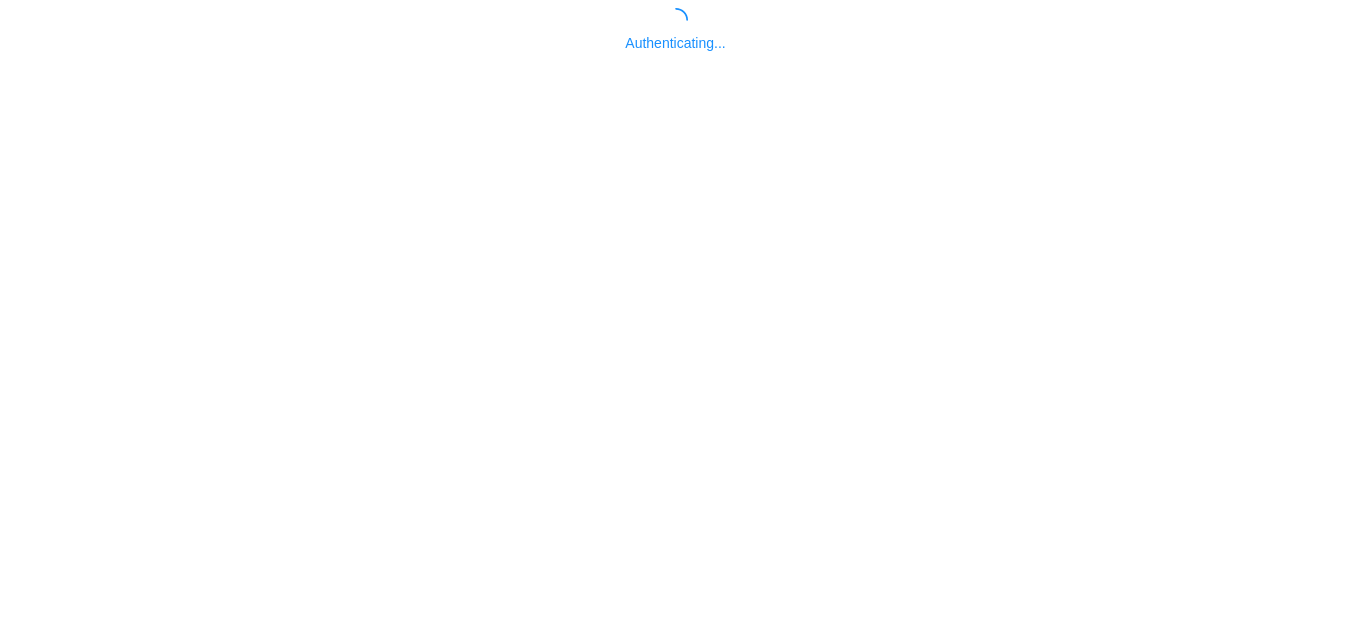 scroll, scrollTop: 0, scrollLeft: 0, axis: both 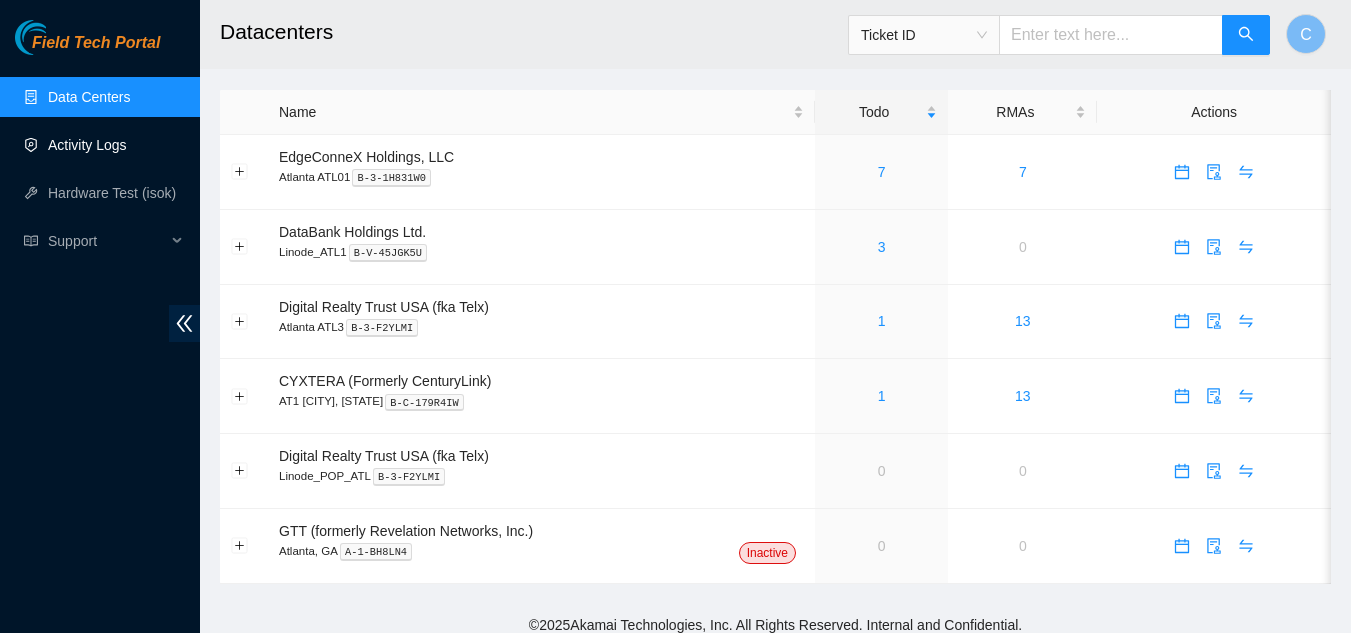 click on "Activity Logs" at bounding box center [87, 145] 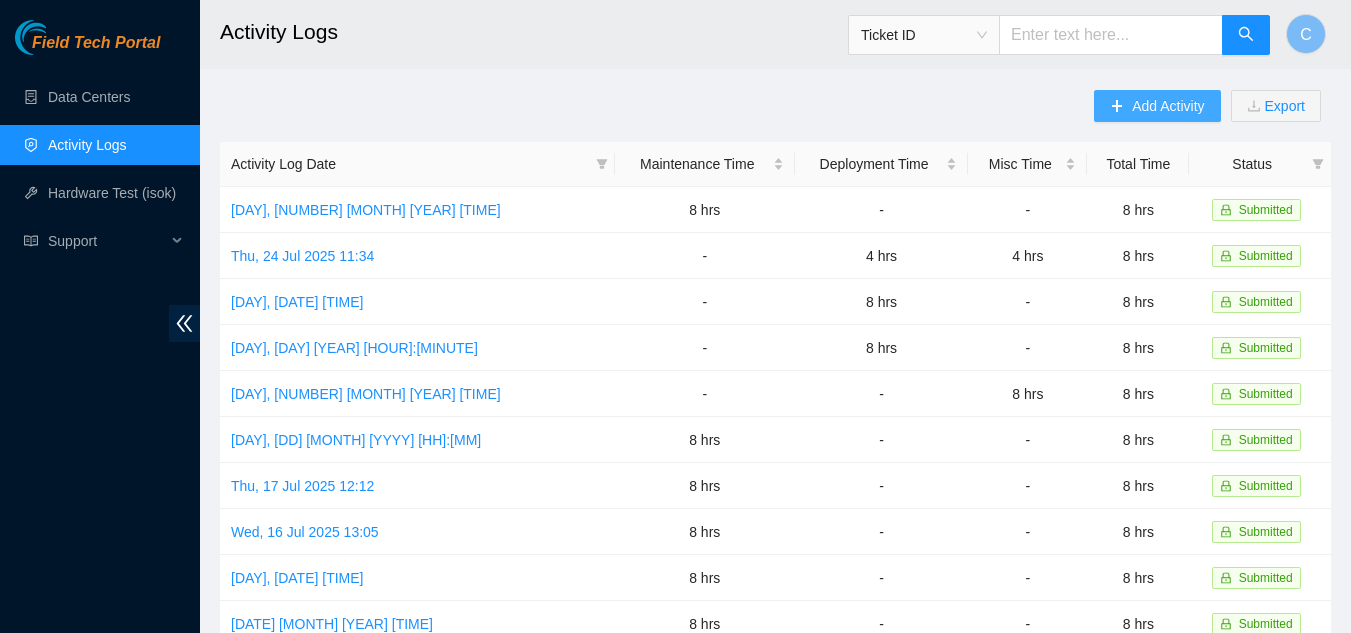 click on "Add Activity" at bounding box center (1157, 106) 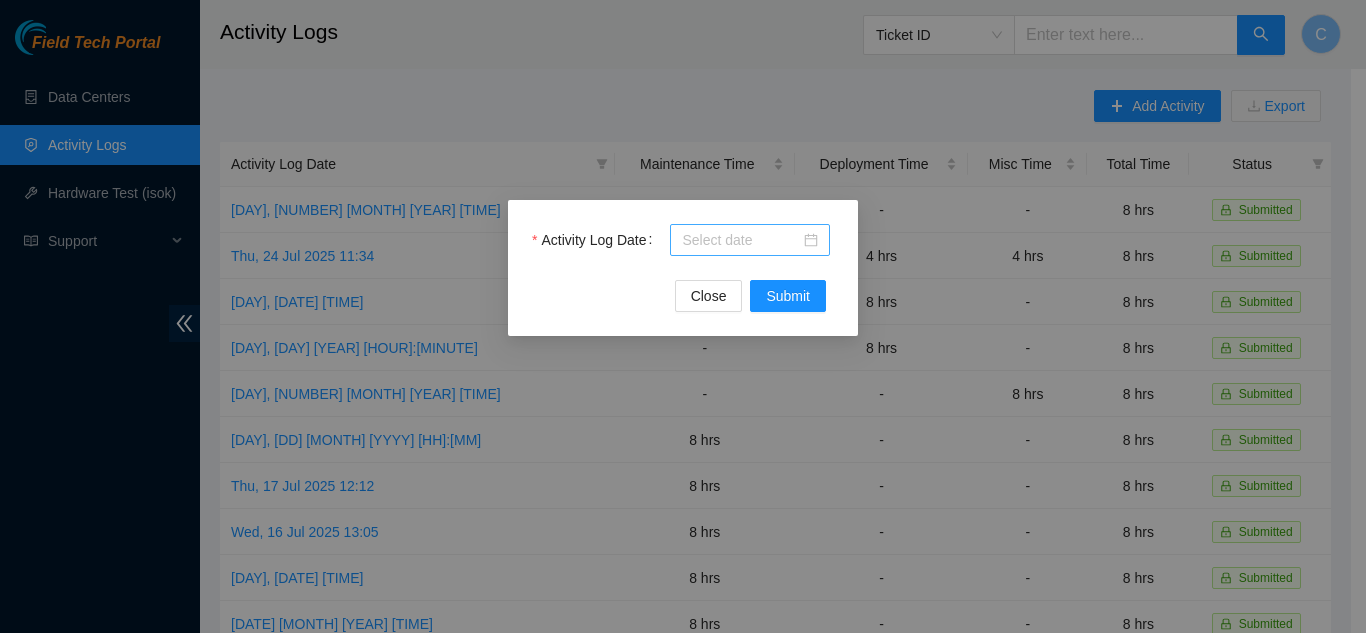 click on "Activity Log Date" at bounding box center [741, 240] 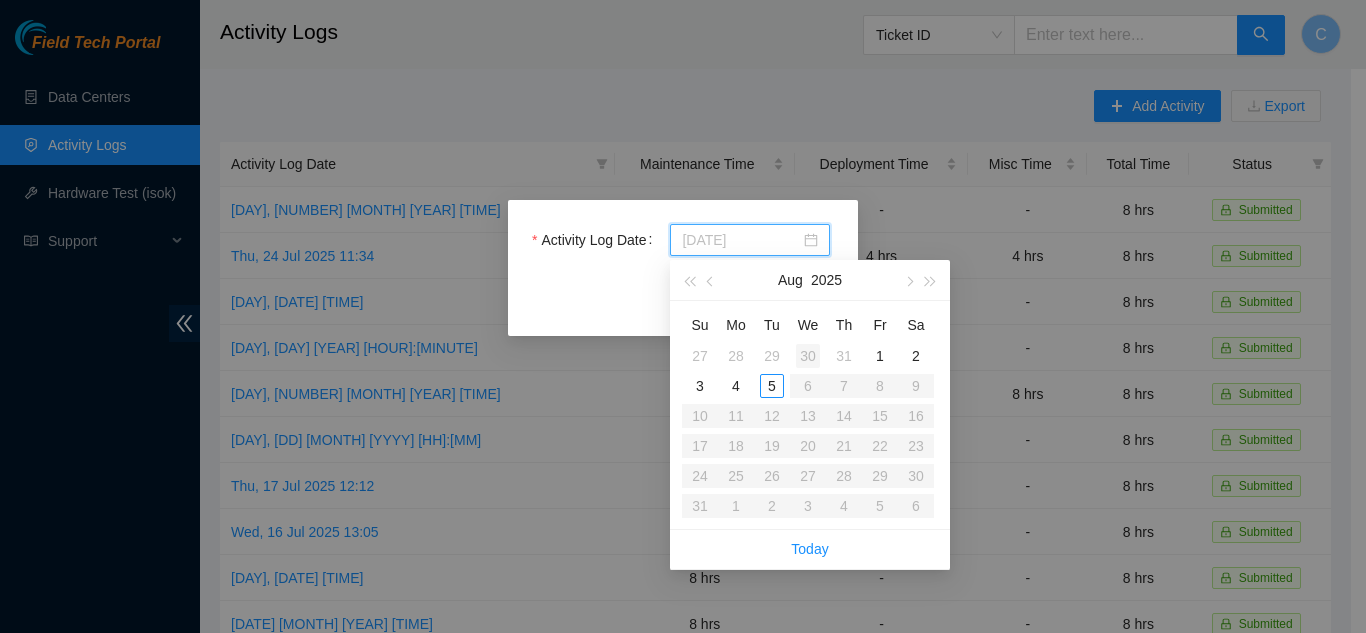 type on "2025-07-30" 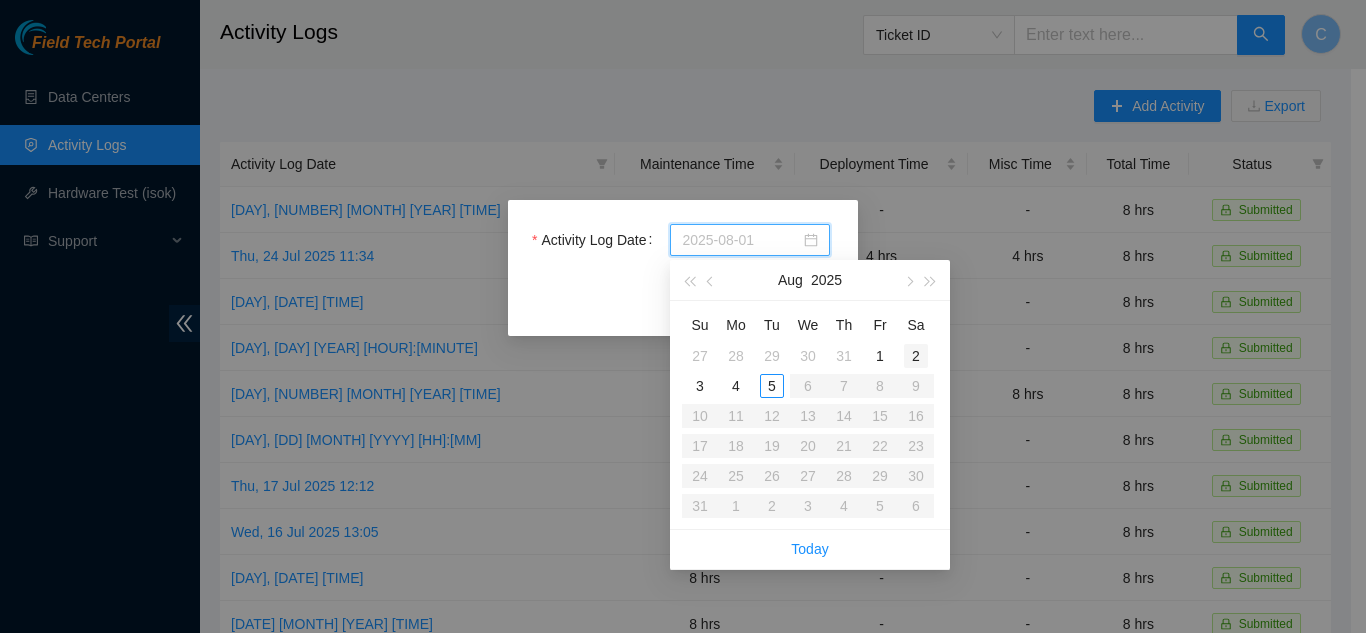 type on "2025-08-02" 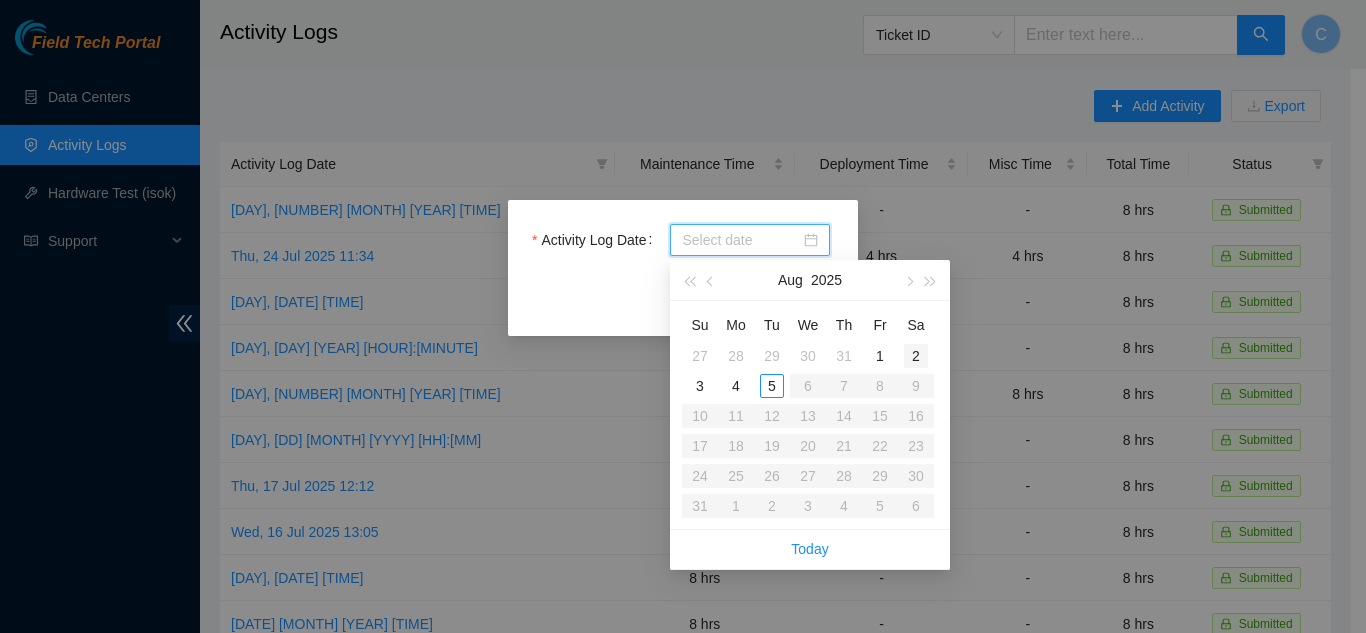 type on "2025-08-02" 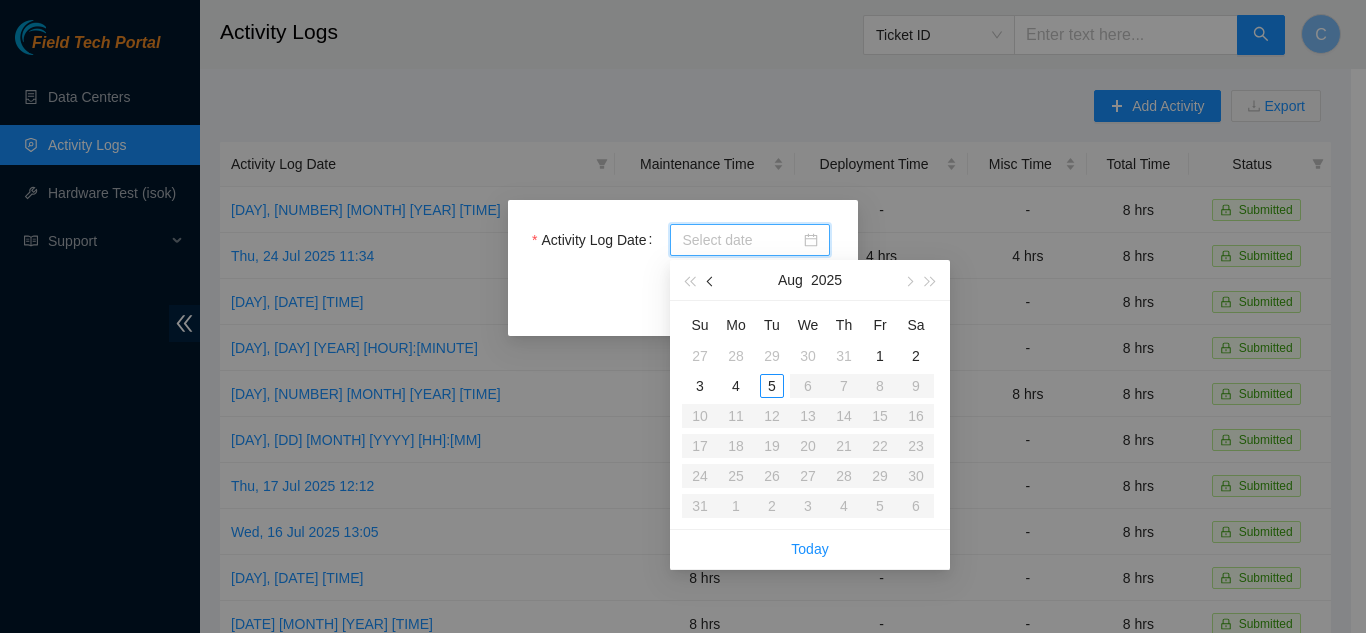 click at bounding box center (711, 280) 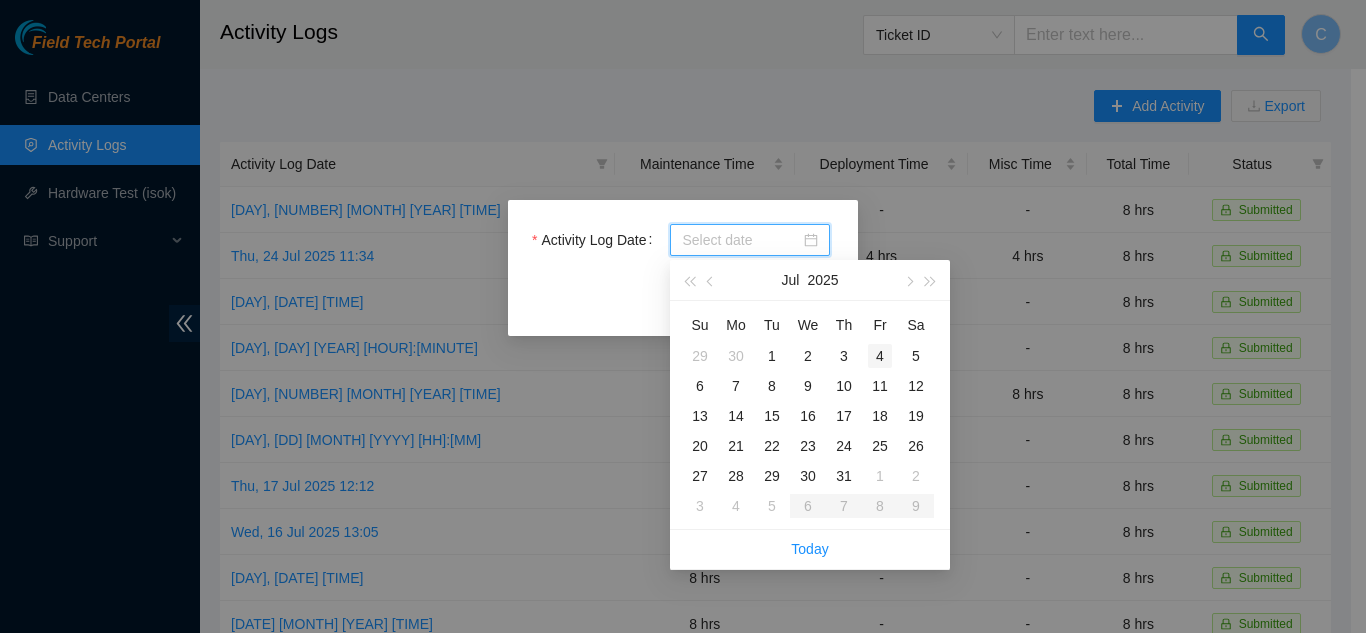 type on "2025-07-04" 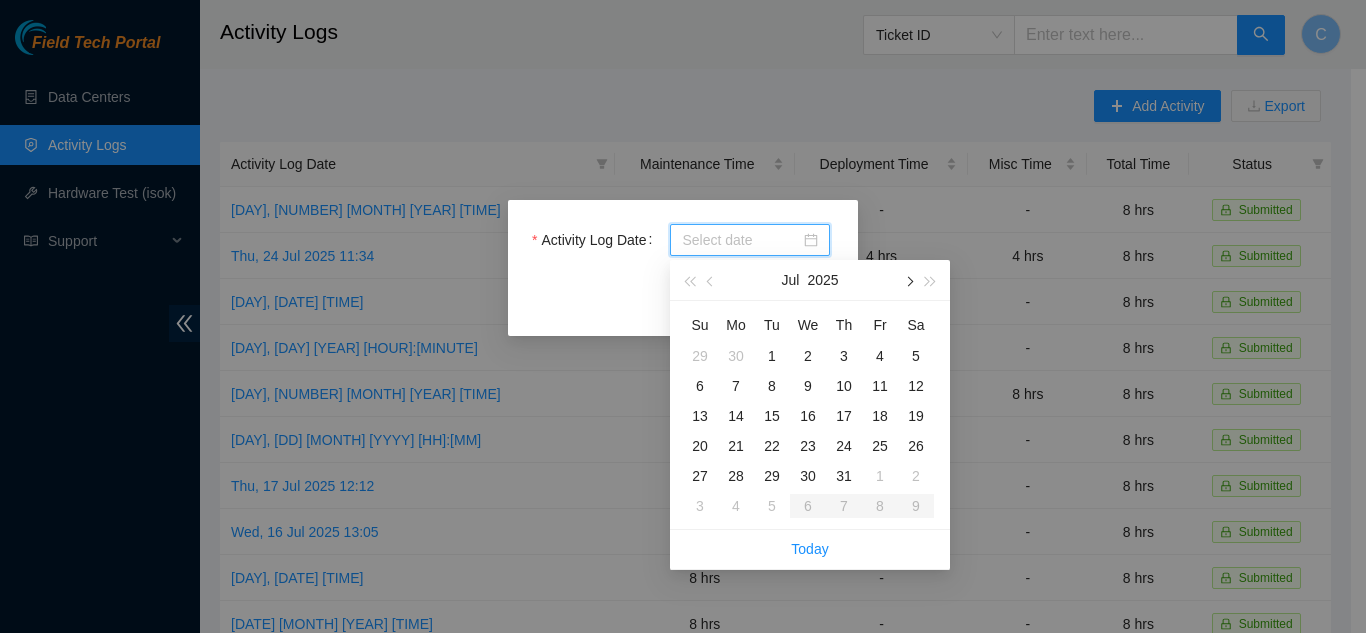 click at bounding box center [908, 280] 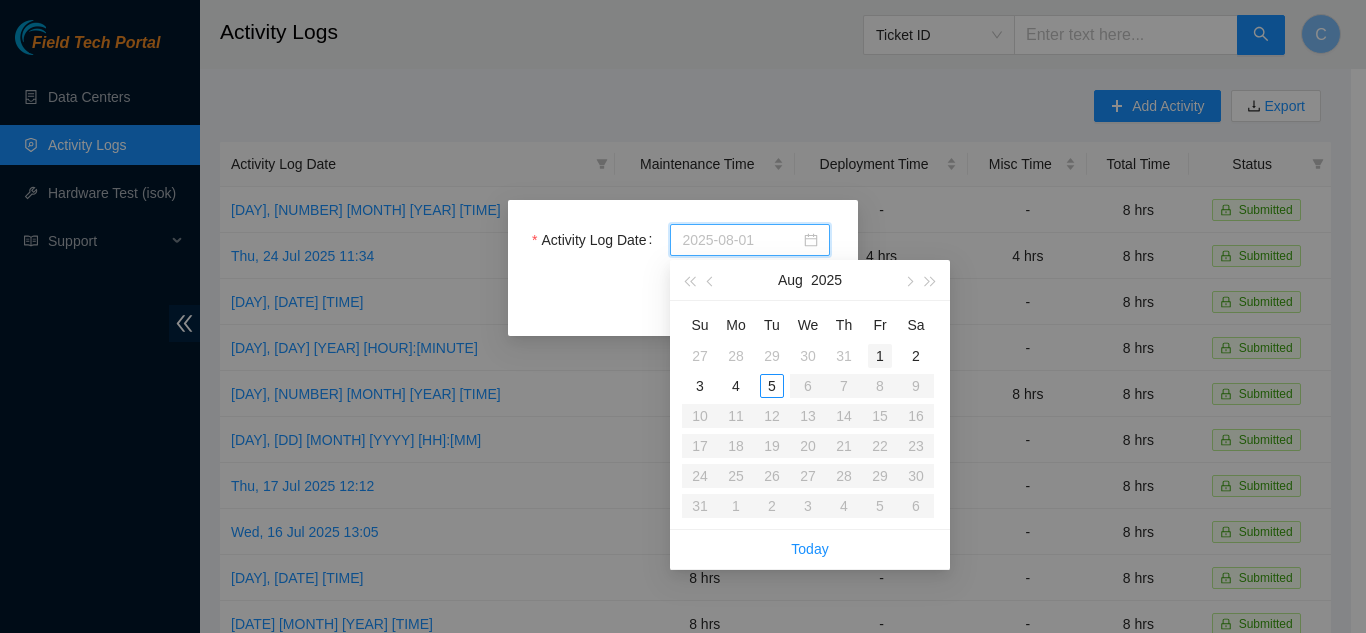 click on "1" at bounding box center (880, 356) 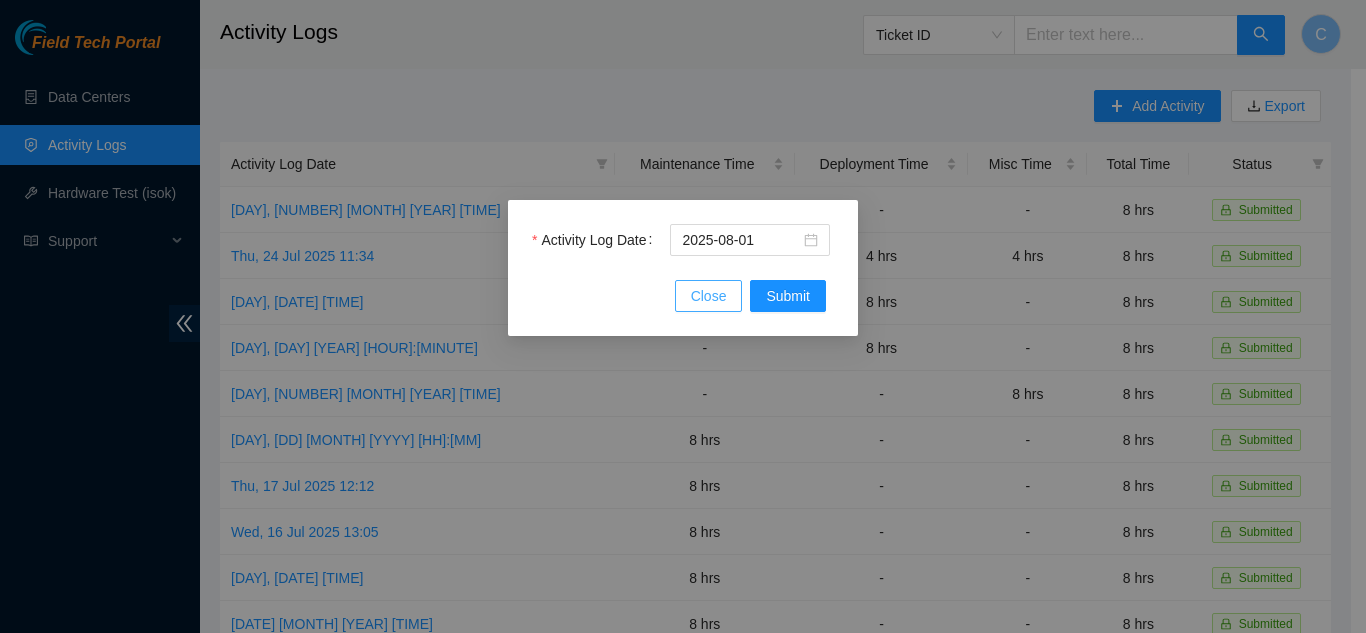click on "Close" at bounding box center (709, 296) 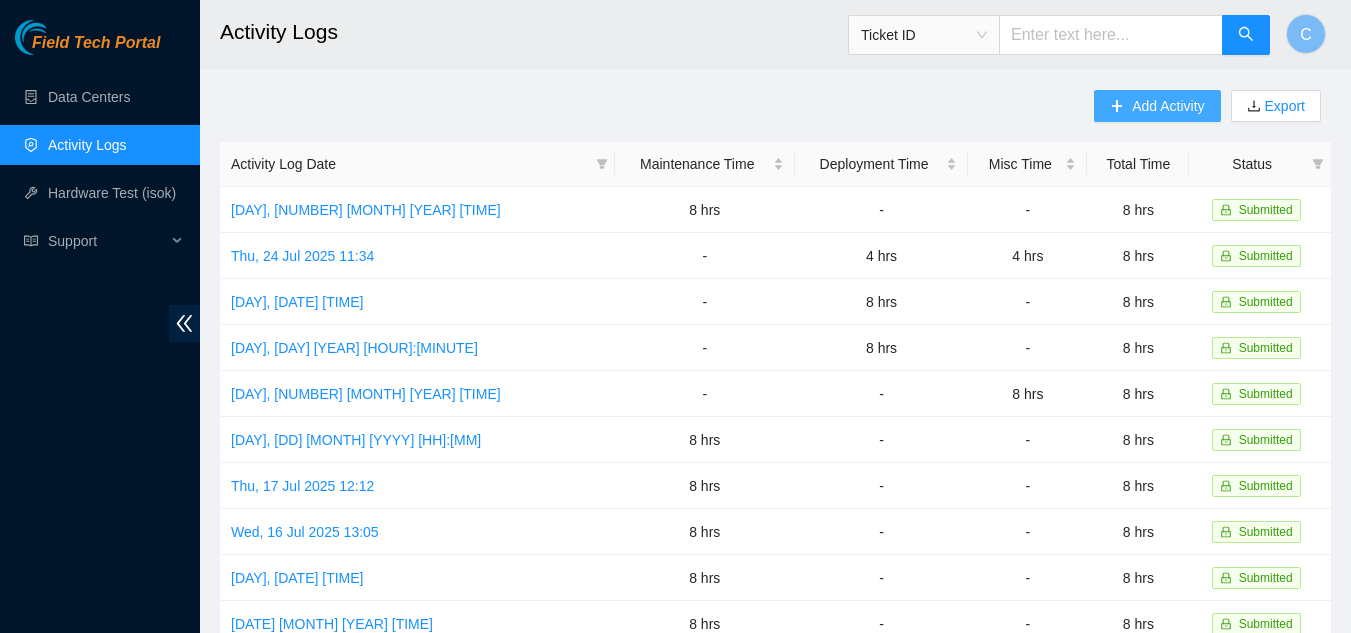click on "Add Activity" at bounding box center (1168, 106) 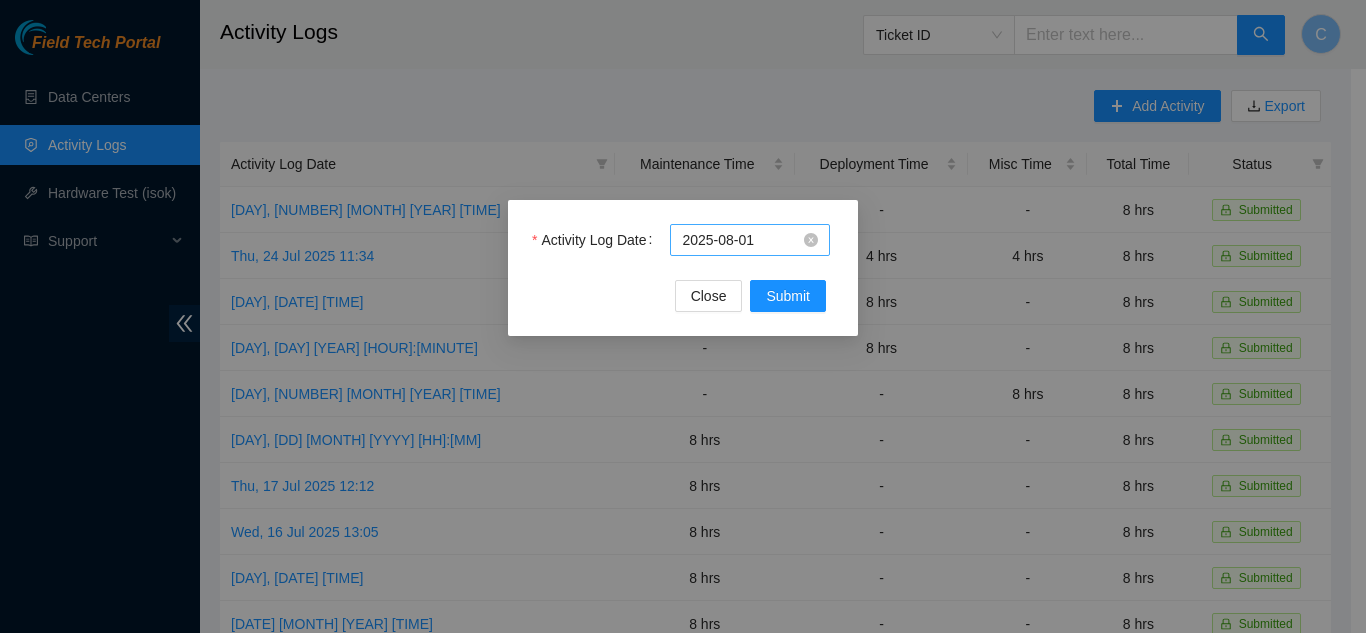 click on "2025-08-01" at bounding box center [741, 240] 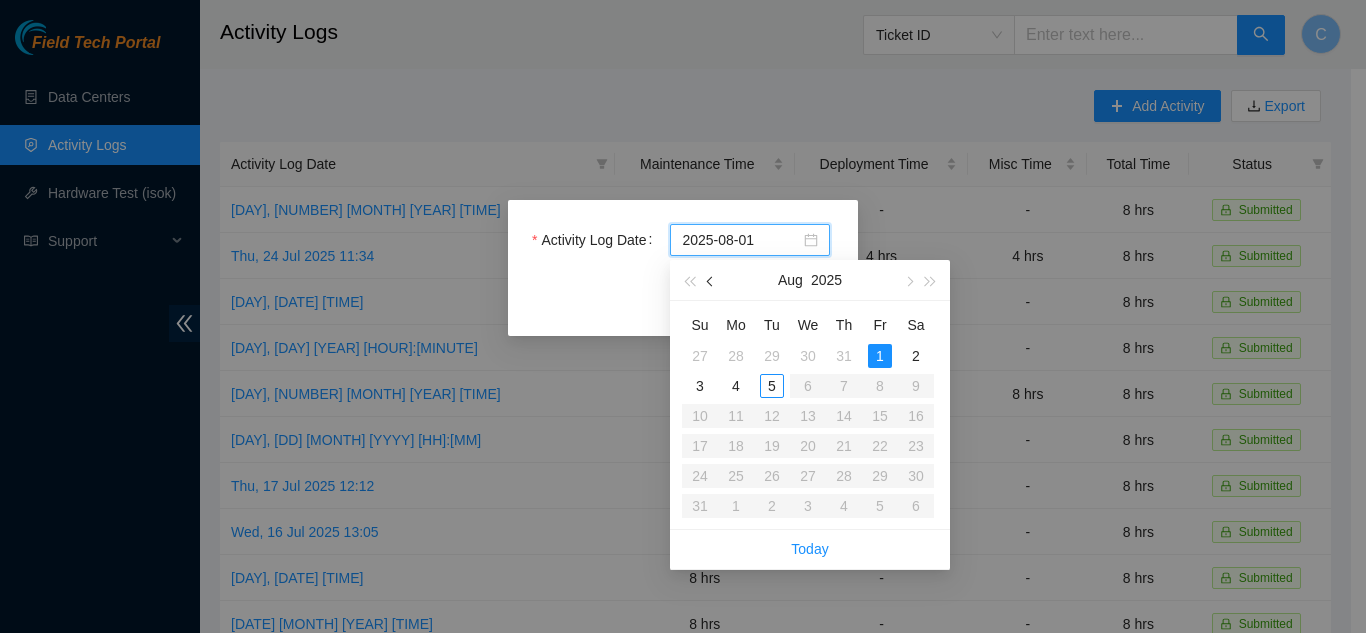 click at bounding box center [712, 282] 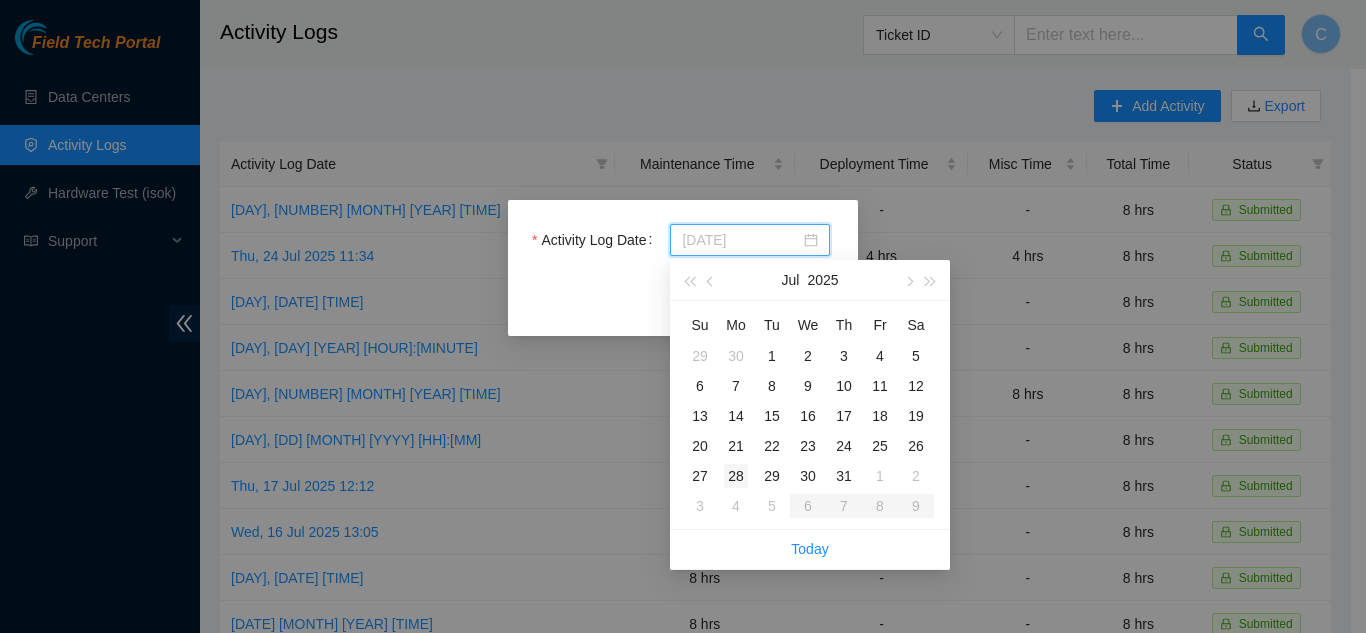 type on "2025-07-28" 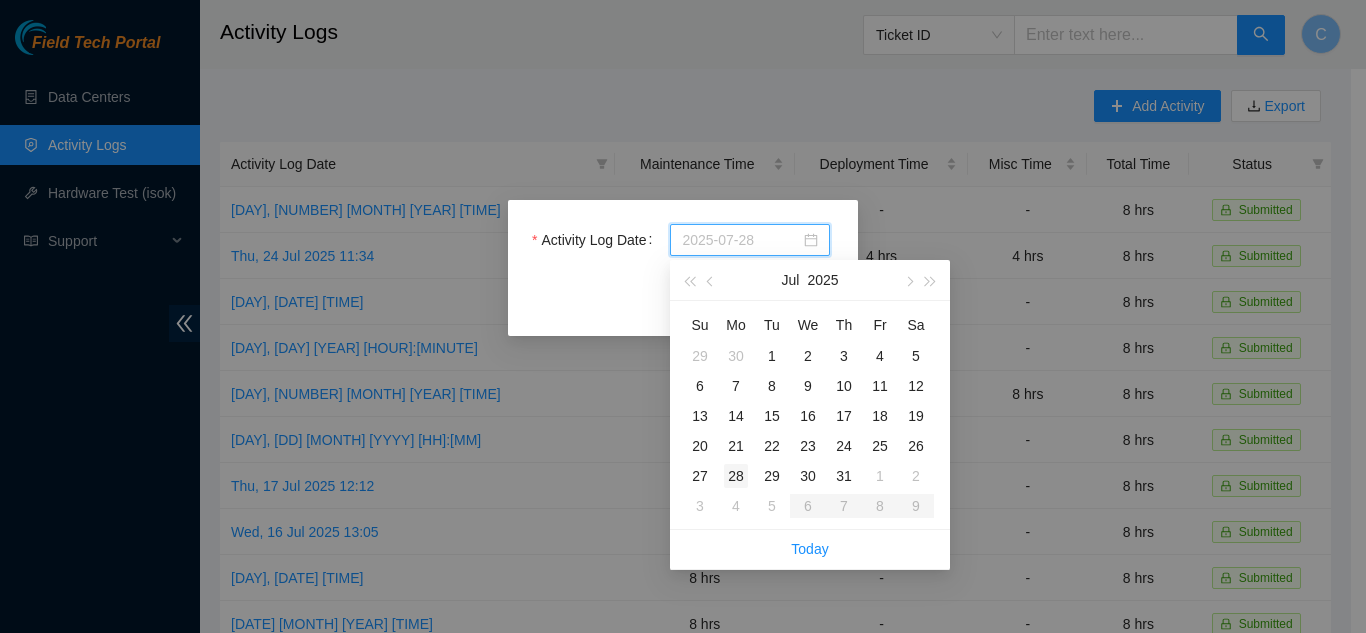 click on "28" at bounding box center (736, 476) 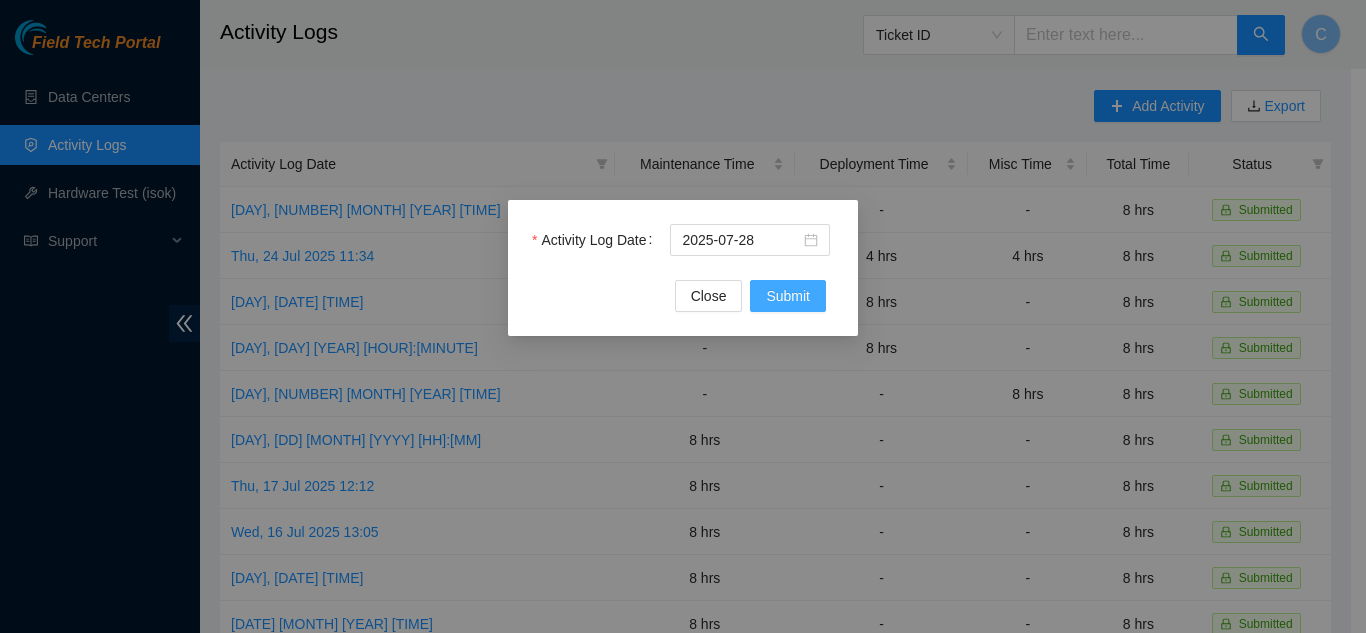 click on "Submit" at bounding box center (788, 296) 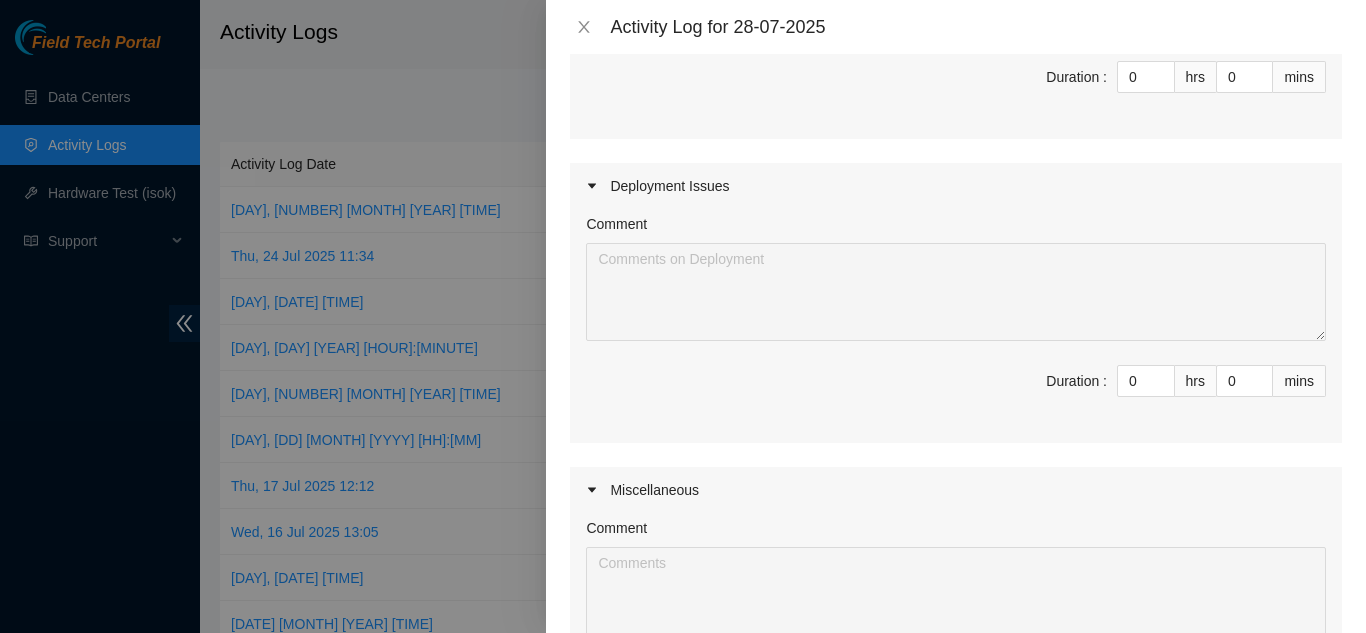 scroll, scrollTop: 400, scrollLeft: 0, axis: vertical 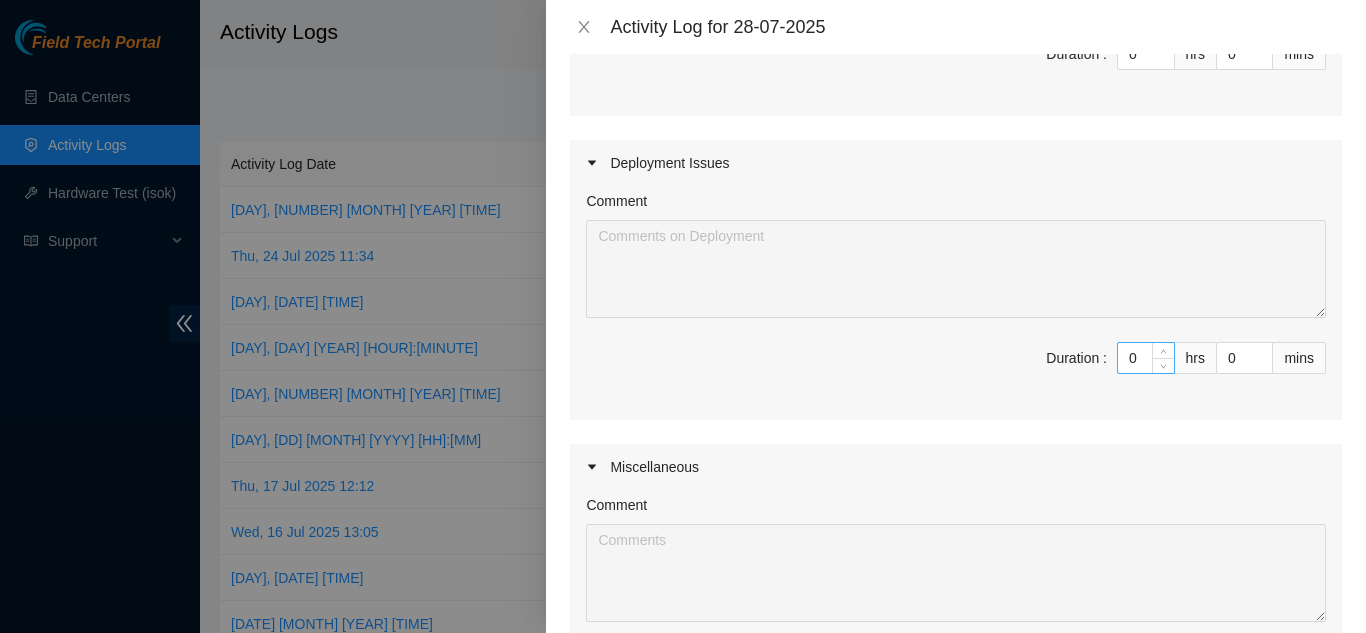 click on "0" at bounding box center (1146, 358) 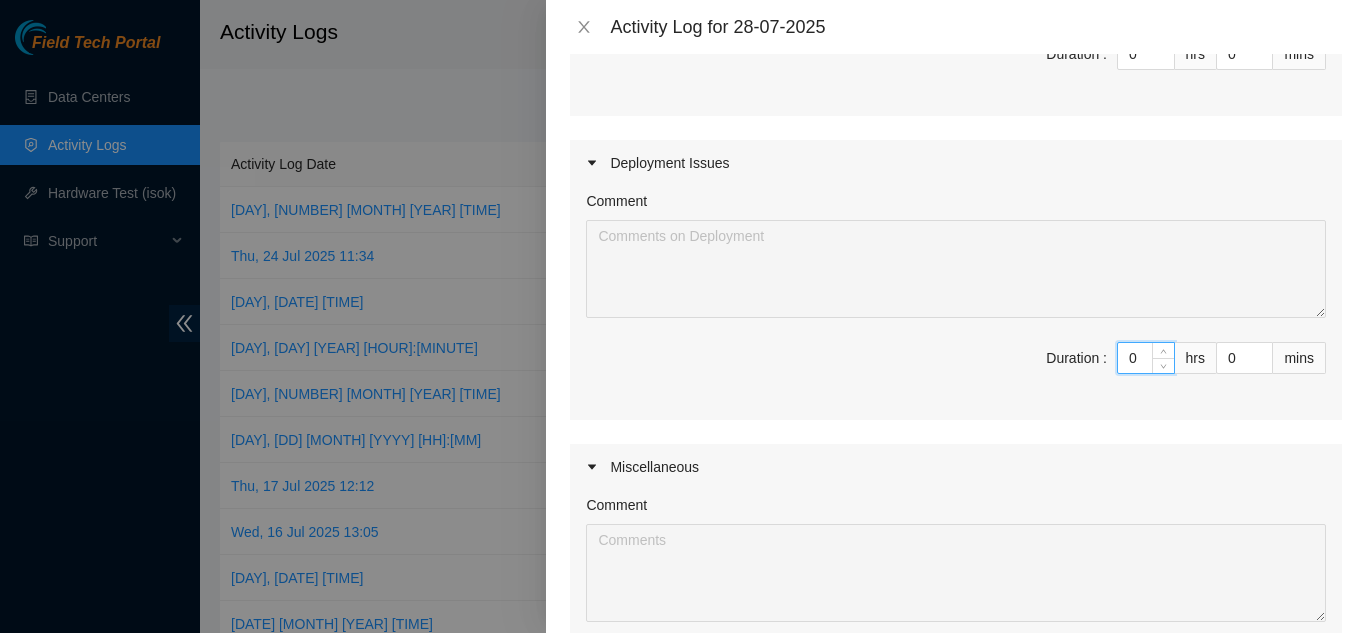 type on "08" 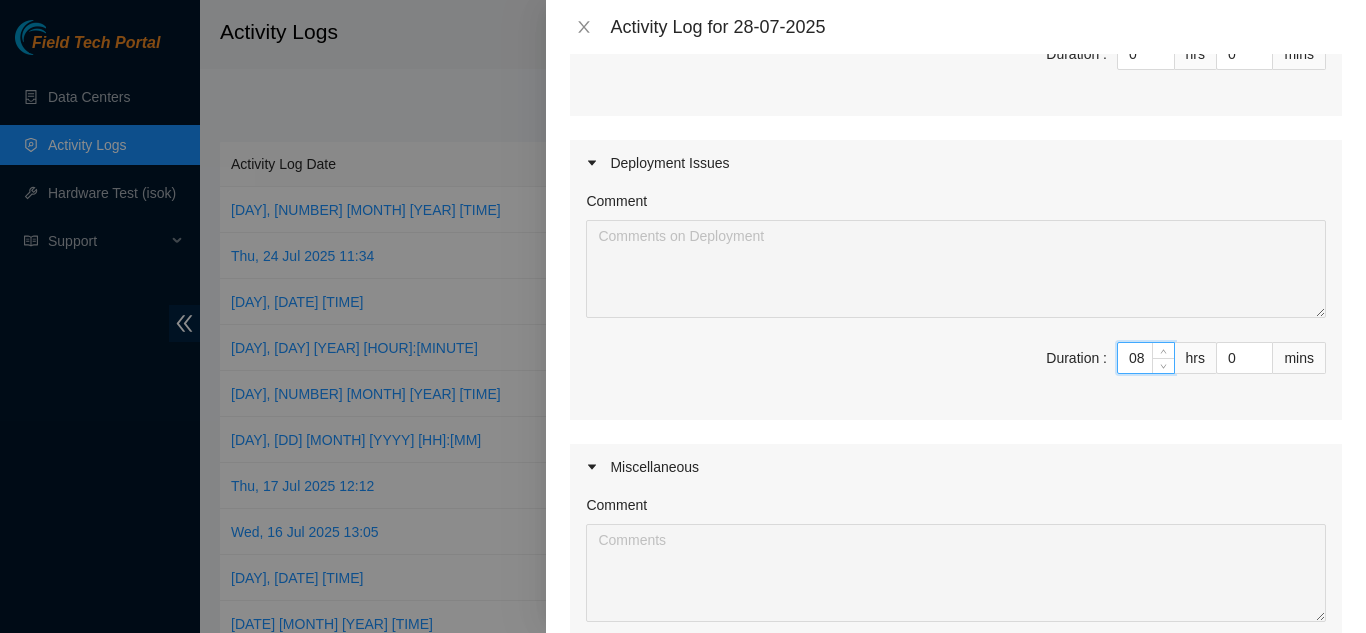 type on "8" 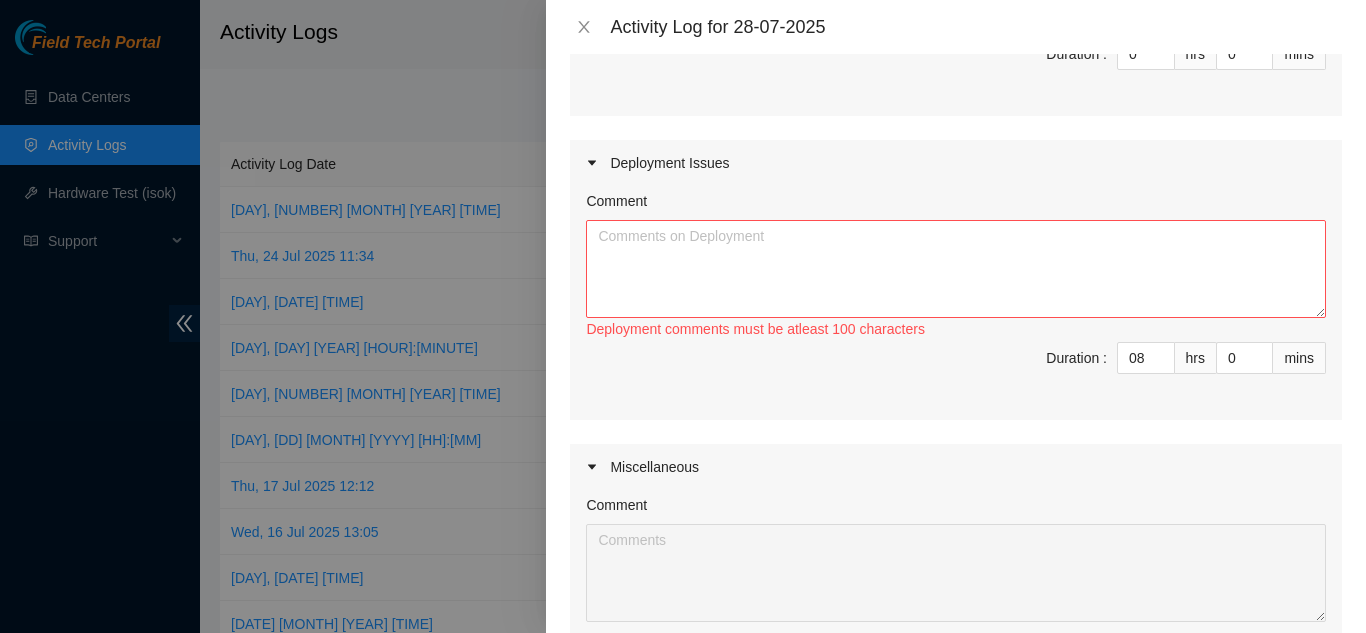 type on "8" 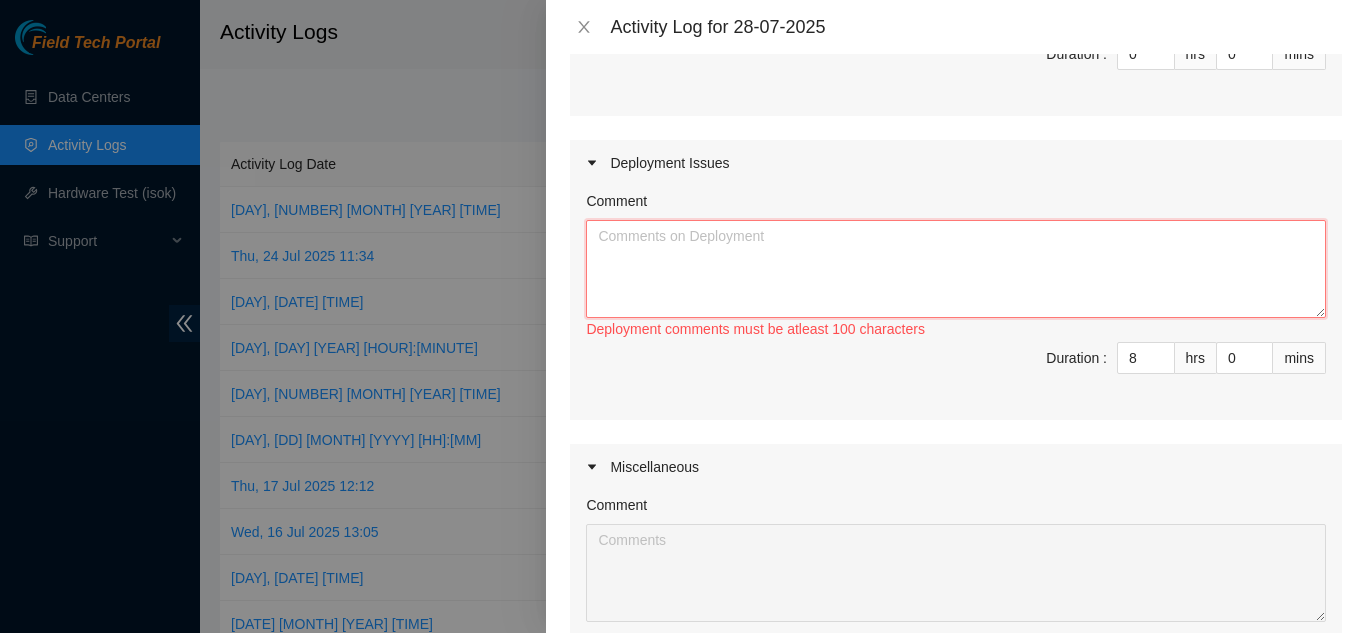 click on "Comment" at bounding box center (956, 269) 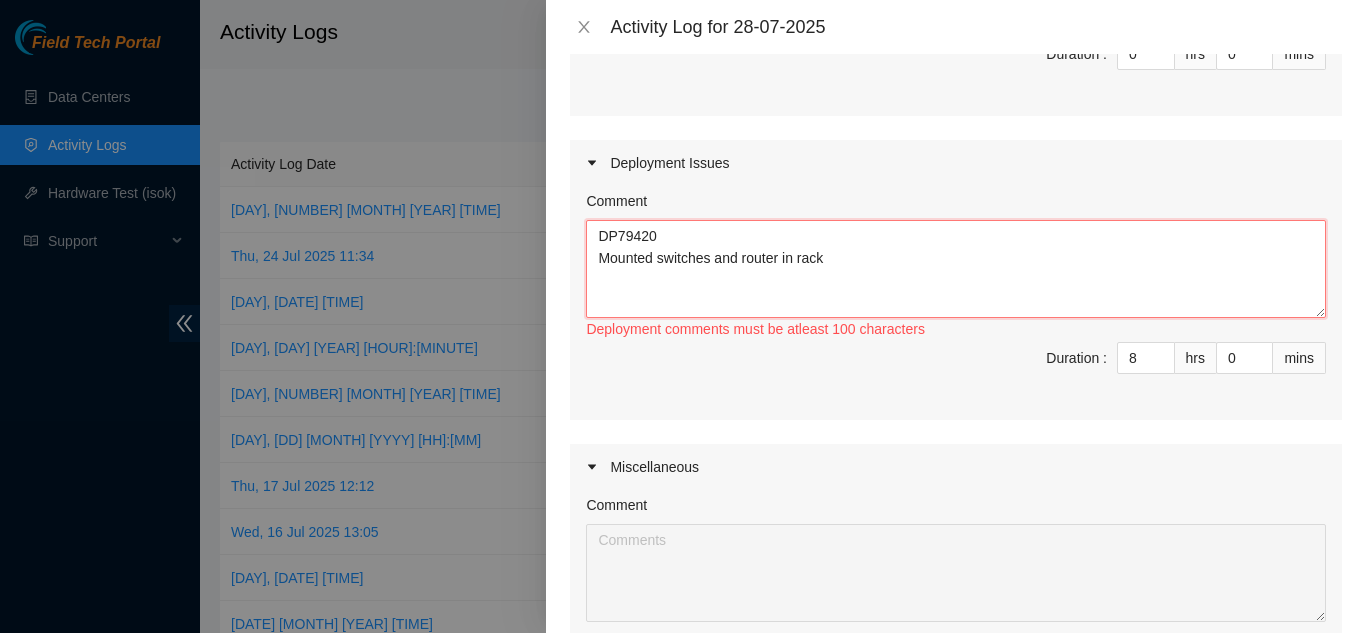 click on "DP79420
Mounted switches and router in rack" at bounding box center (956, 269) 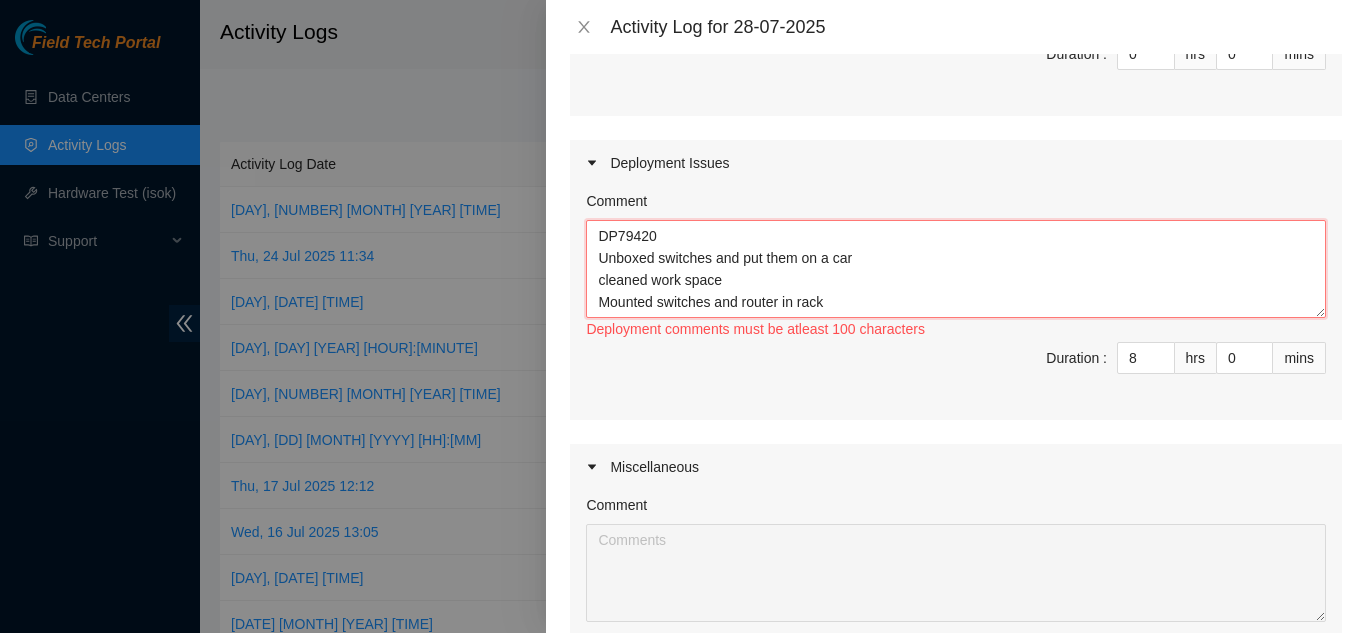 scroll, scrollTop: 16, scrollLeft: 0, axis: vertical 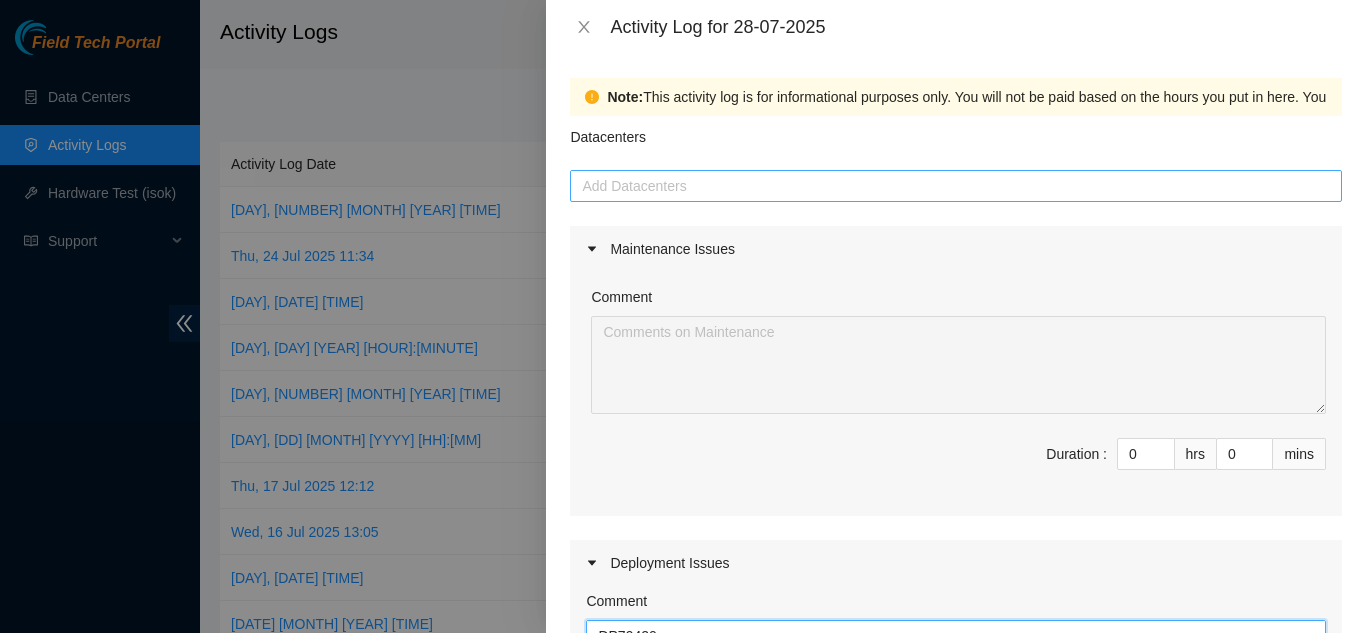 click at bounding box center (956, 186) 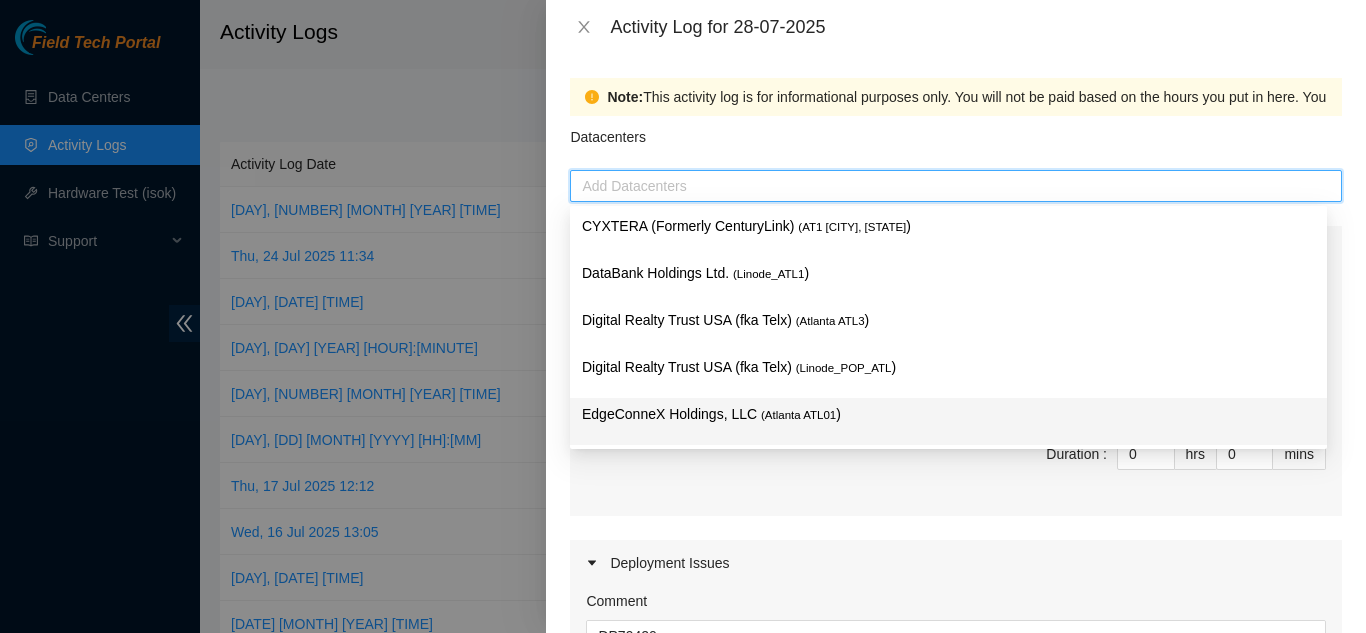 click on "EdgeConneX Holdings, LLC   ( Atlanta ATL01 )" at bounding box center (948, 414) 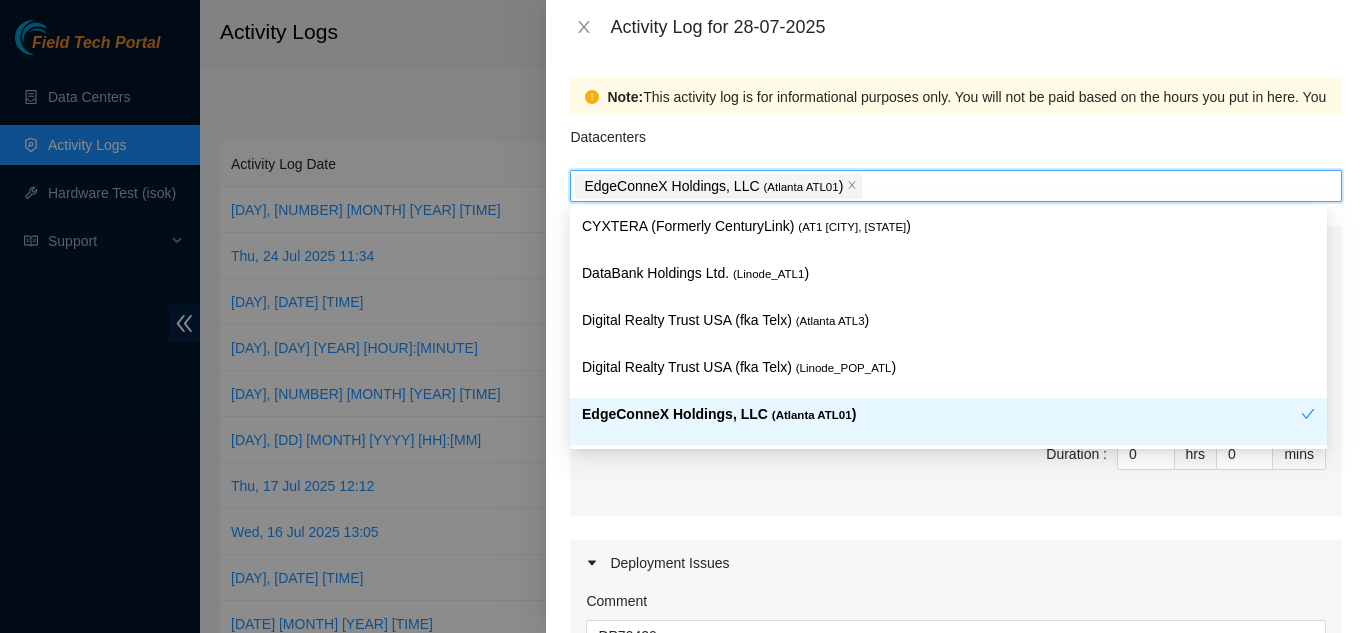 click on "Comment Duration : 0 hrs 0 mins" at bounding box center (956, 394) 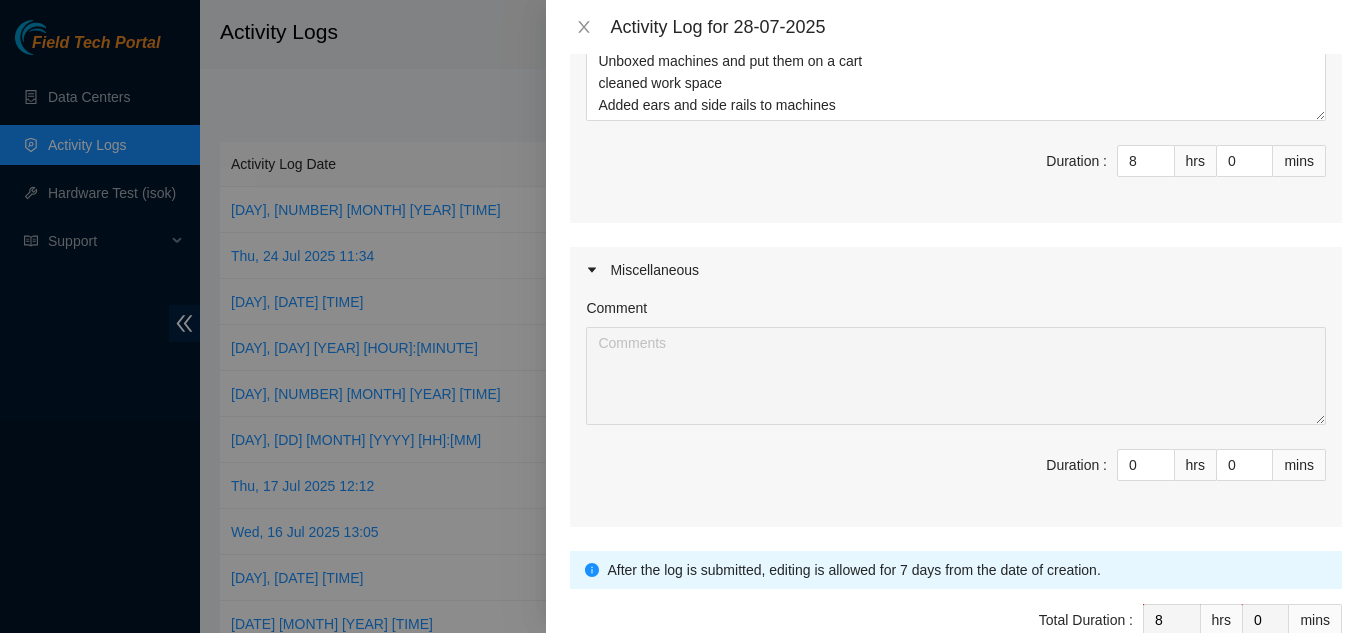scroll, scrollTop: 710, scrollLeft: 0, axis: vertical 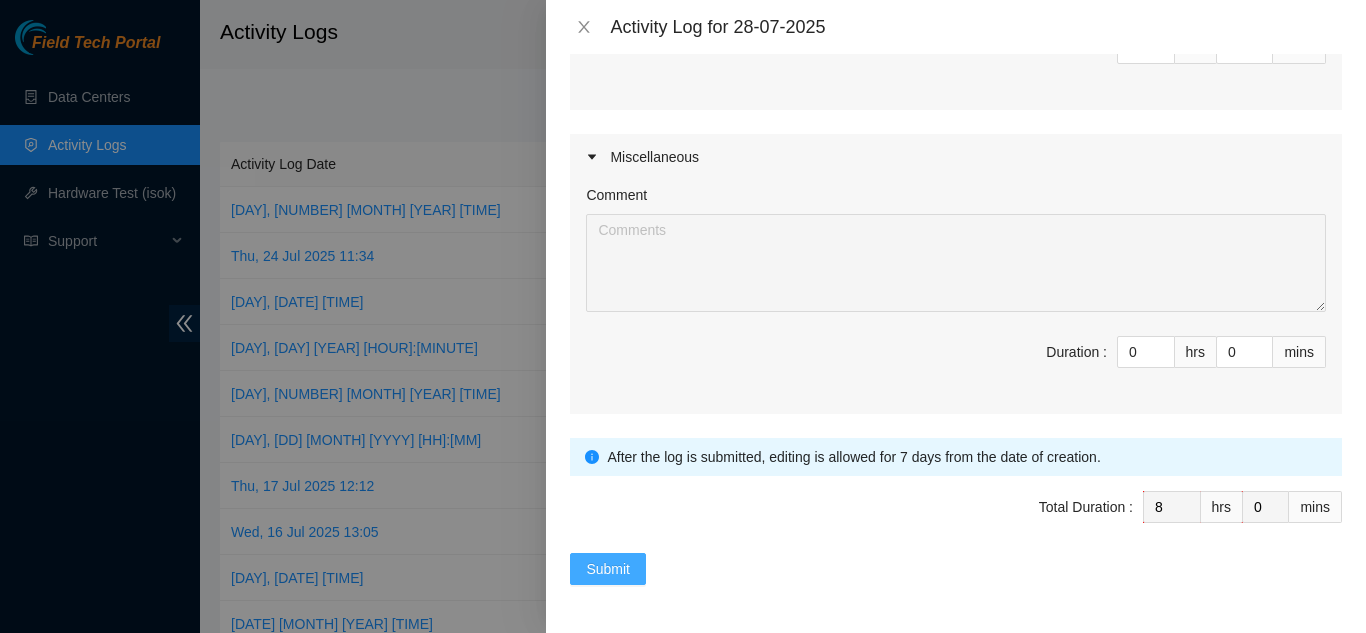 click on "Submit" at bounding box center (608, 569) 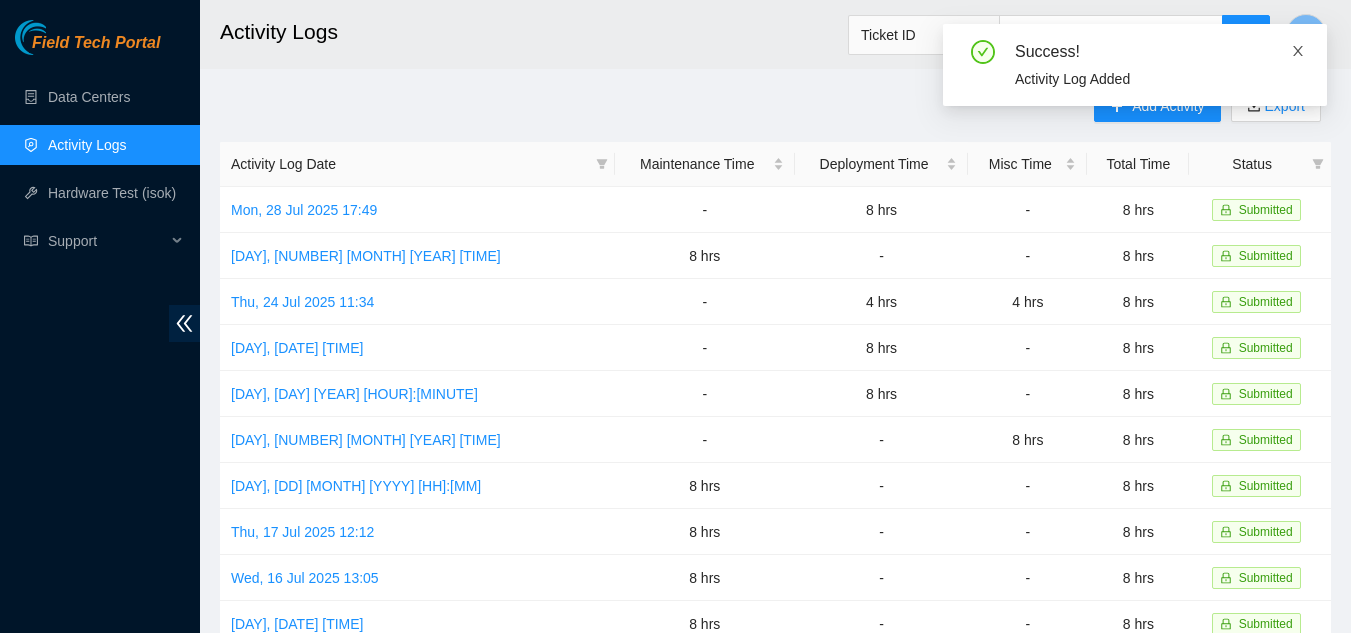 click 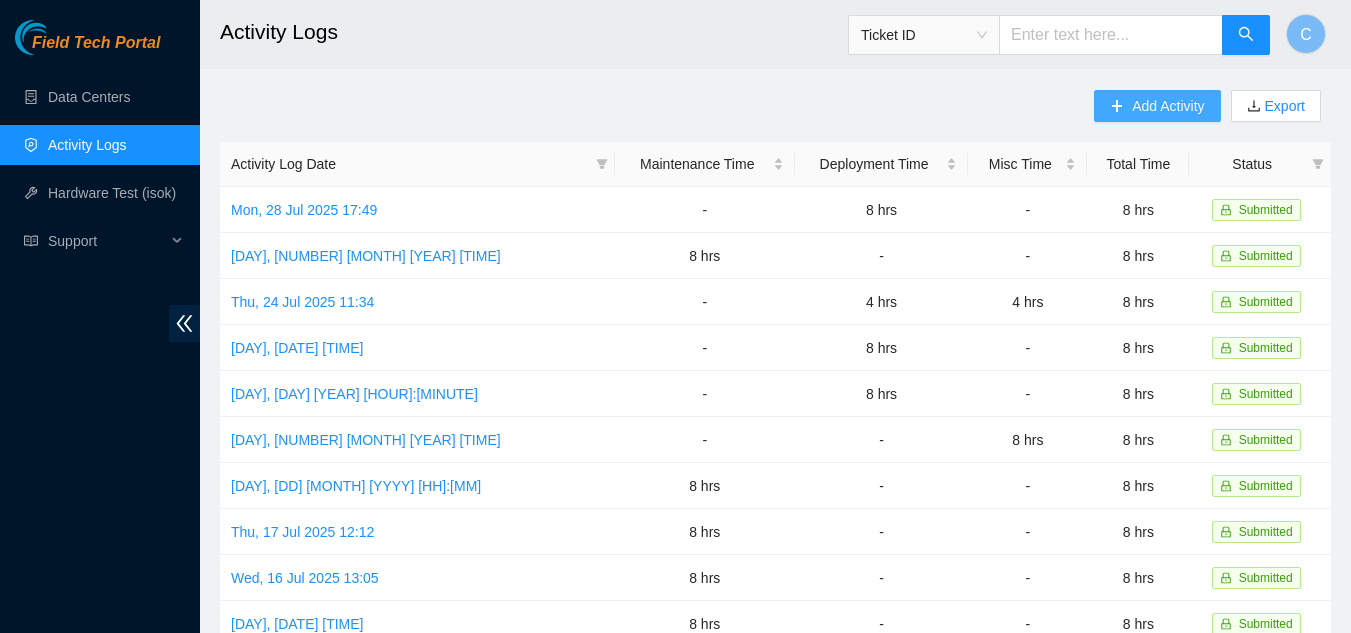 click on "Add Activity" at bounding box center [1157, 106] 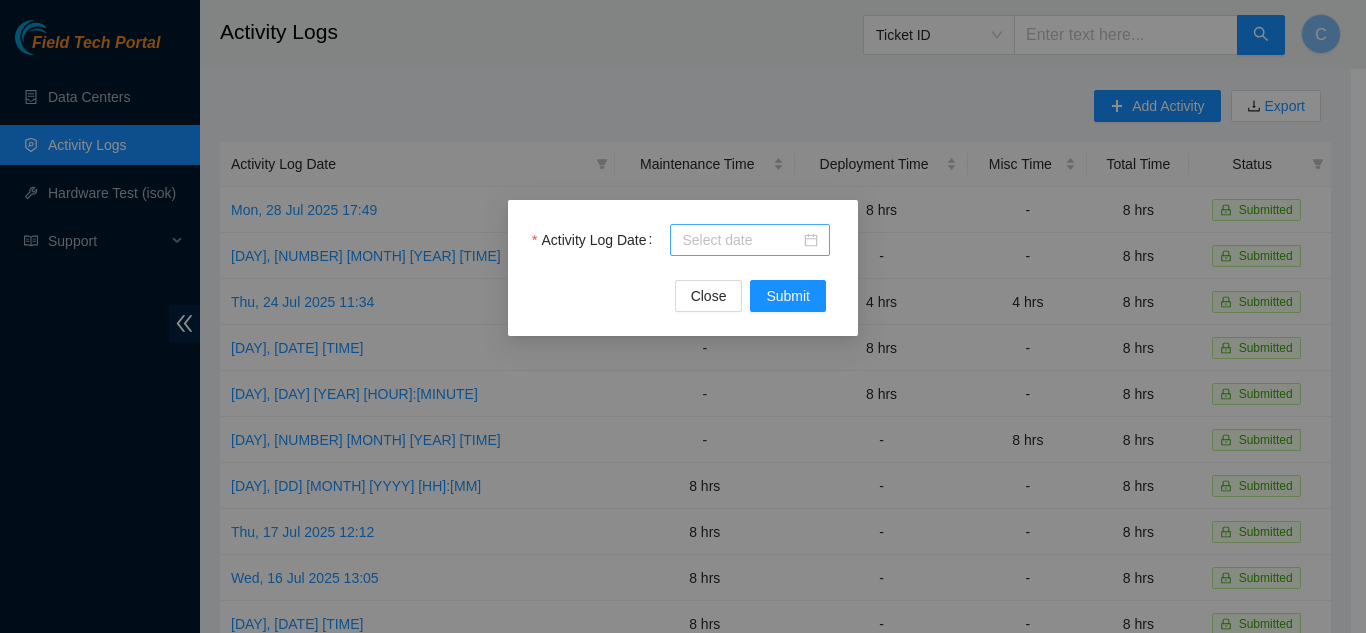 click on "Activity Log Date" at bounding box center (741, 240) 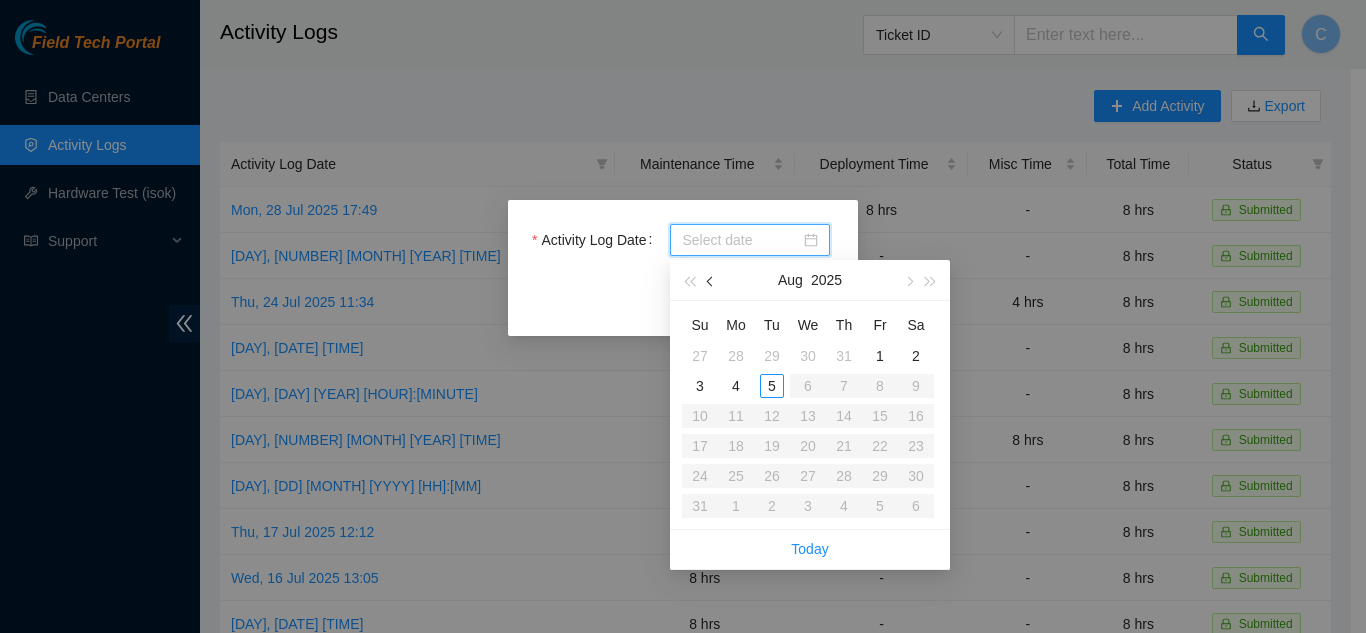 click at bounding box center [711, 280] 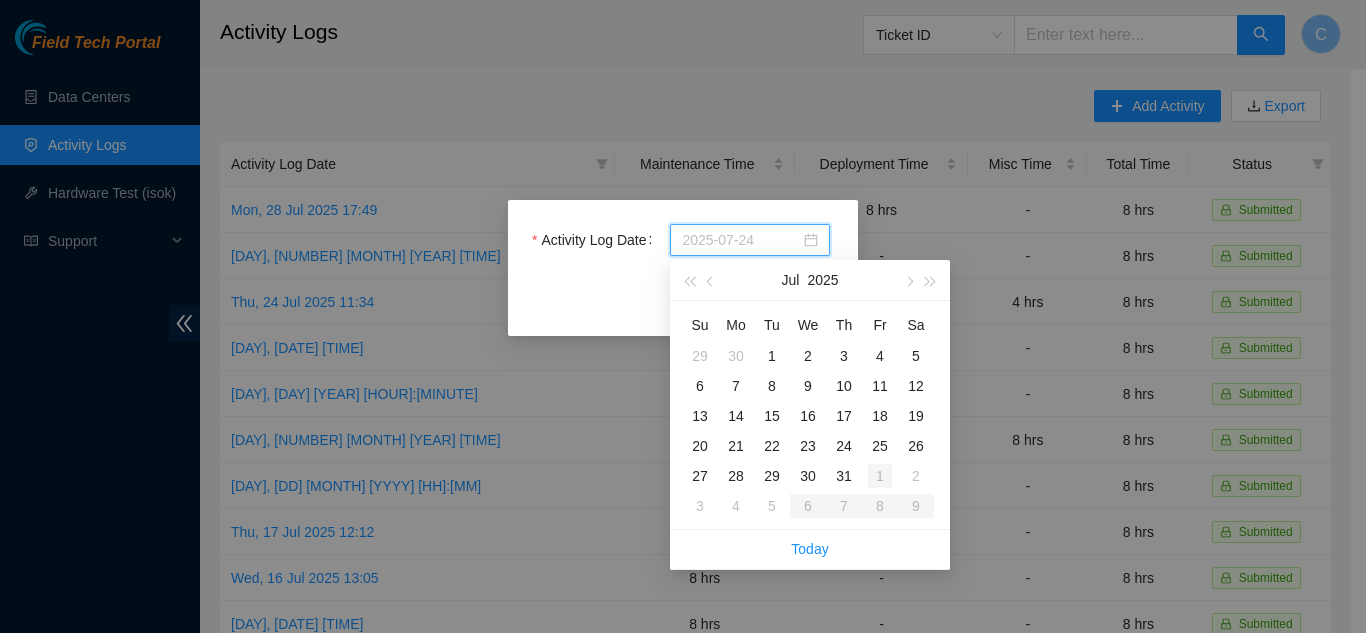 type on "2025-08-01" 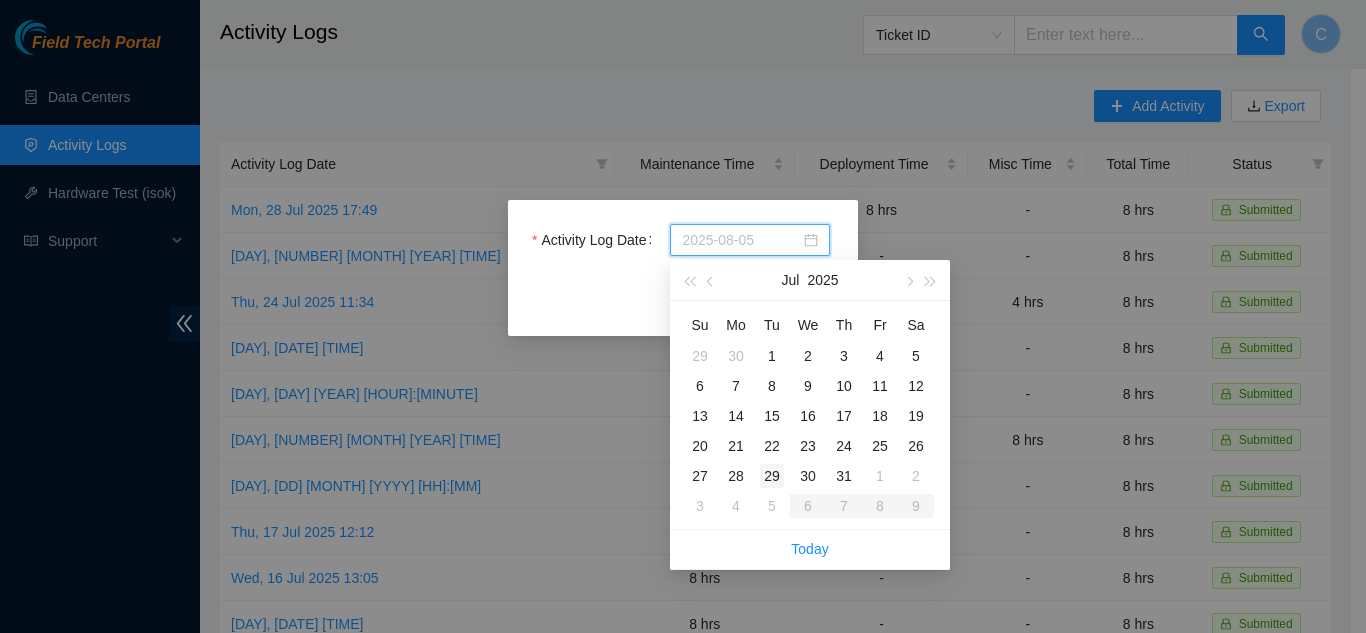 type on "[DATE]" 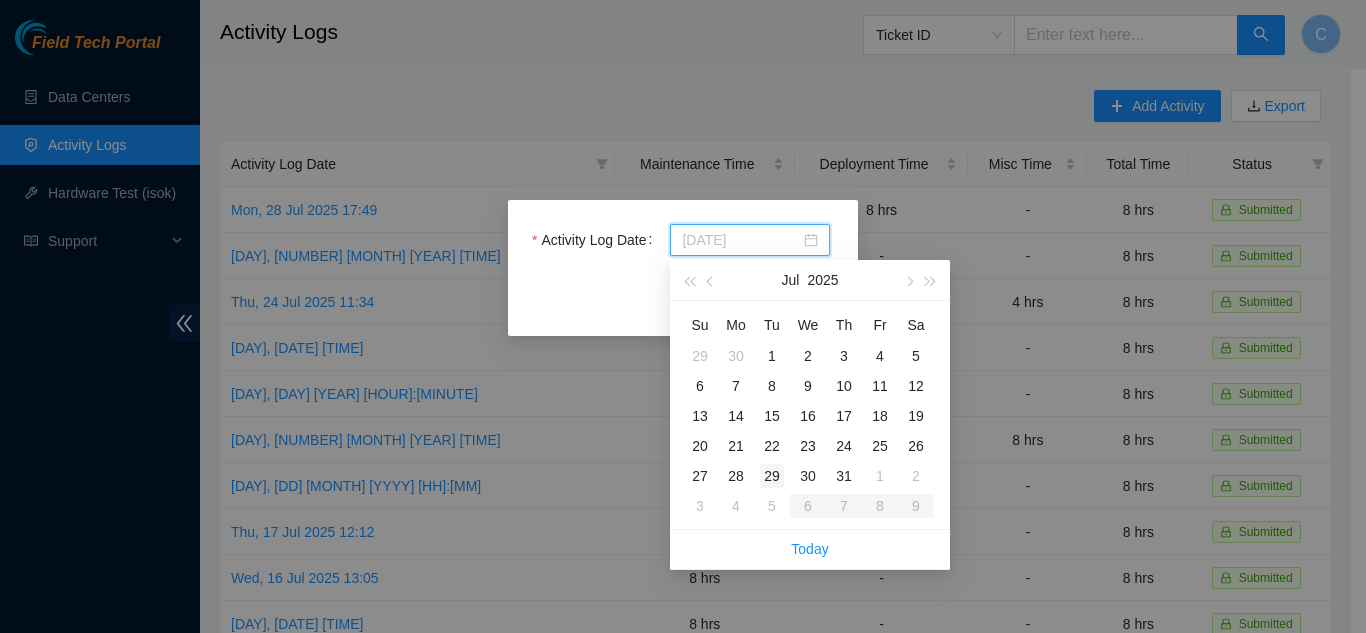 click on "29" at bounding box center [772, 476] 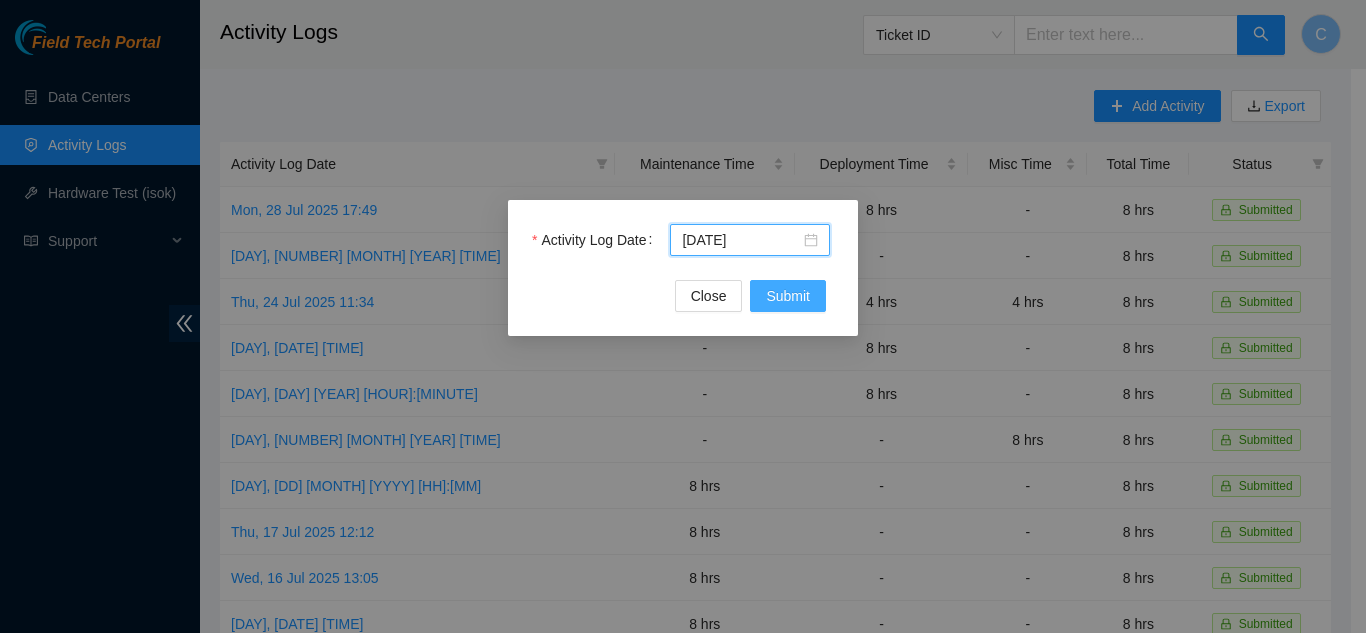 click on "Submit" at bounding box center (788, 296) 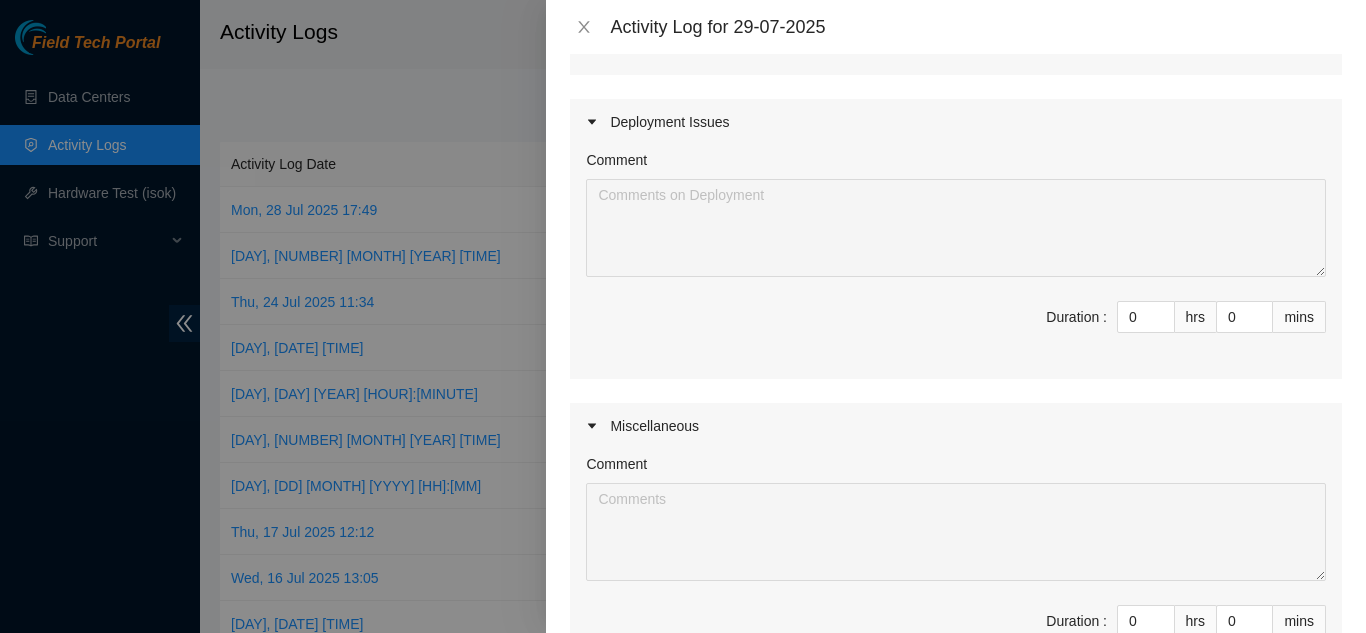 scroll, scrollTop: 100, scrollLeft: 0, axis: vertical 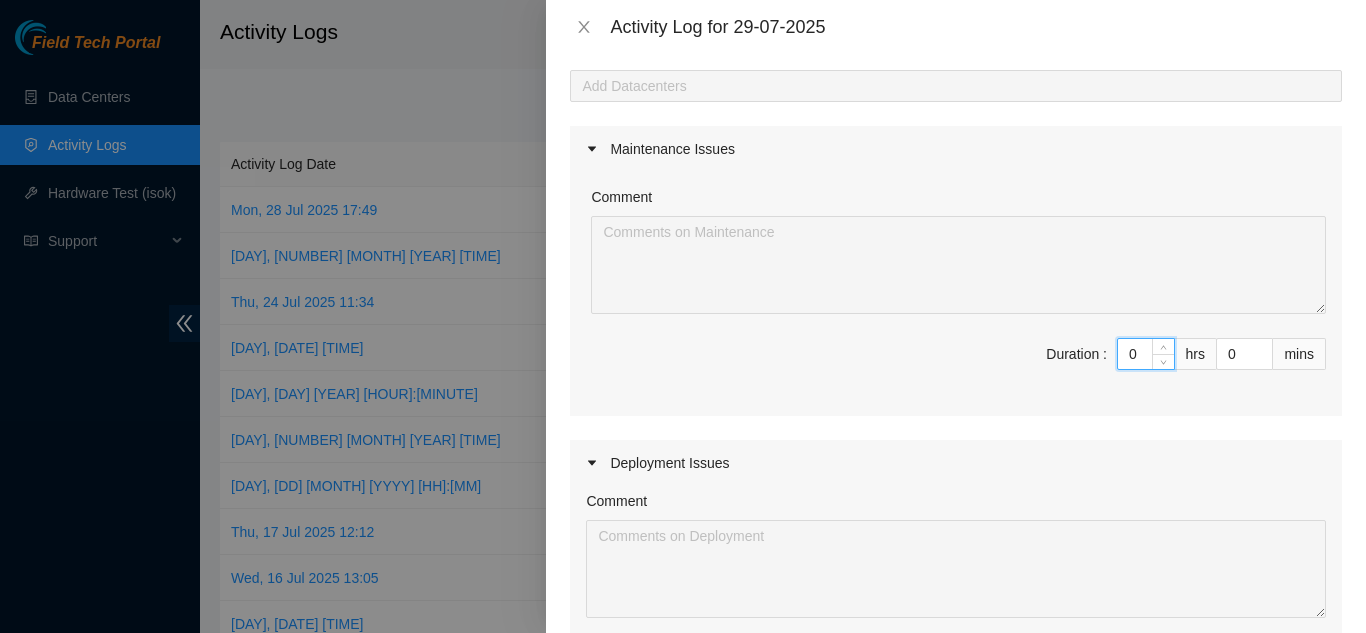 click on "0" at bounding box center [1146, 354] 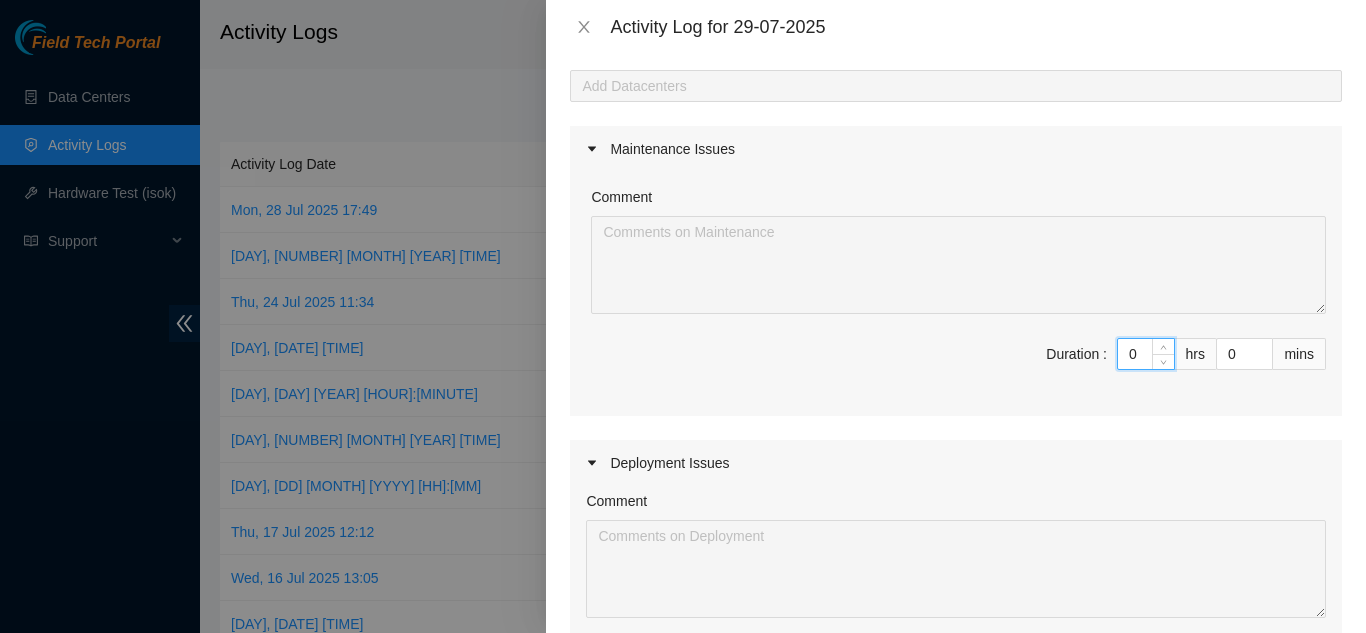 type on "08" 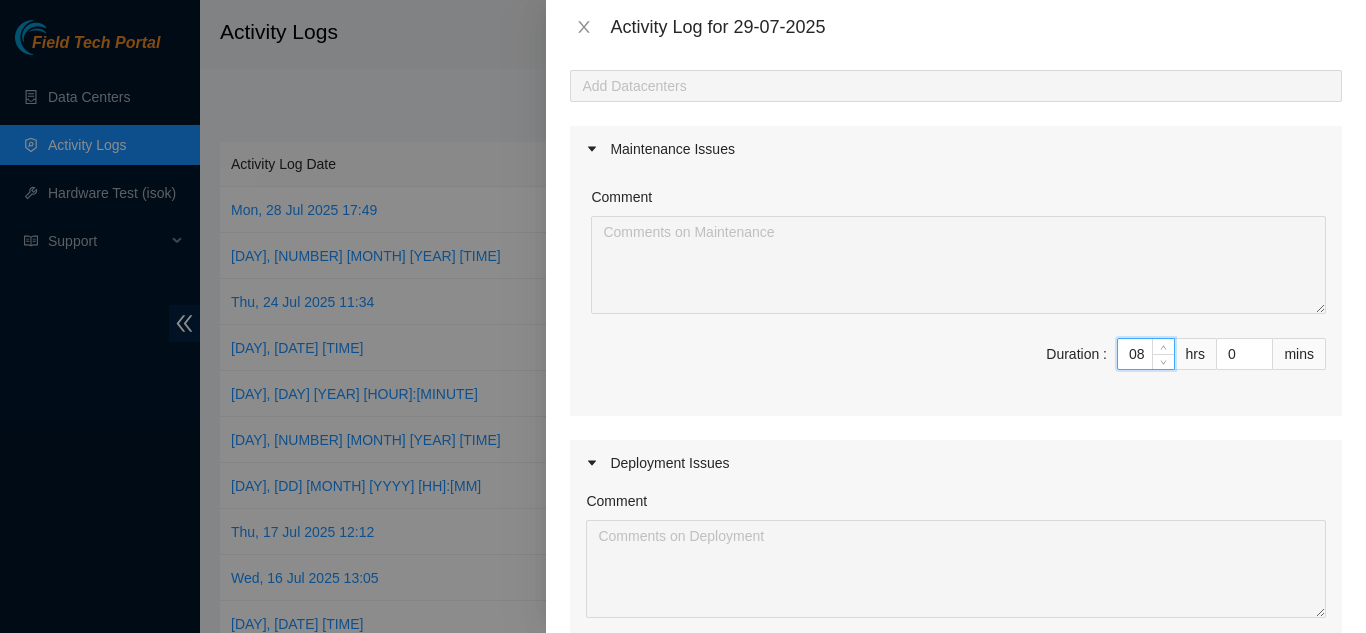 type on "8" 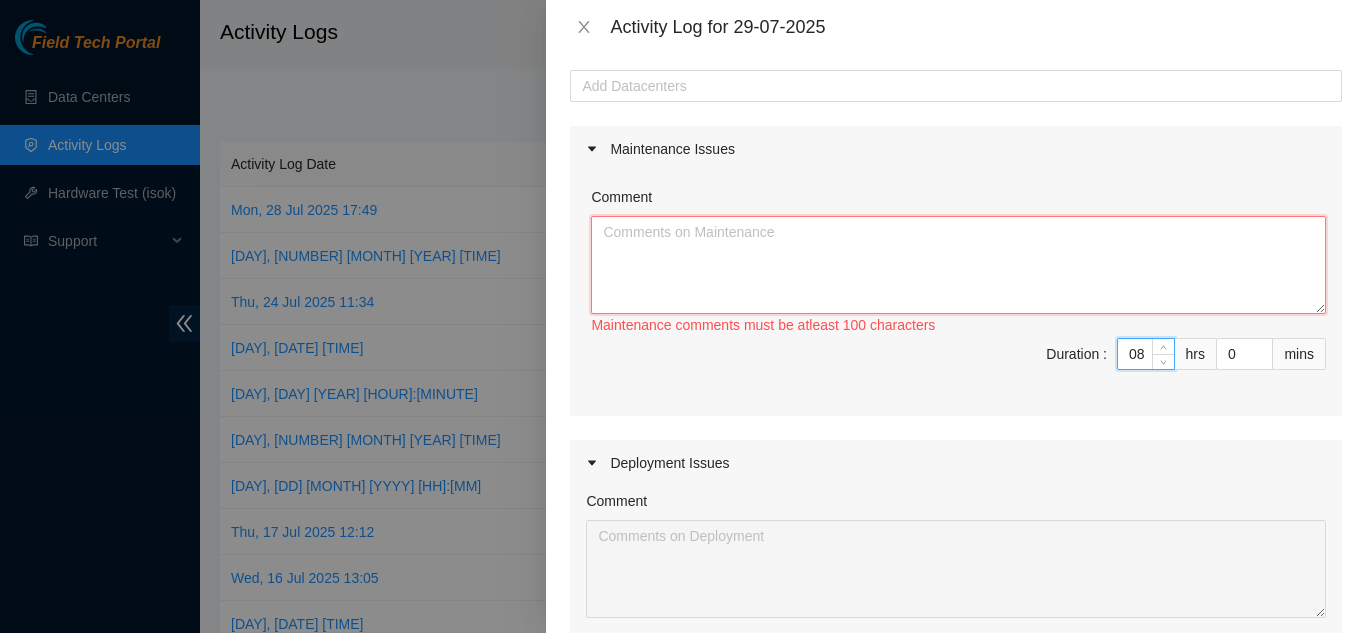 type on "8" 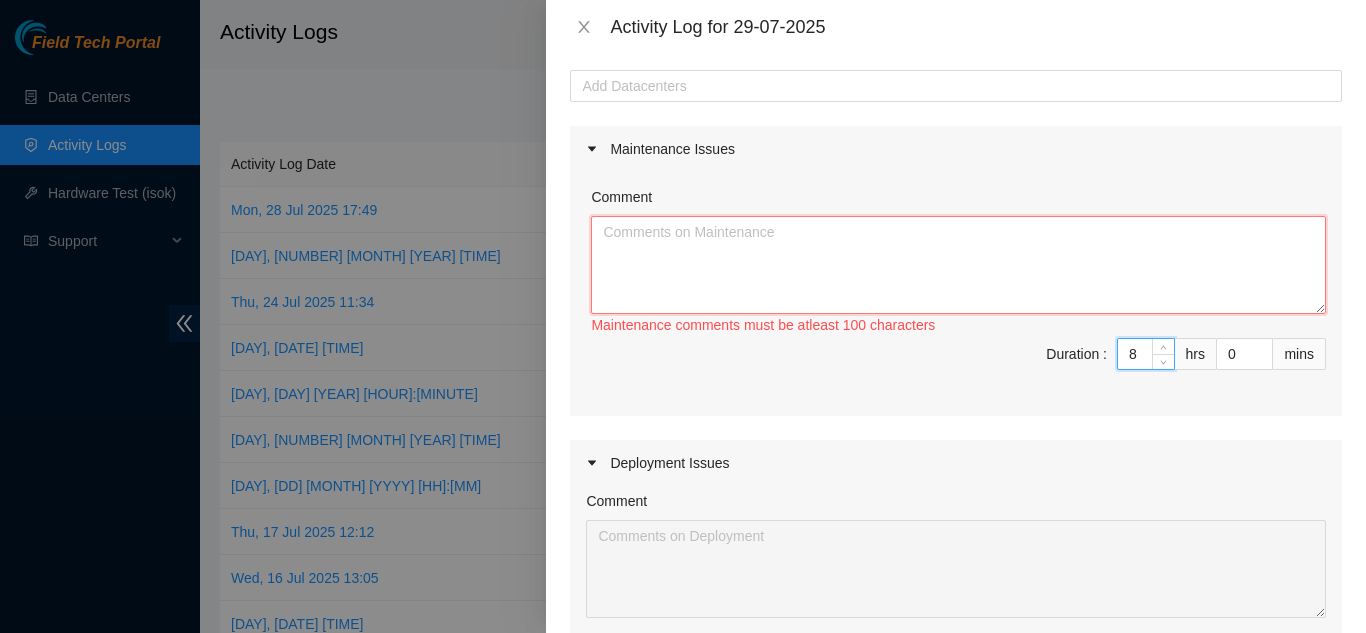 click on "Comment" at bounding box center [958, 265] 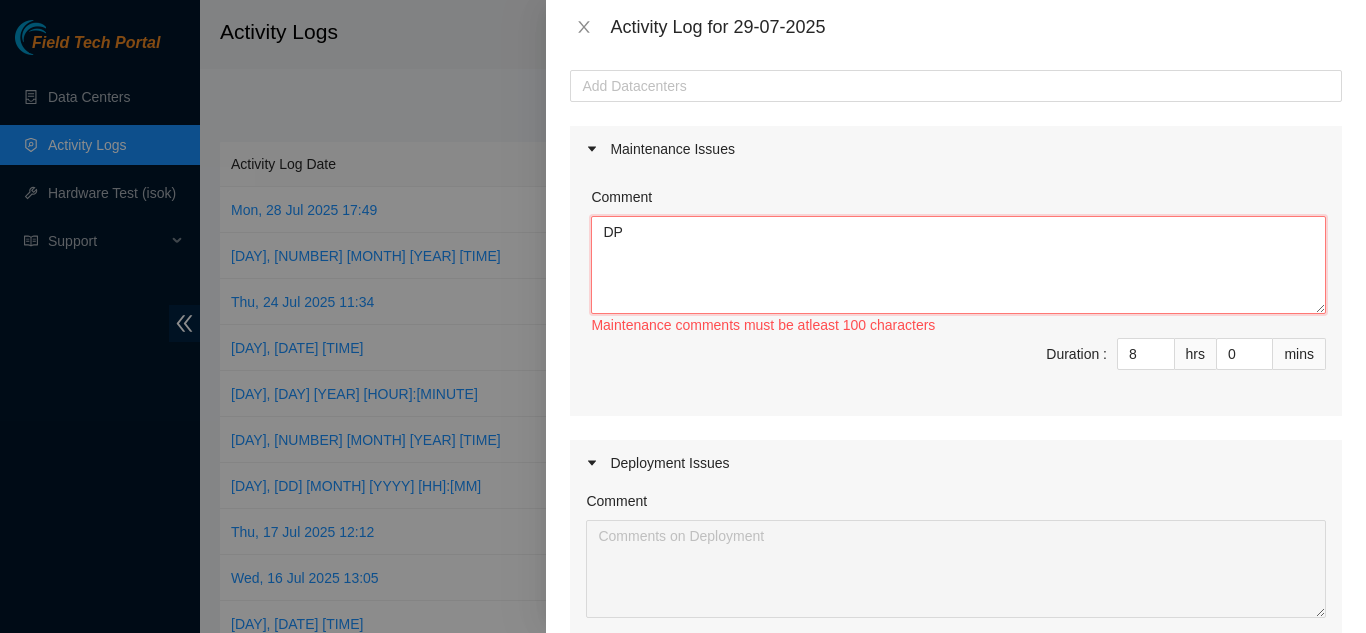 type on "D" 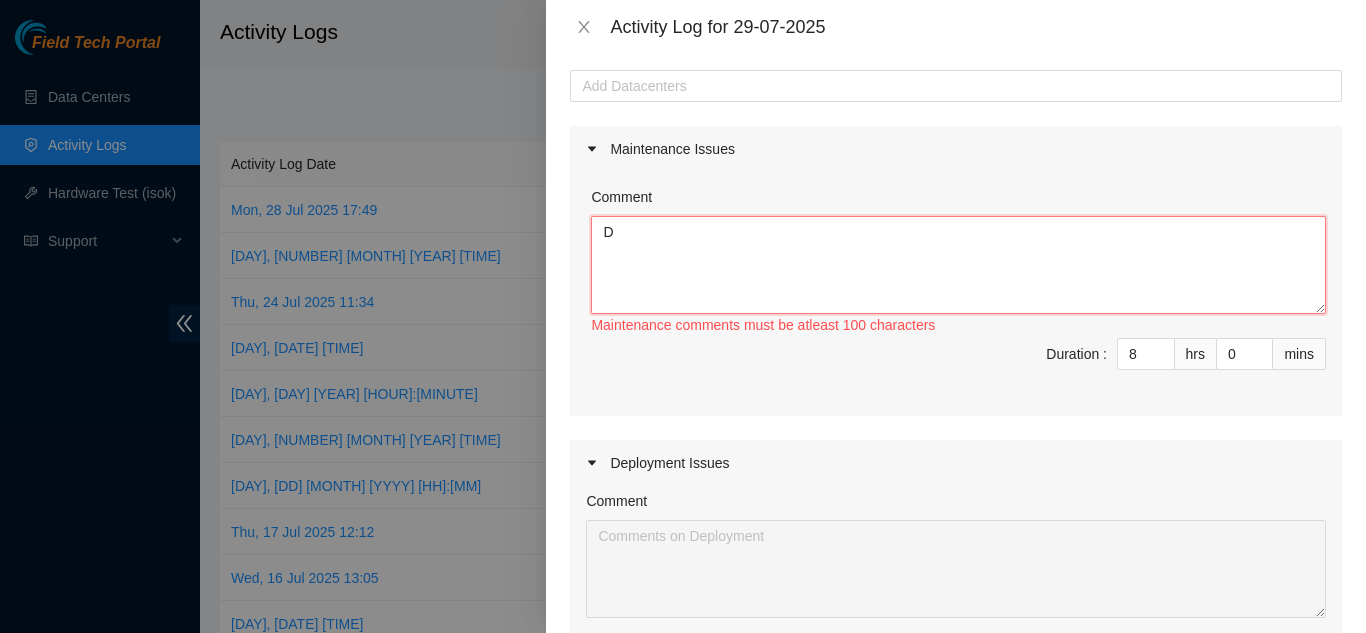 type 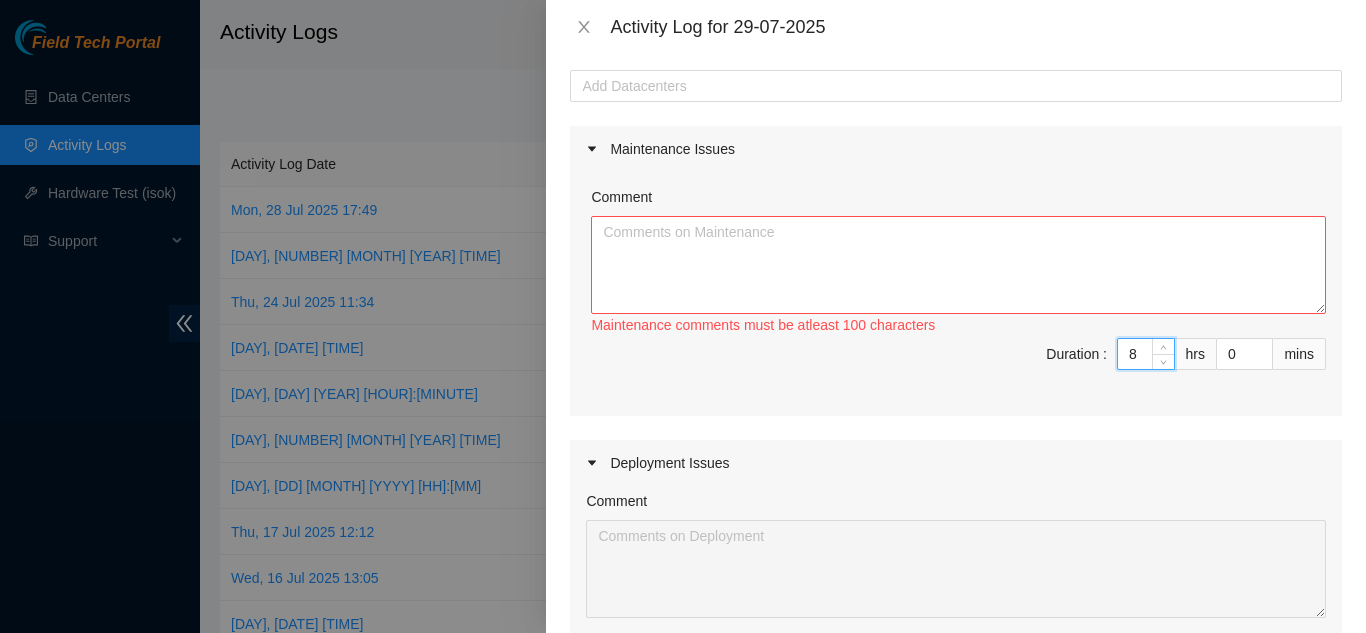 click on "8" at bounding box center (1146, 354) 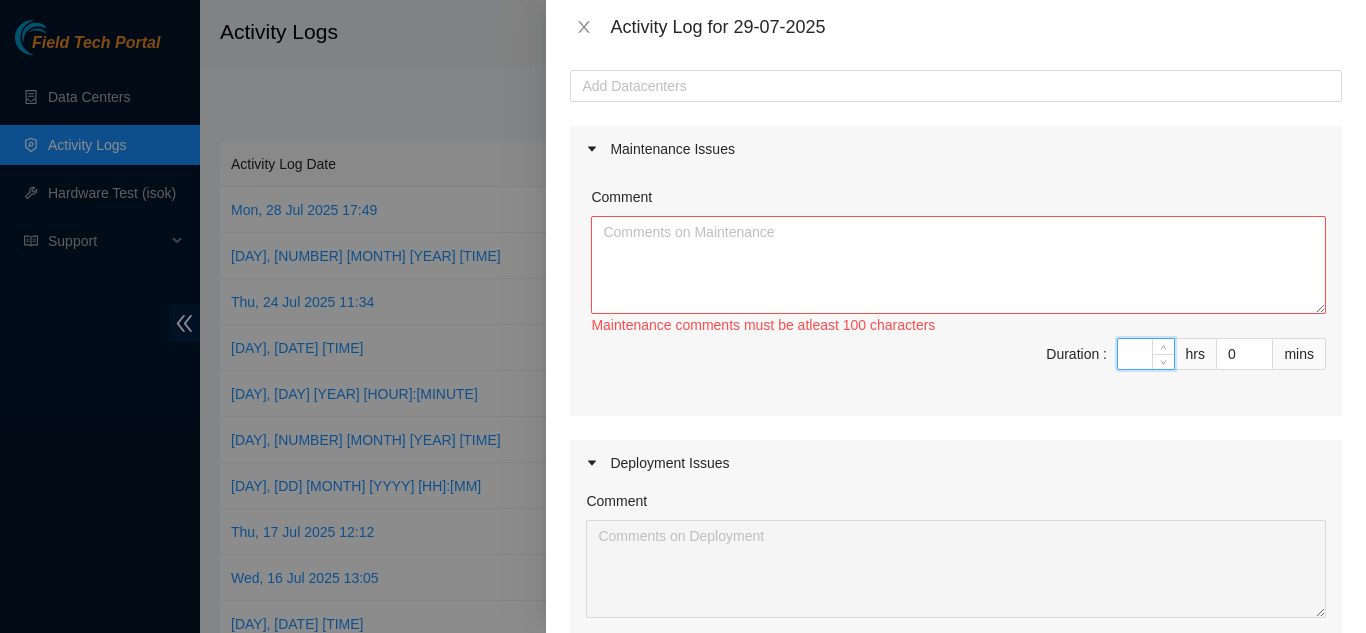 type on "0" 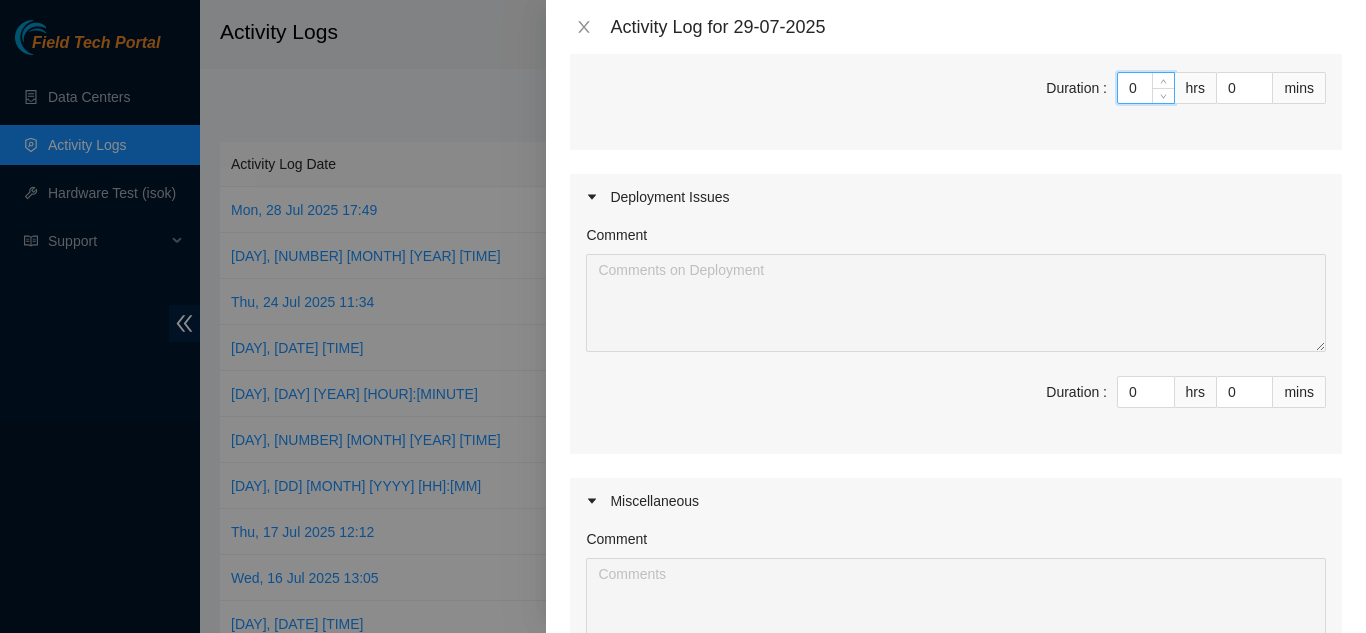 scroll, scrollTop: 367, scrollLeft: 0, axis: vertical 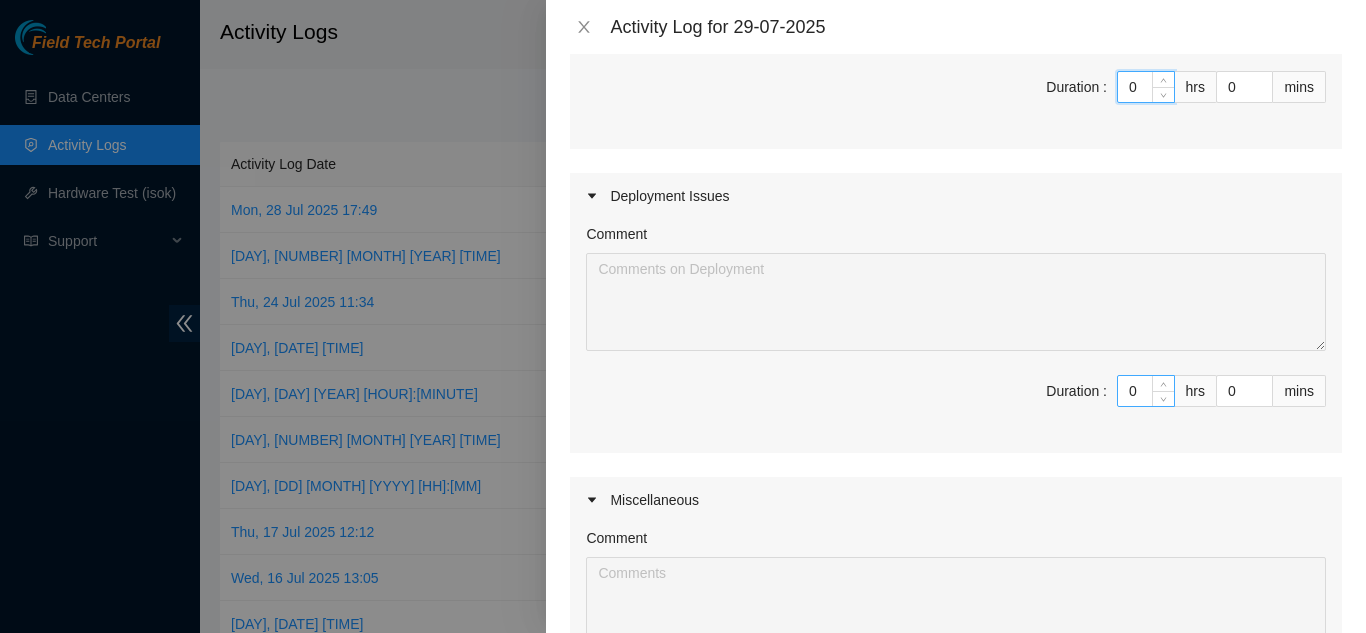 type on "0" 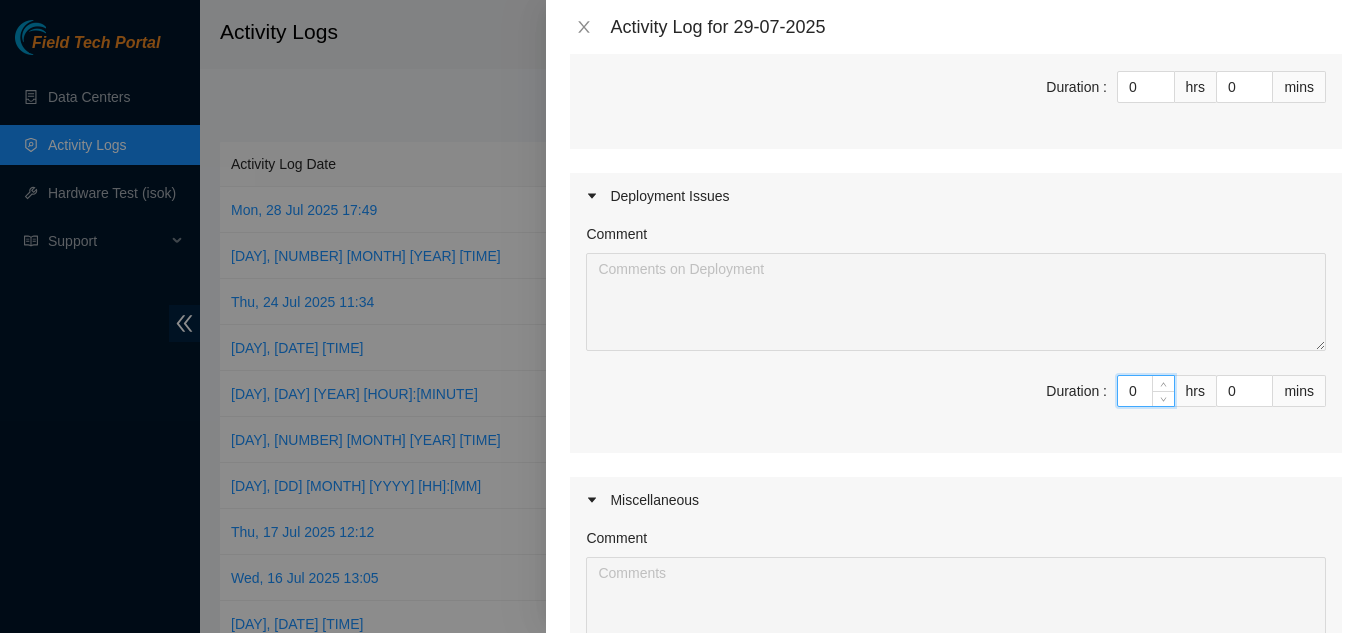 click on "0" at bounding box center [1146, 391] 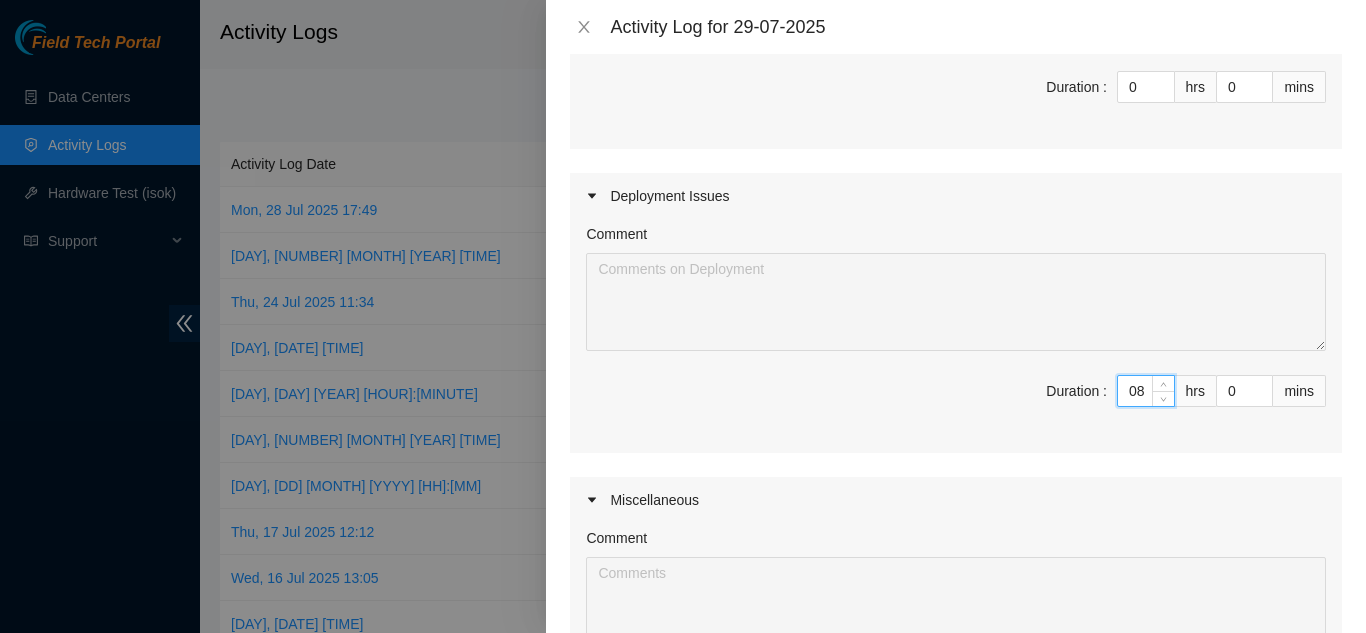 type on "8" 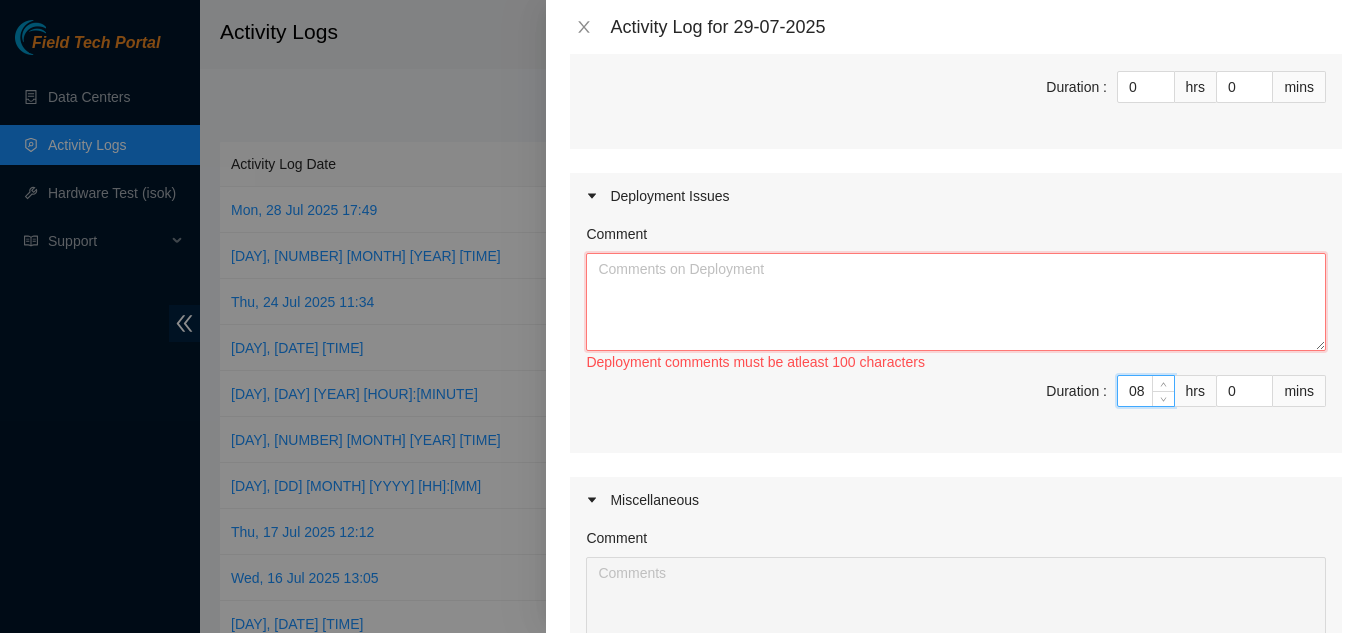type on "8" 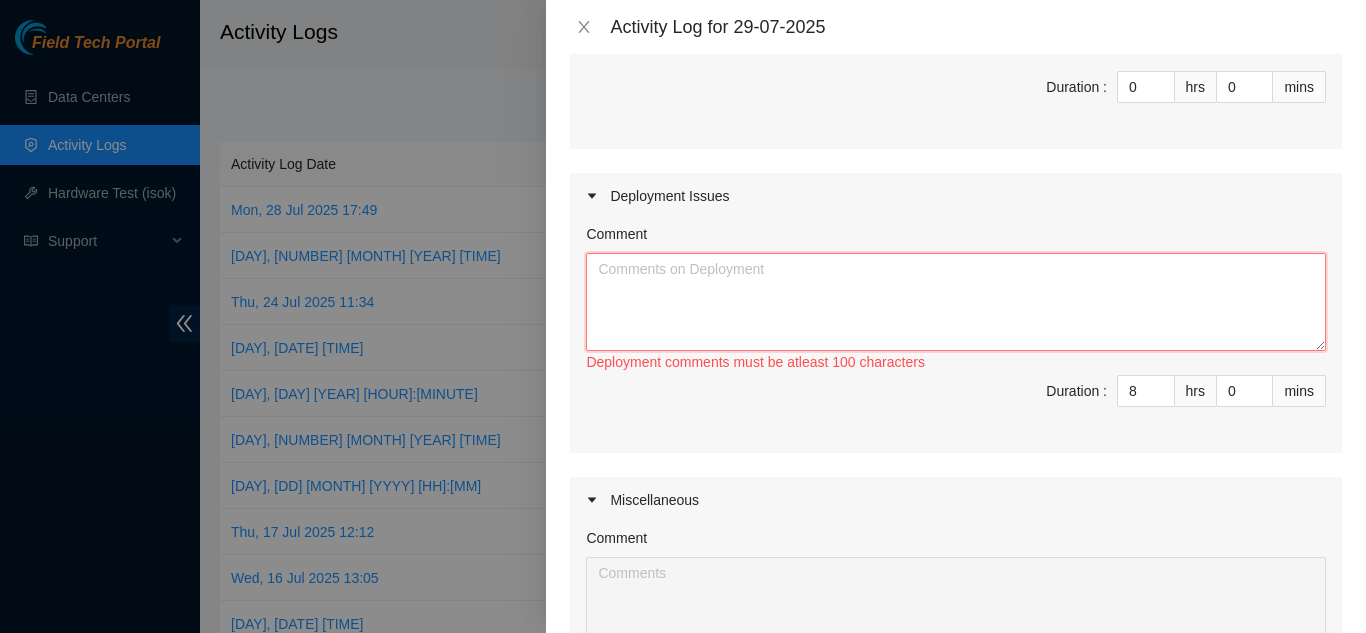 click on "Comment" at bounding box center [956, 302] 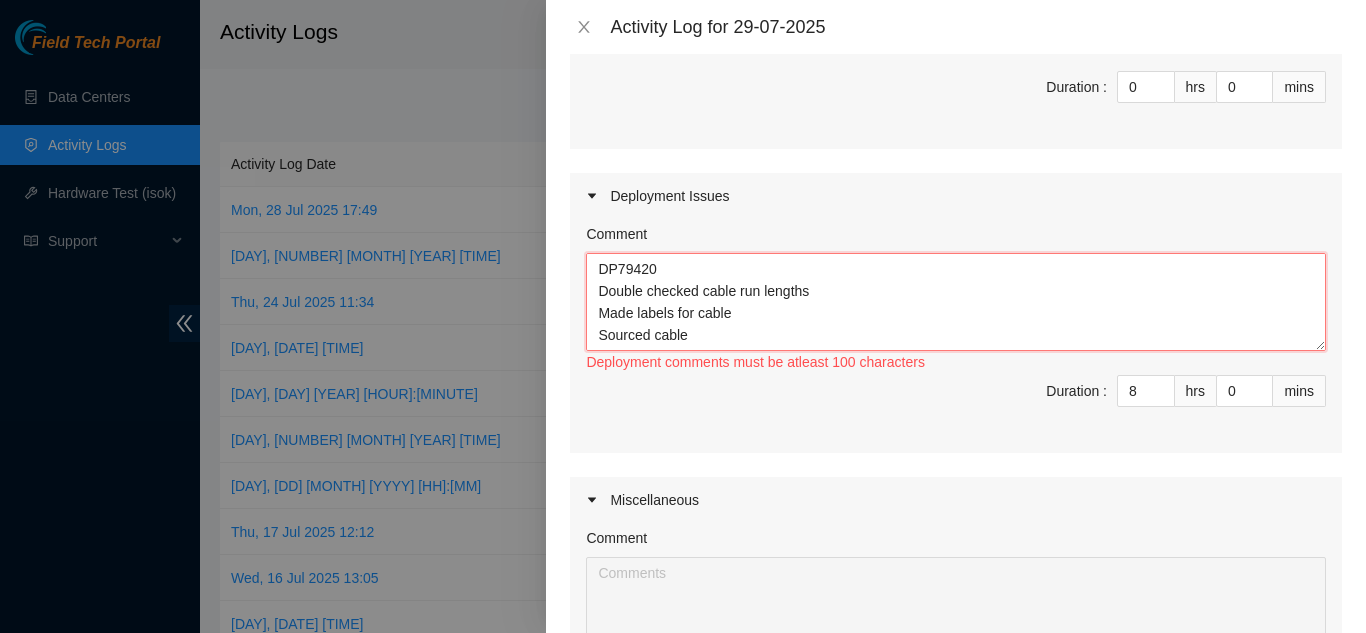 scroll, scrollTop: 44, scrollLeft: 0, axis: vertical 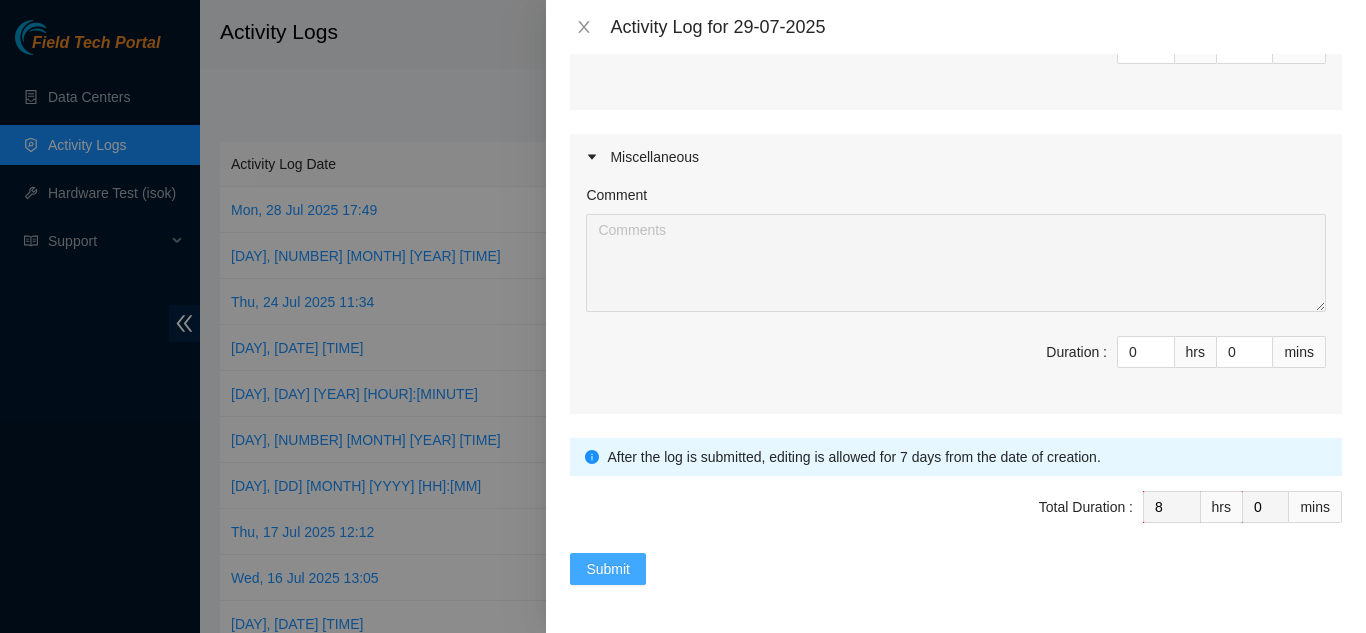 type on "DP79420
Double checked cable run lengths
Made labels for cable
Sourced cable
Added labels to cable
Cleaned work space." 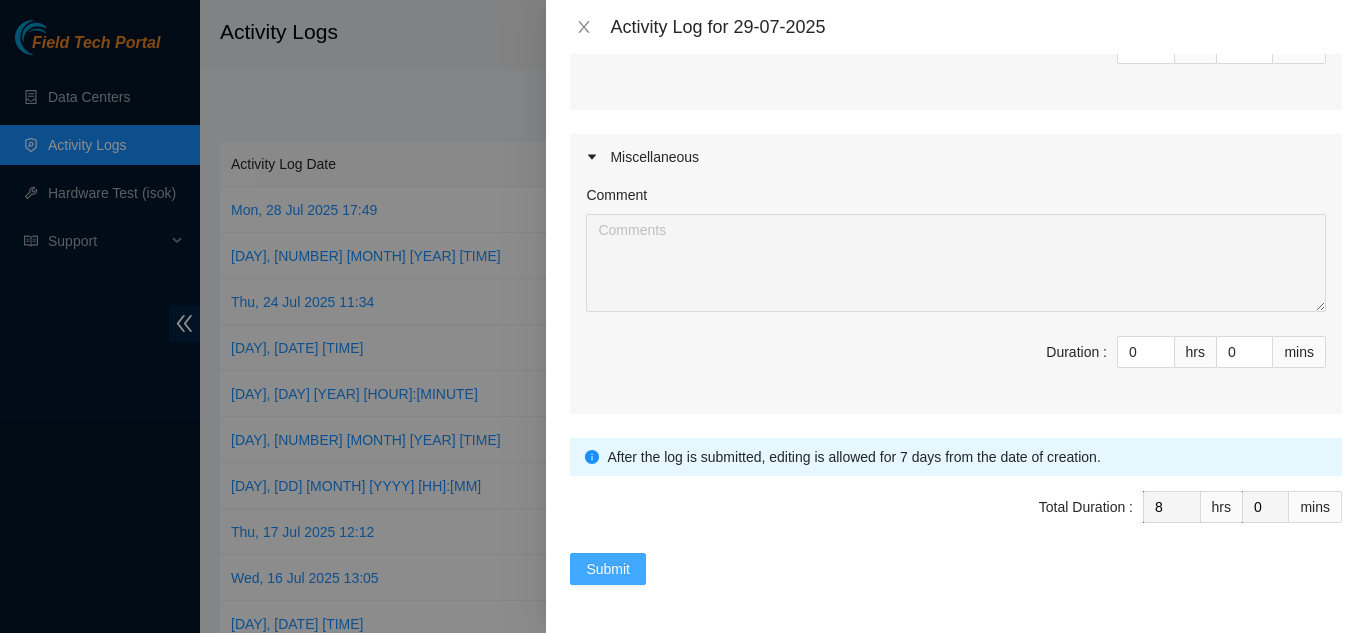 click on "Submit" at bounding box center (608, 569) 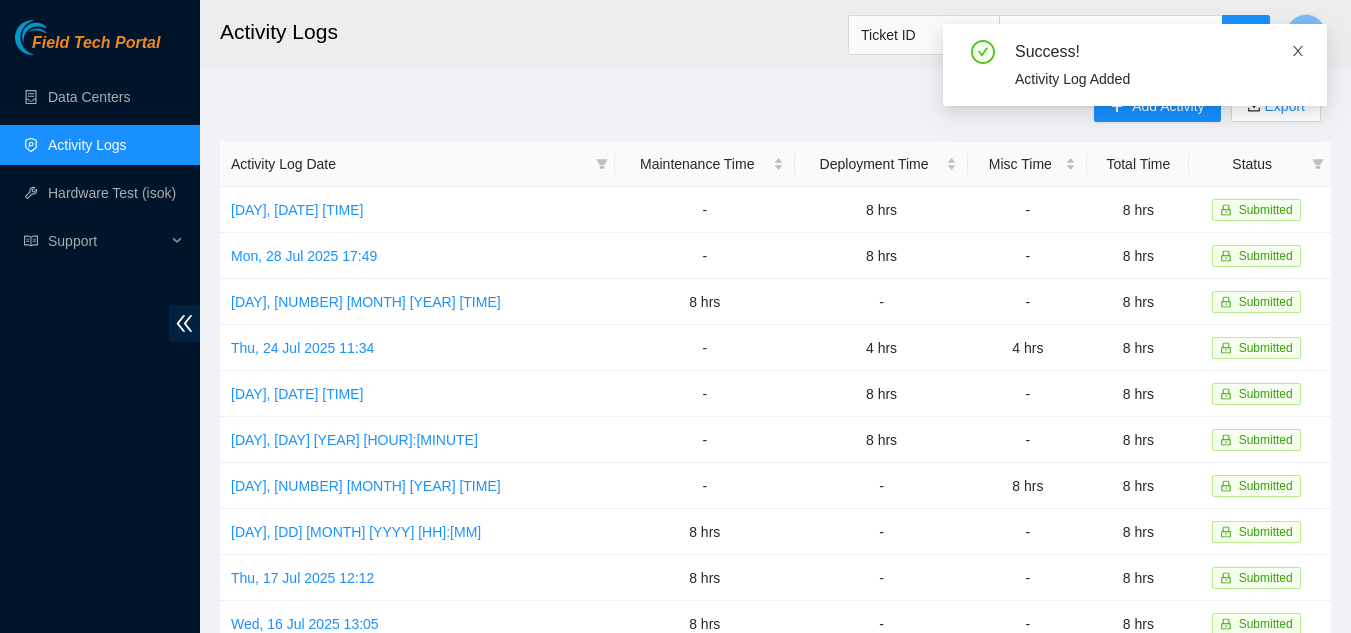 click 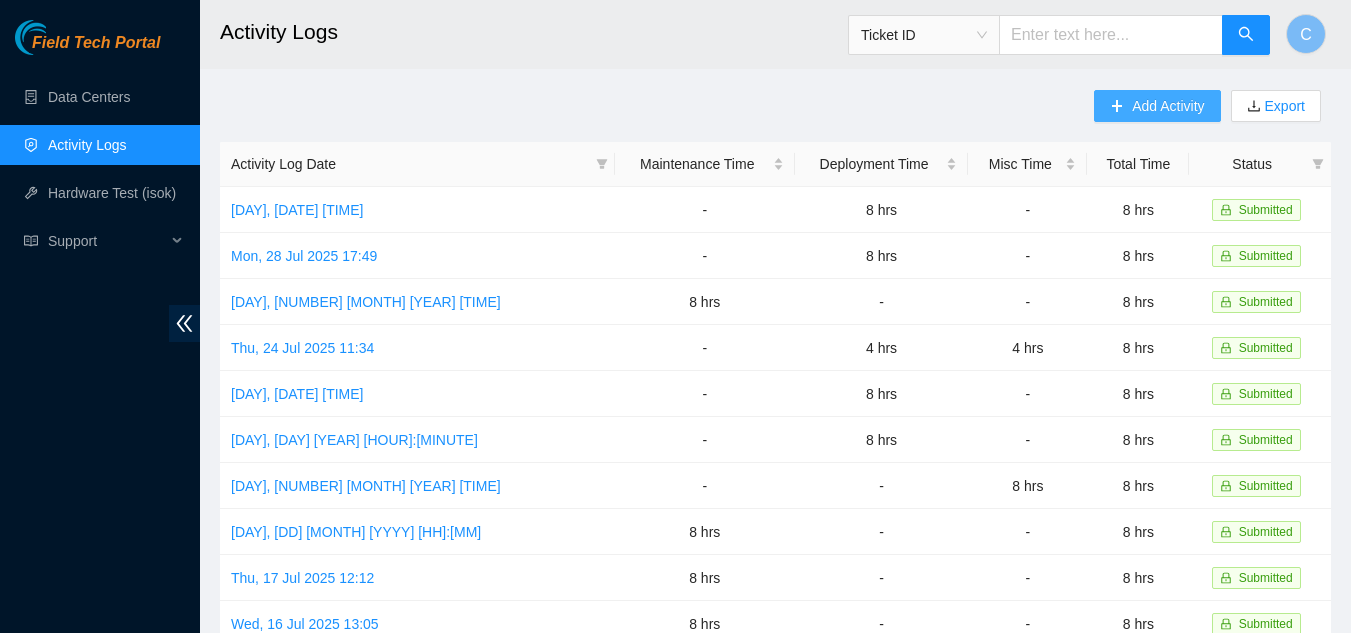 click on "Add Activity" at bounding box center [1168, 106] 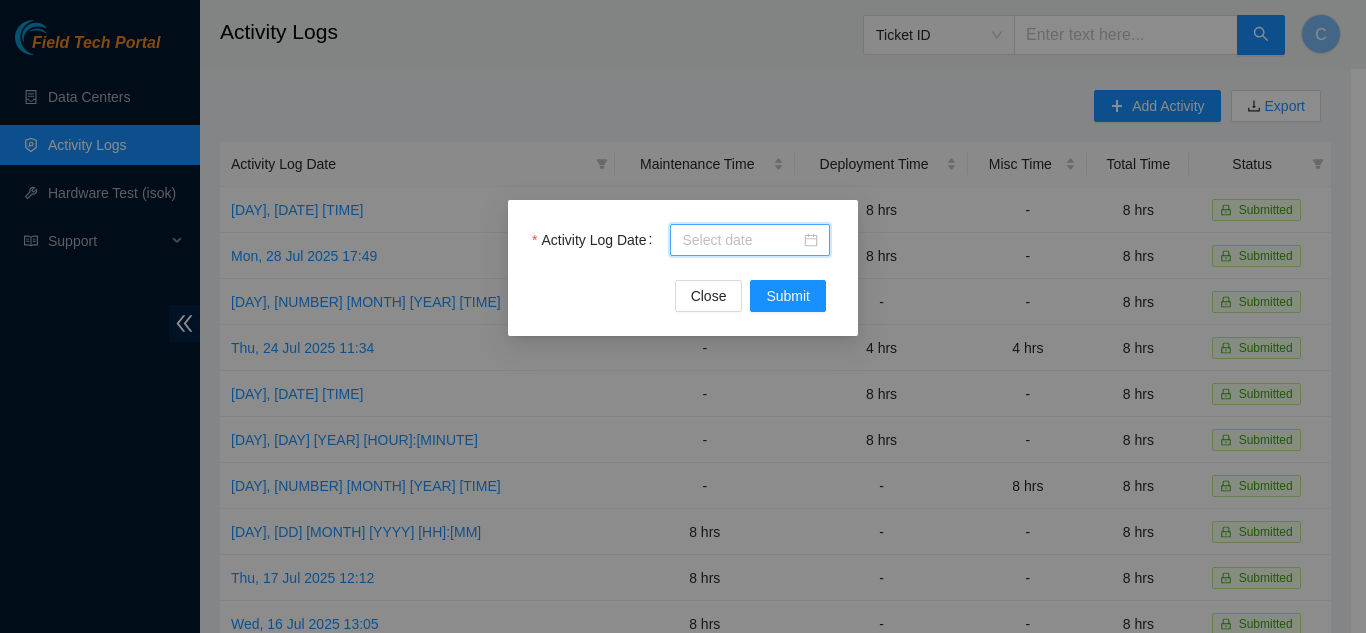 click on "Activity Log Date" at bounding box center [741, 240] 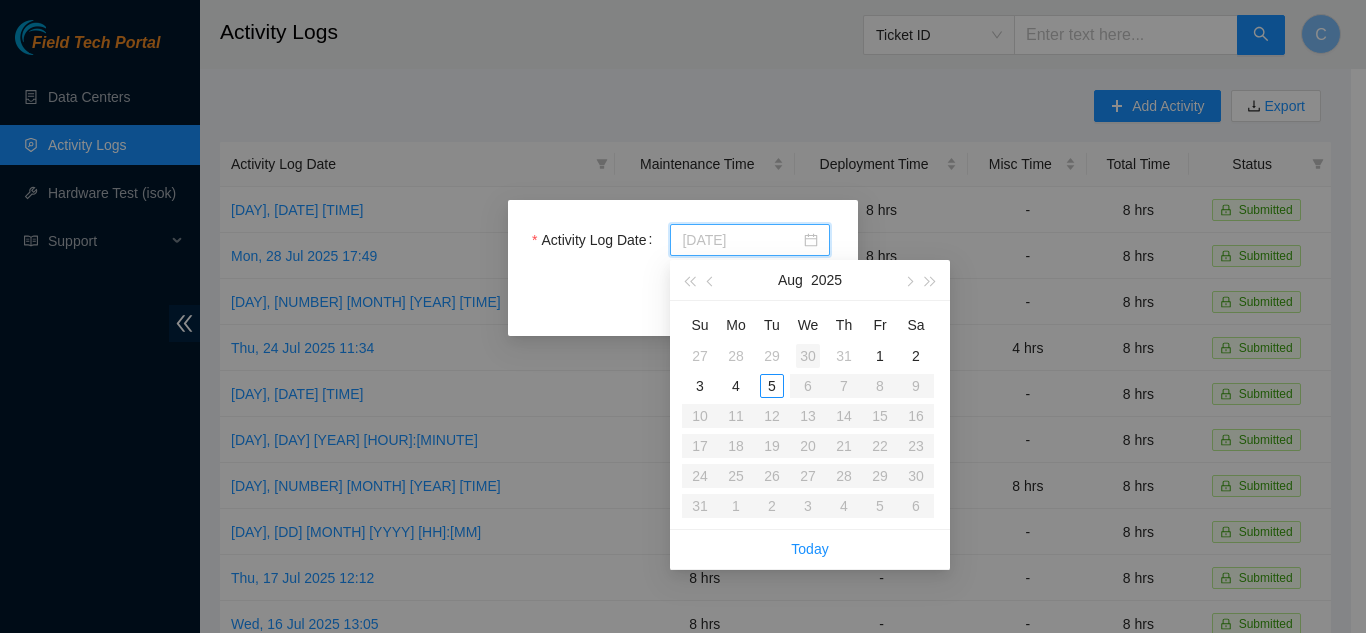 type on "2025-07-30" 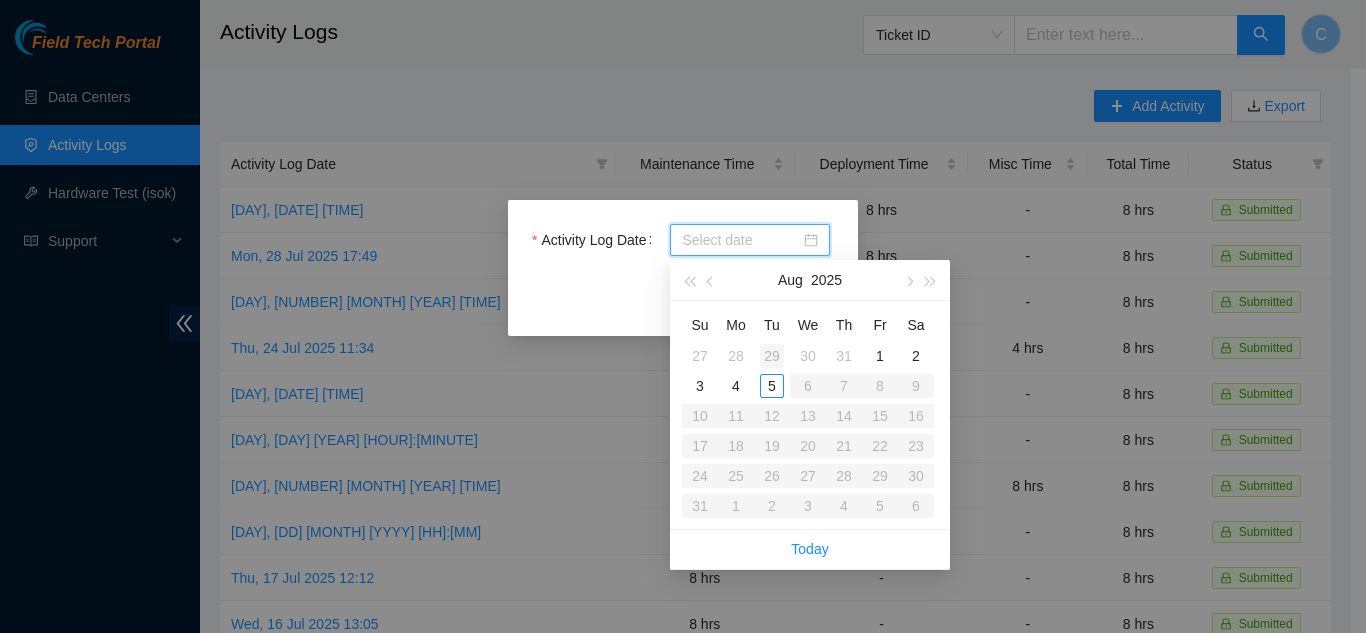type on "[DATE]" 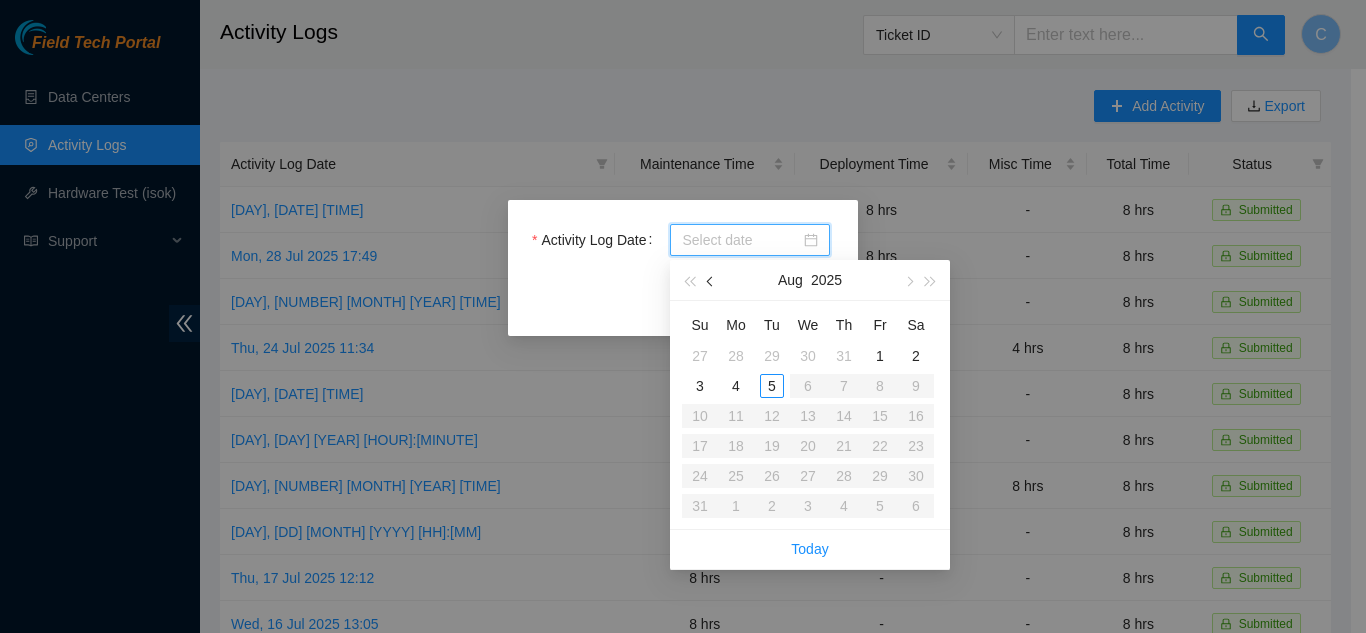 click at bounding box center (711, 280) 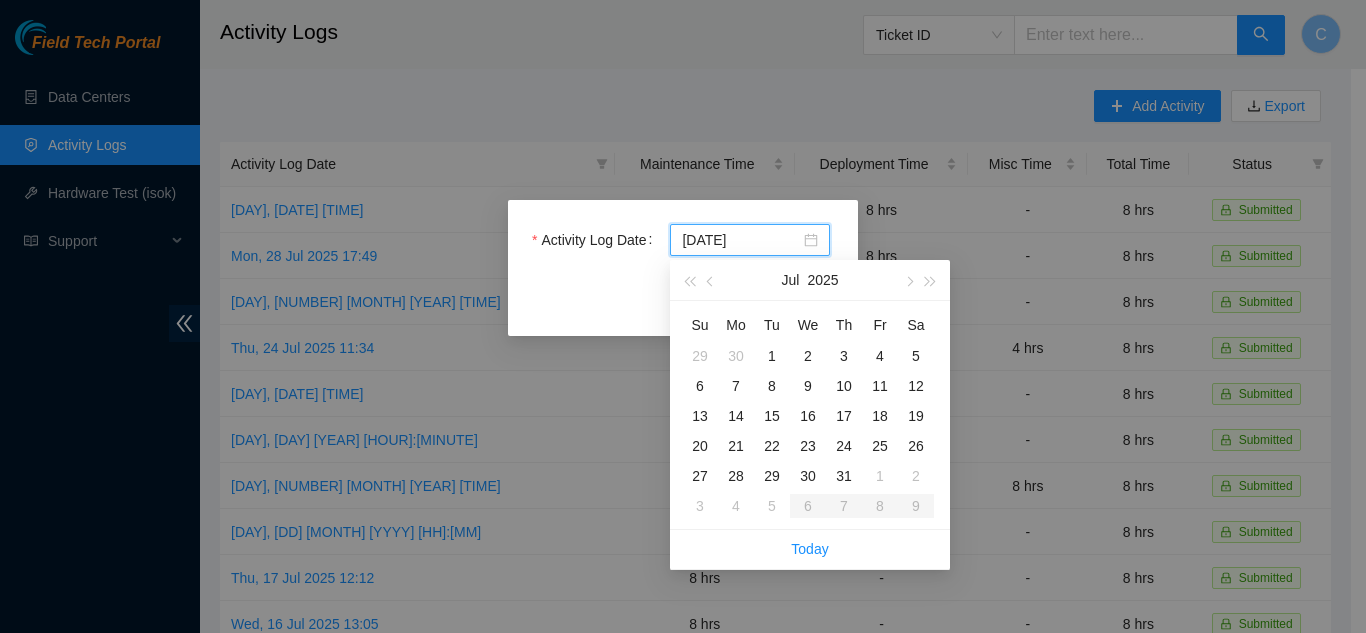 type on "[DATE]" 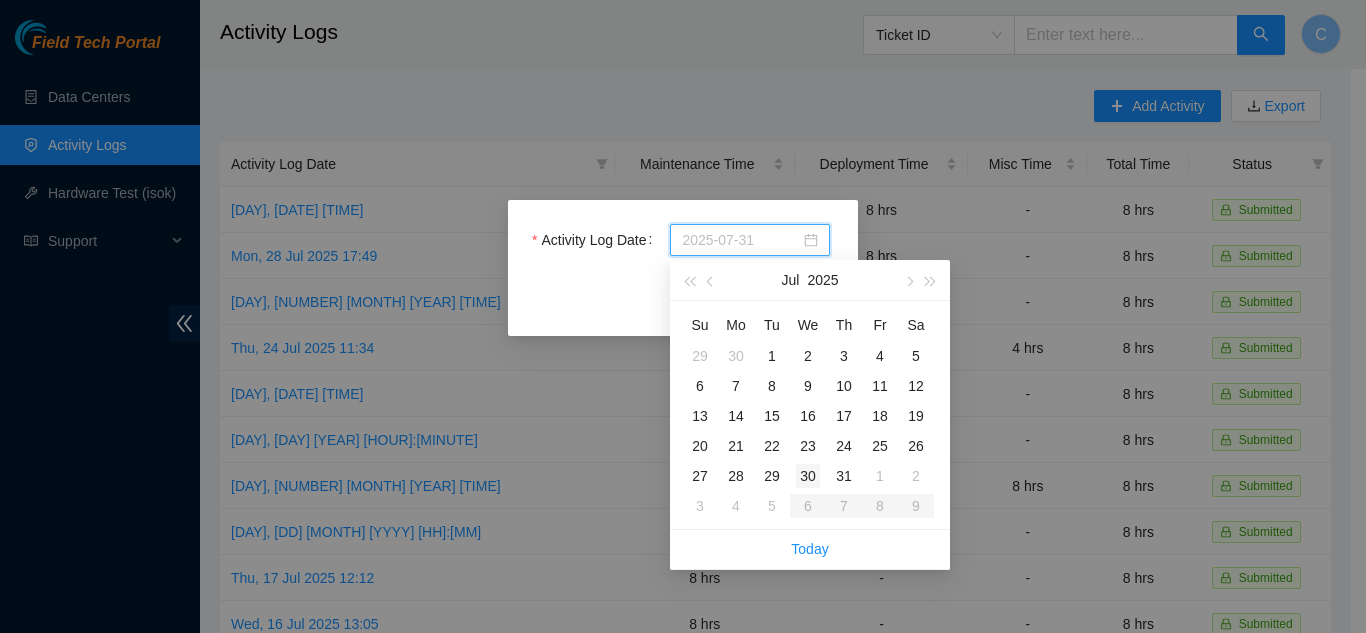 type on "2025-07-30" 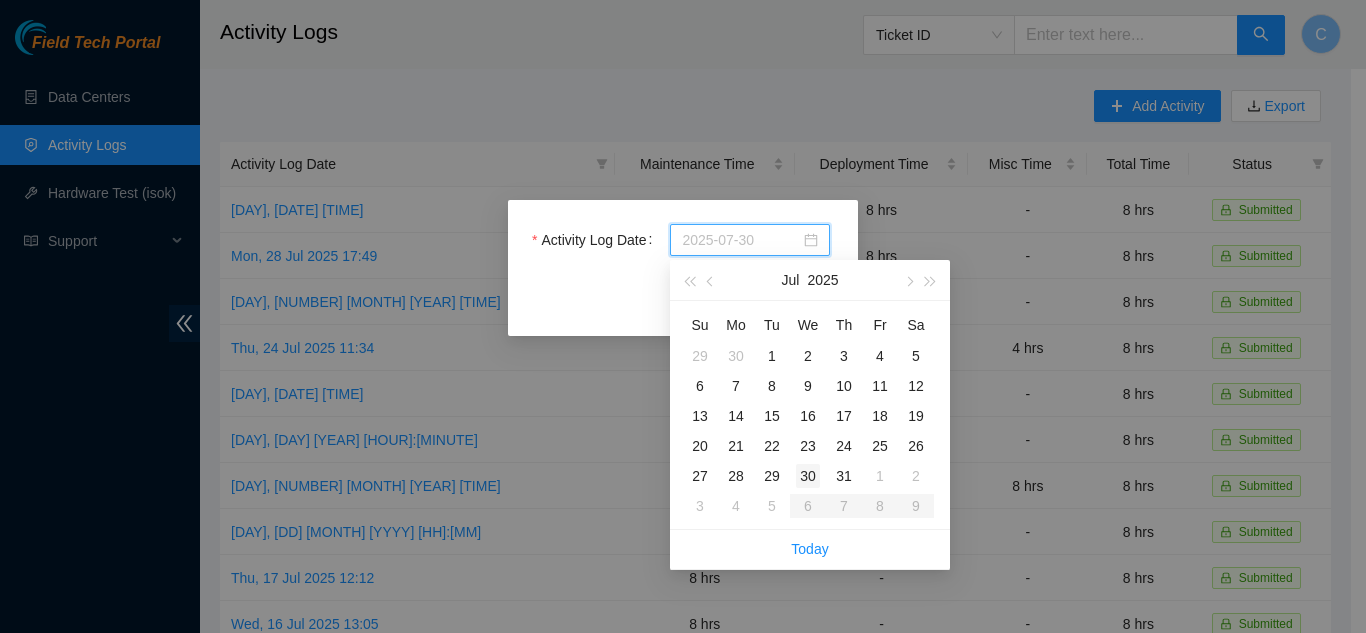 click on "30" at bounding box center [808, 476] 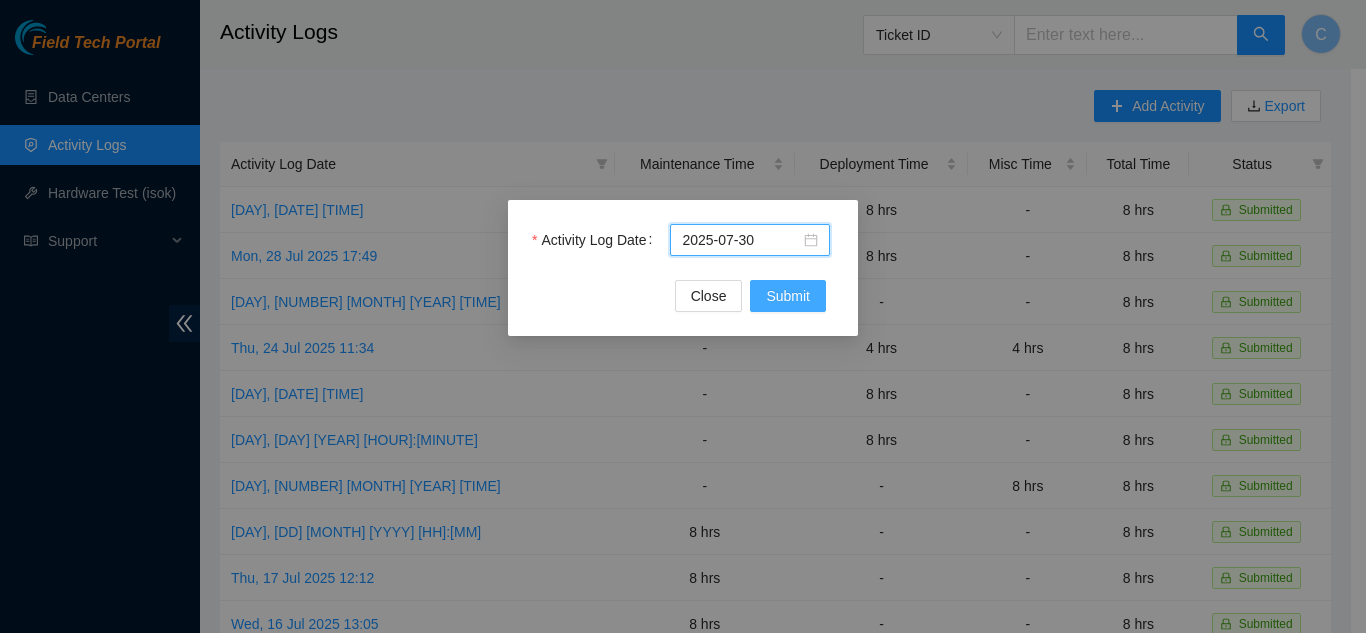 click on "Submit" at bounding box center (788, 296) 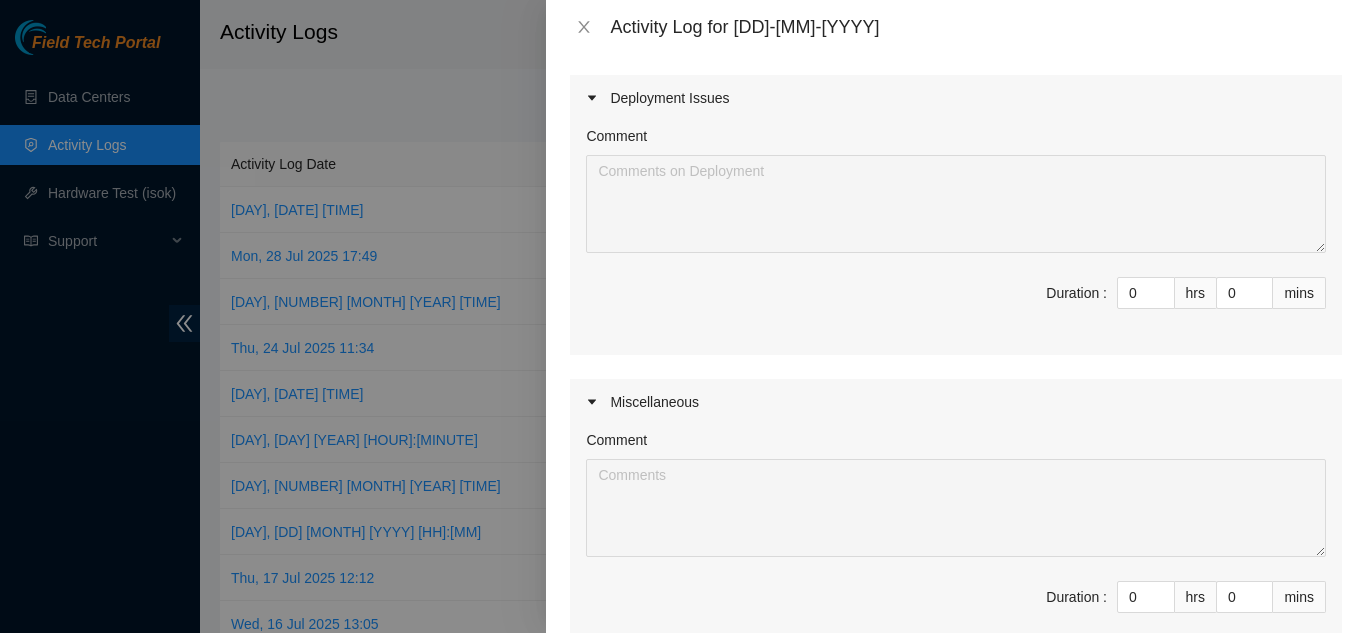 scroll, scrollTop: 500, scrollLeft: 0, axis: vertical 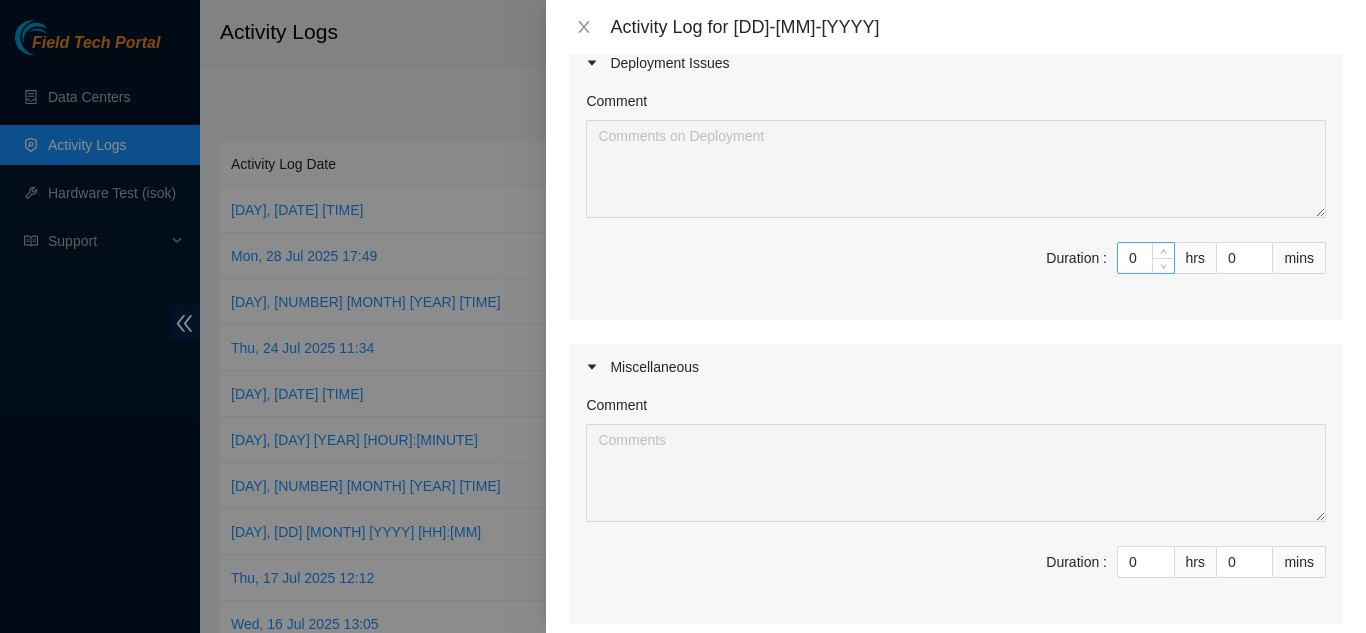 click on "0" at bounding box center [1146, 258] 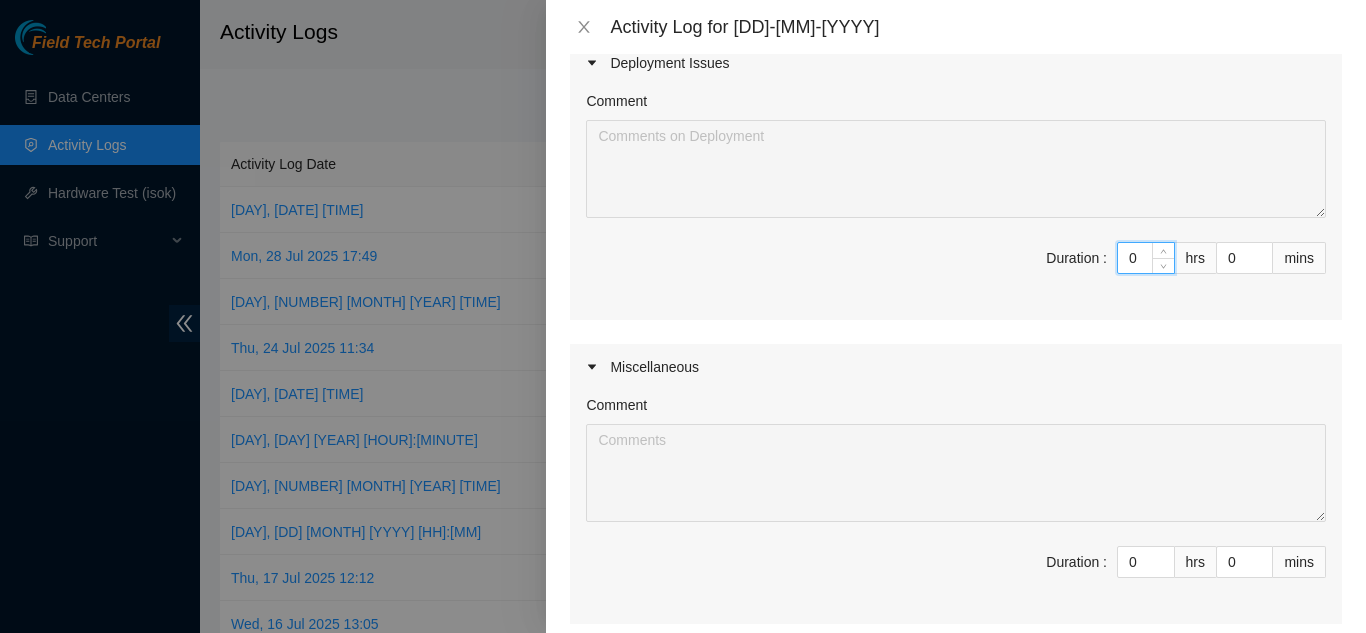 type on "08" 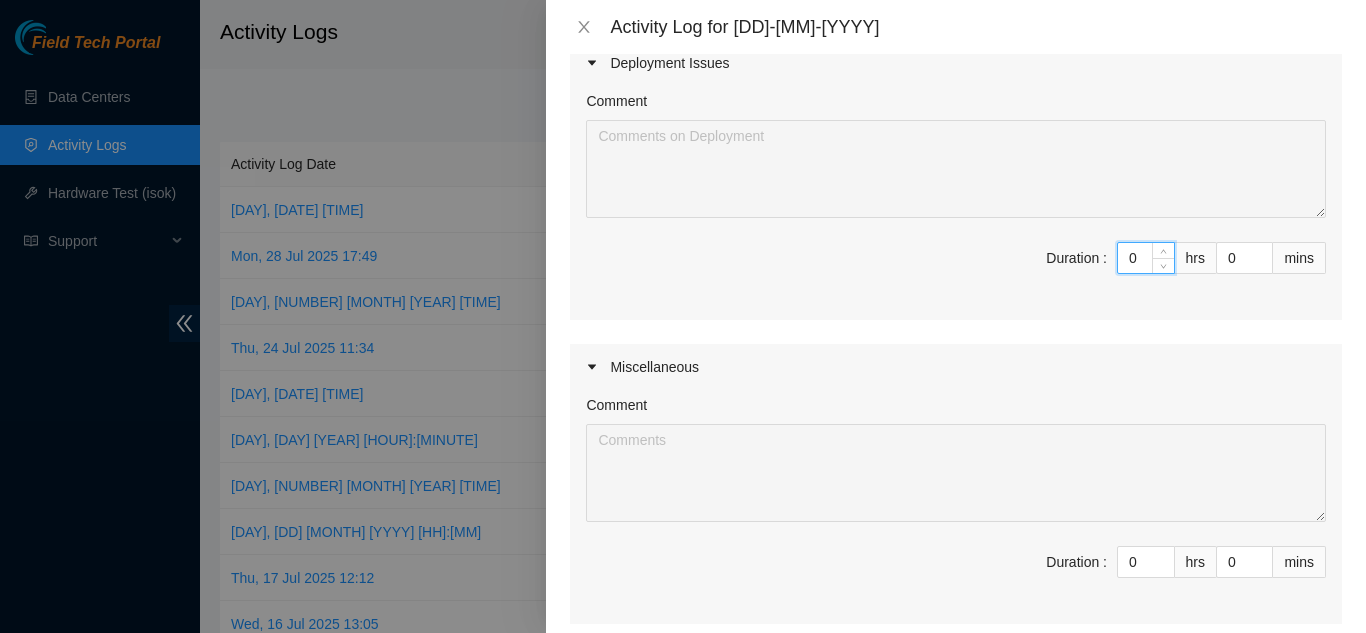 type on "8" 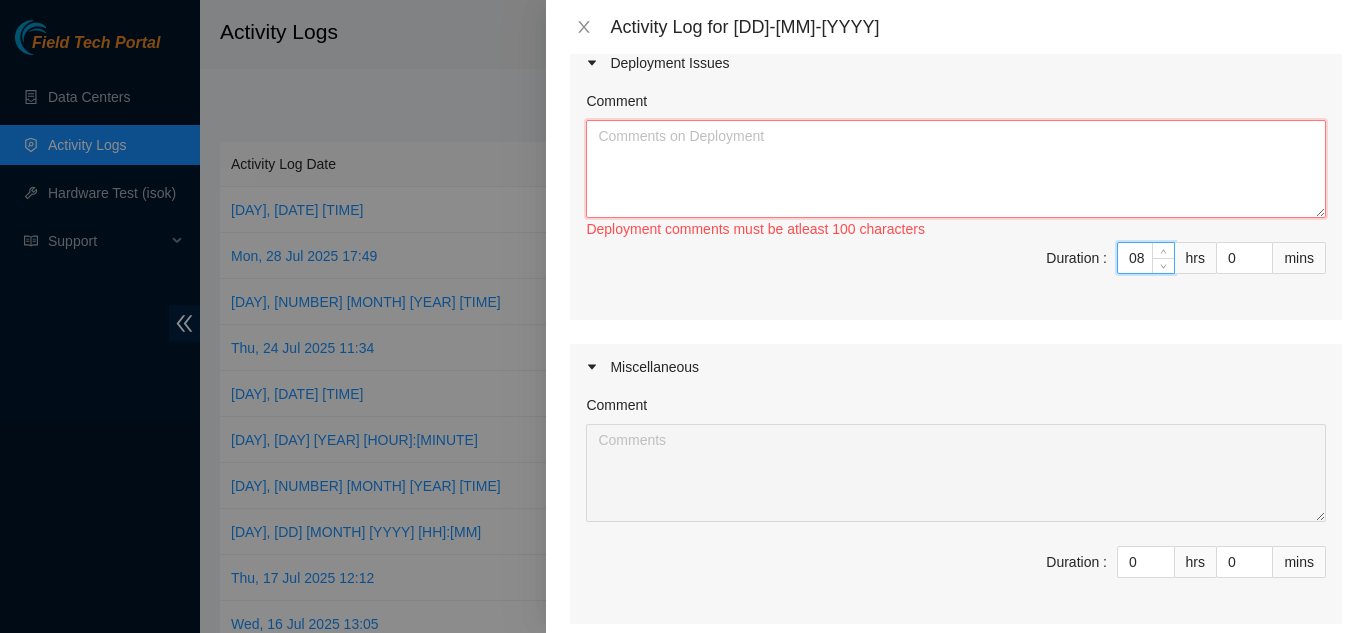 click on "Comment" at bounding box center (956, 169) 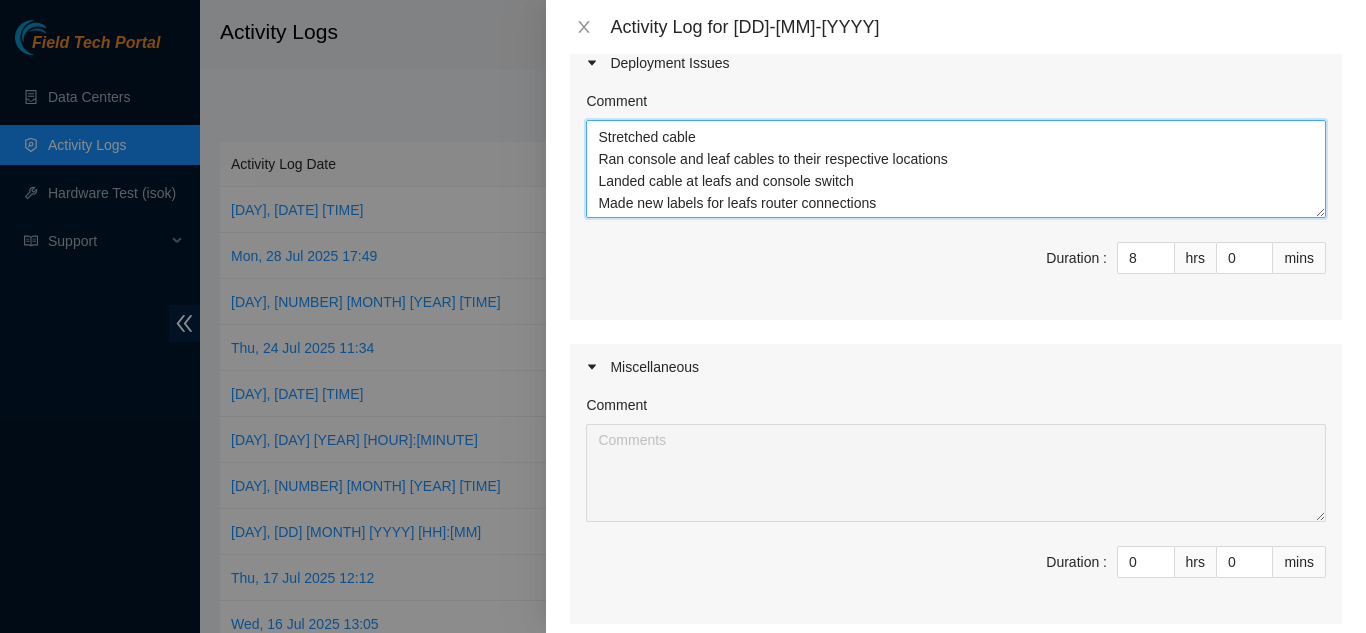 scroll, scrollTop: 22, scrollLeft: 0, axis: vertical 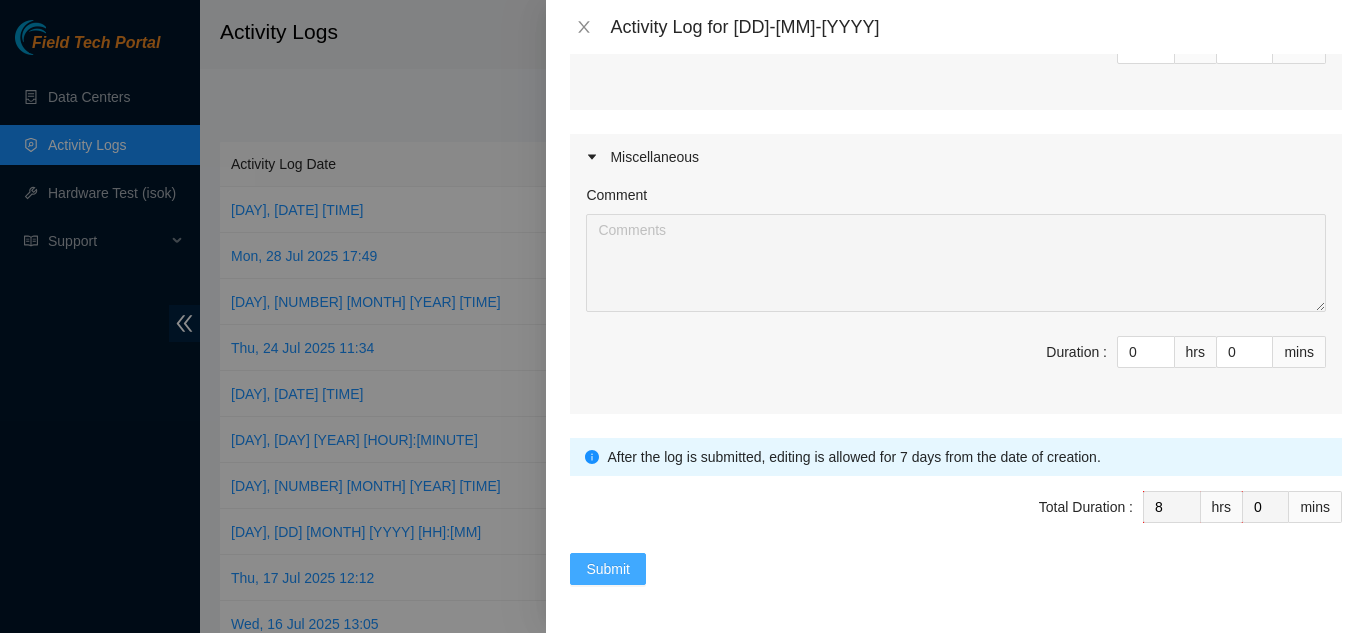 type on "DP79420
Stretched cable
Ran console and leaf cables to their respective locations
Landed cable at leafs and console switch
Made new labels for leafs router connections" 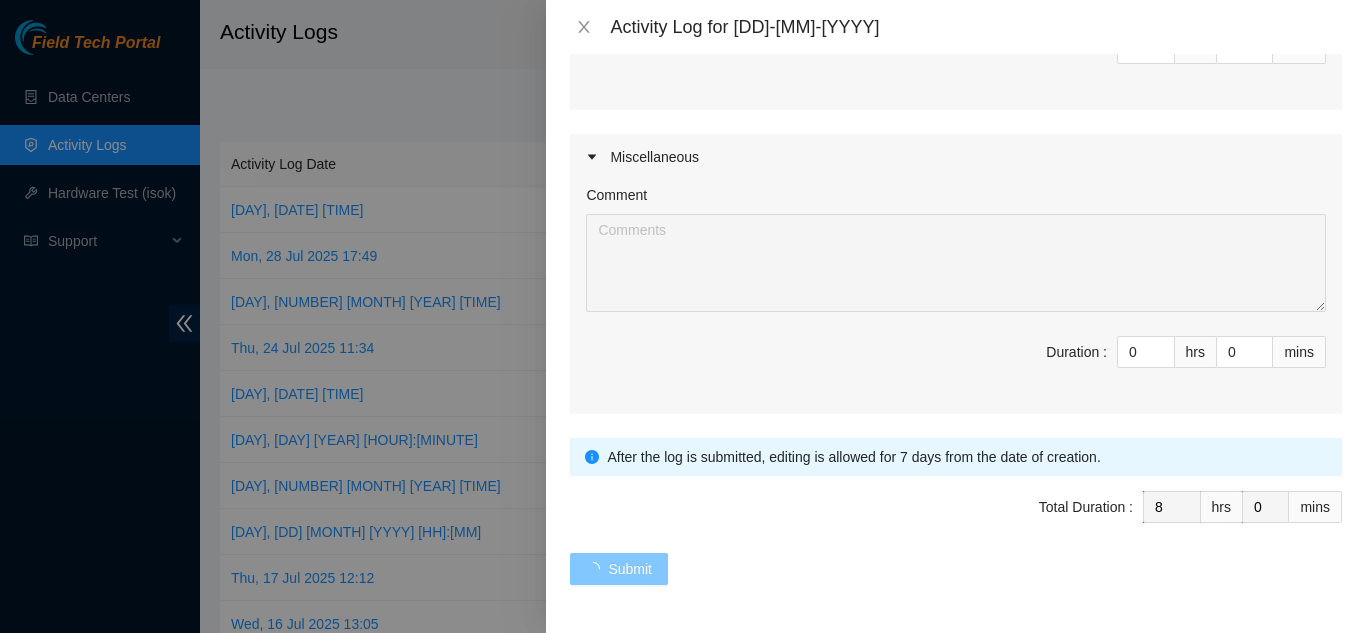 type 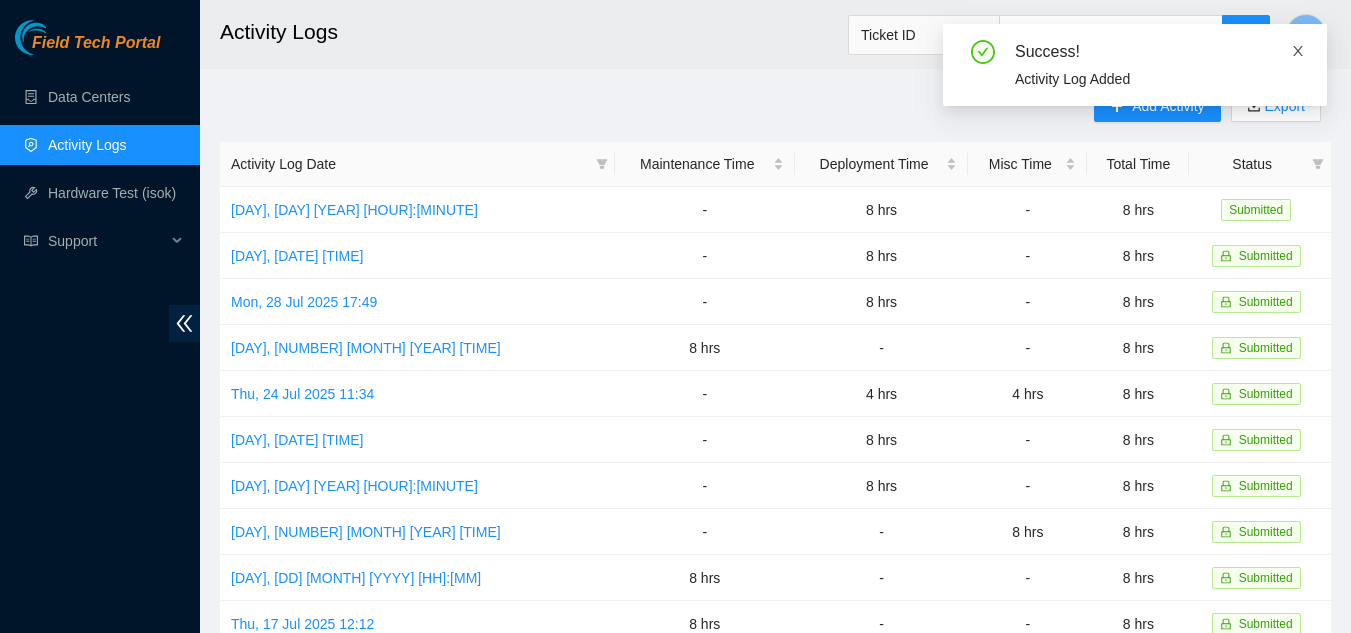 click 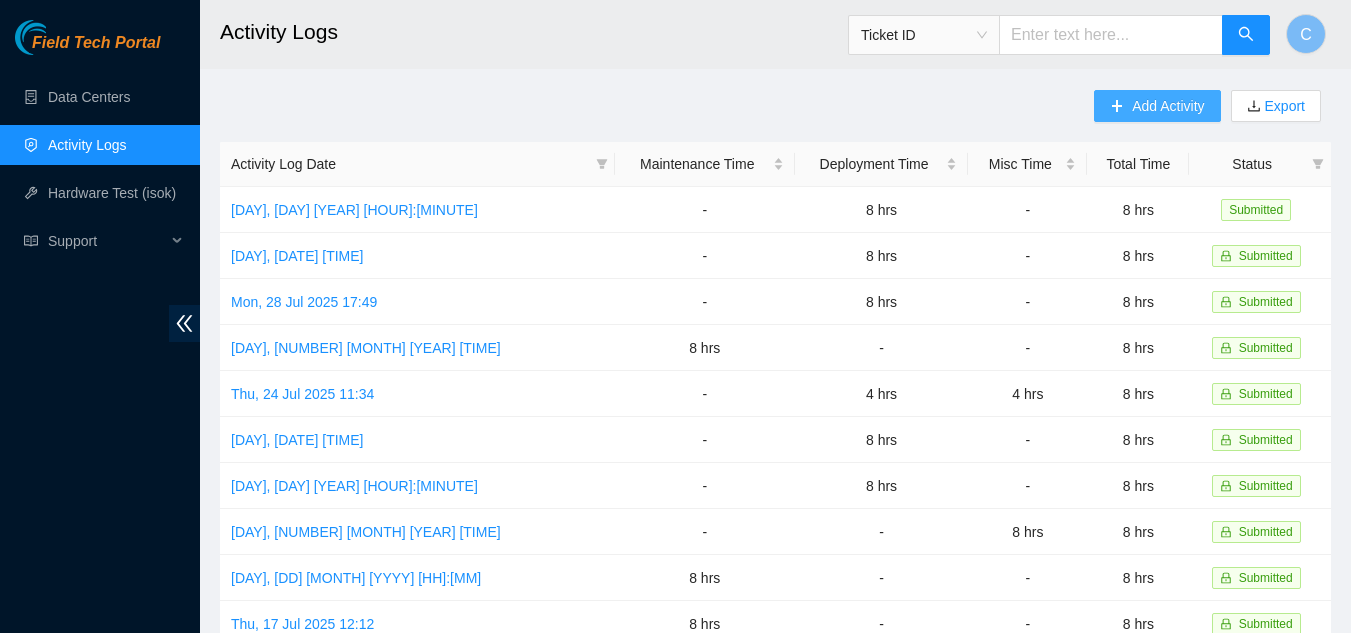 click on "Add Activity" at bounding box center [1168, 106] 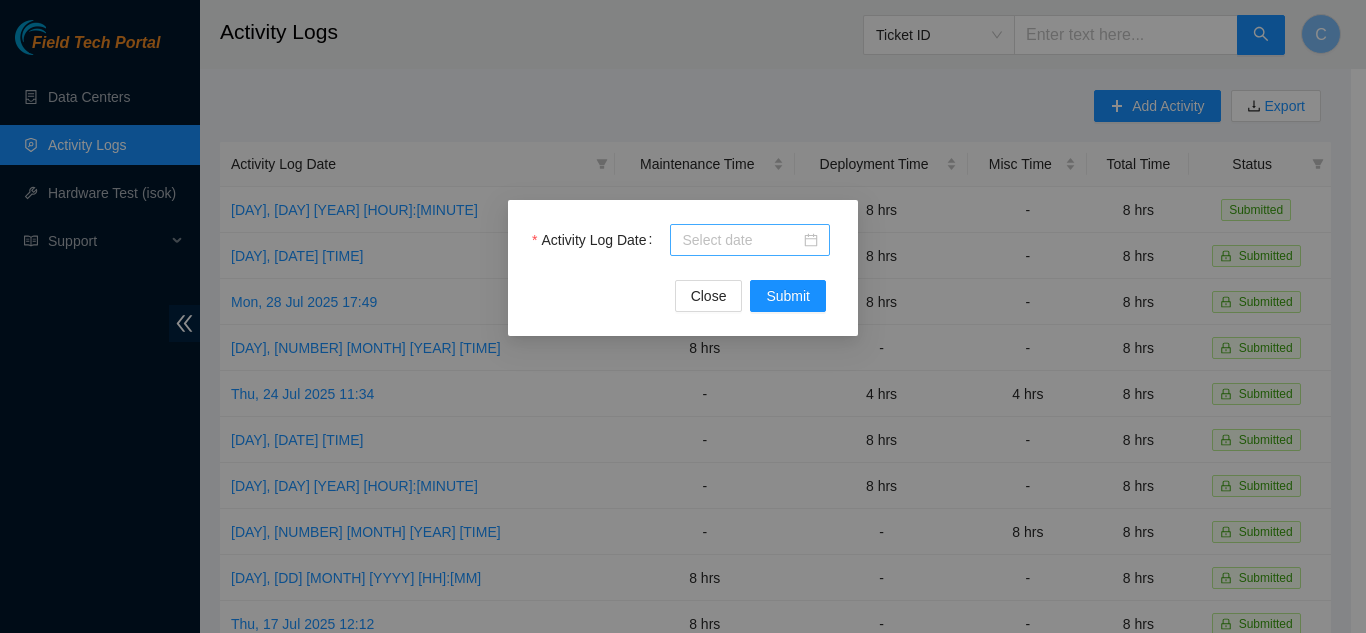 click on "Activity Log Date" at bounding box center [741, 240] 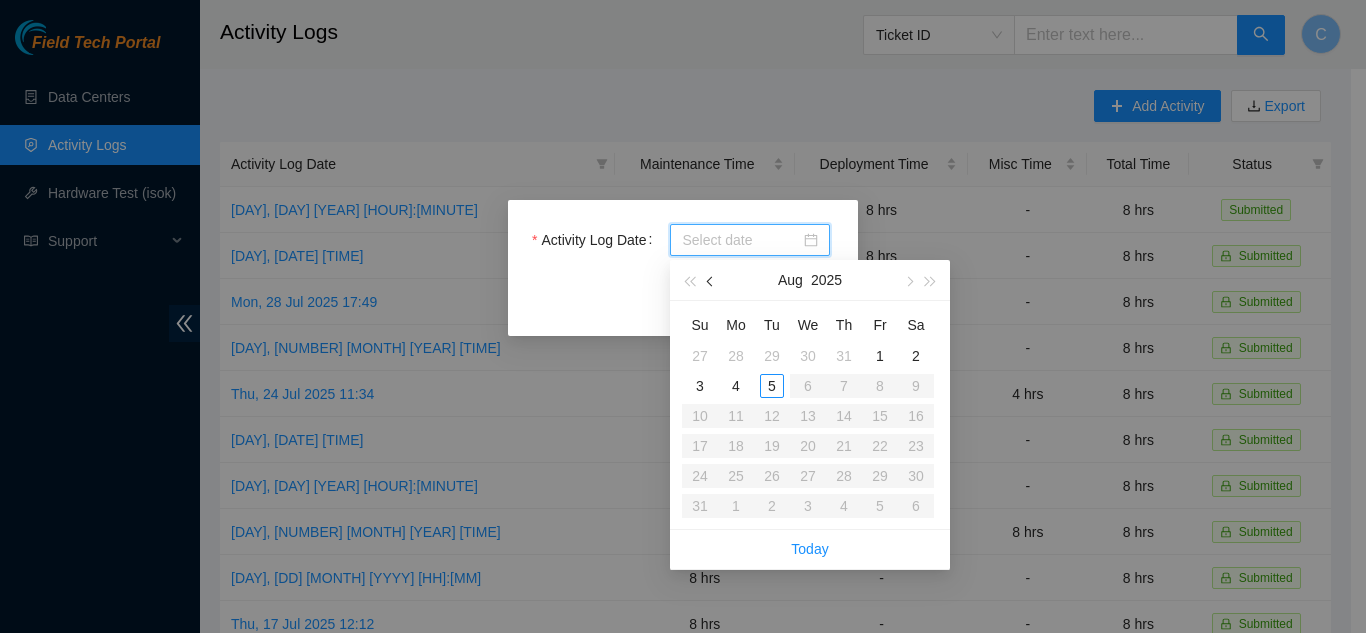 click at bounding box center [711, 280] 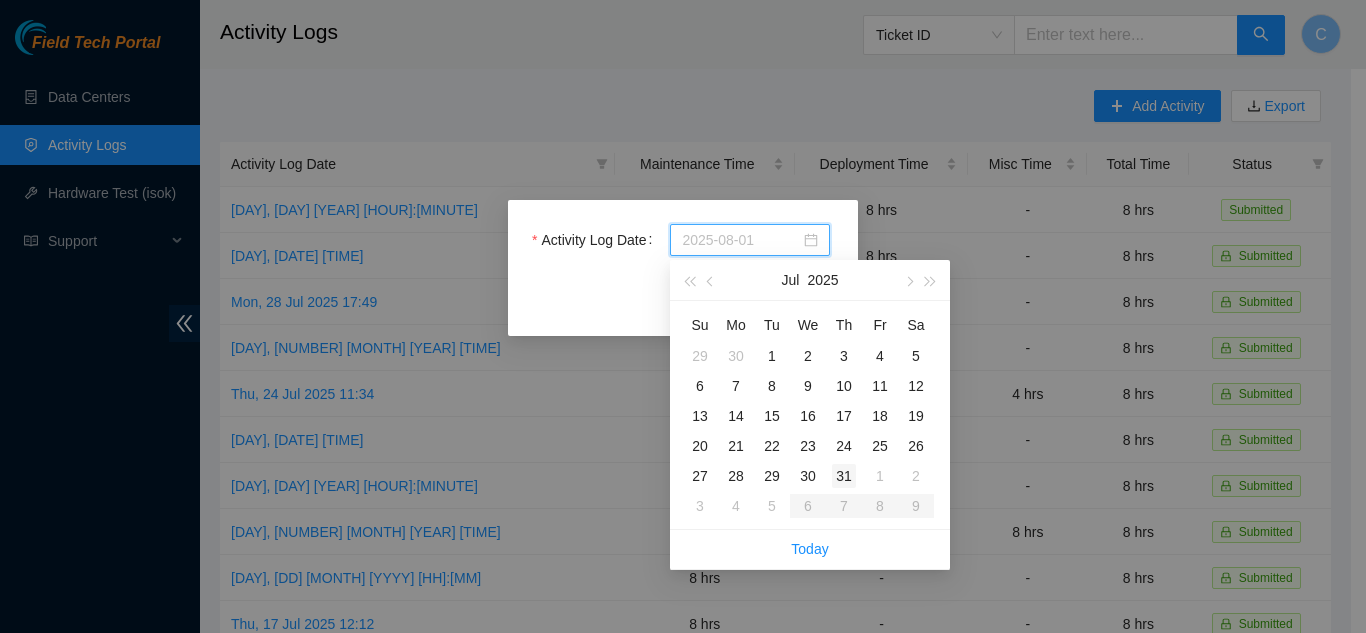 type on "2025-07-31" 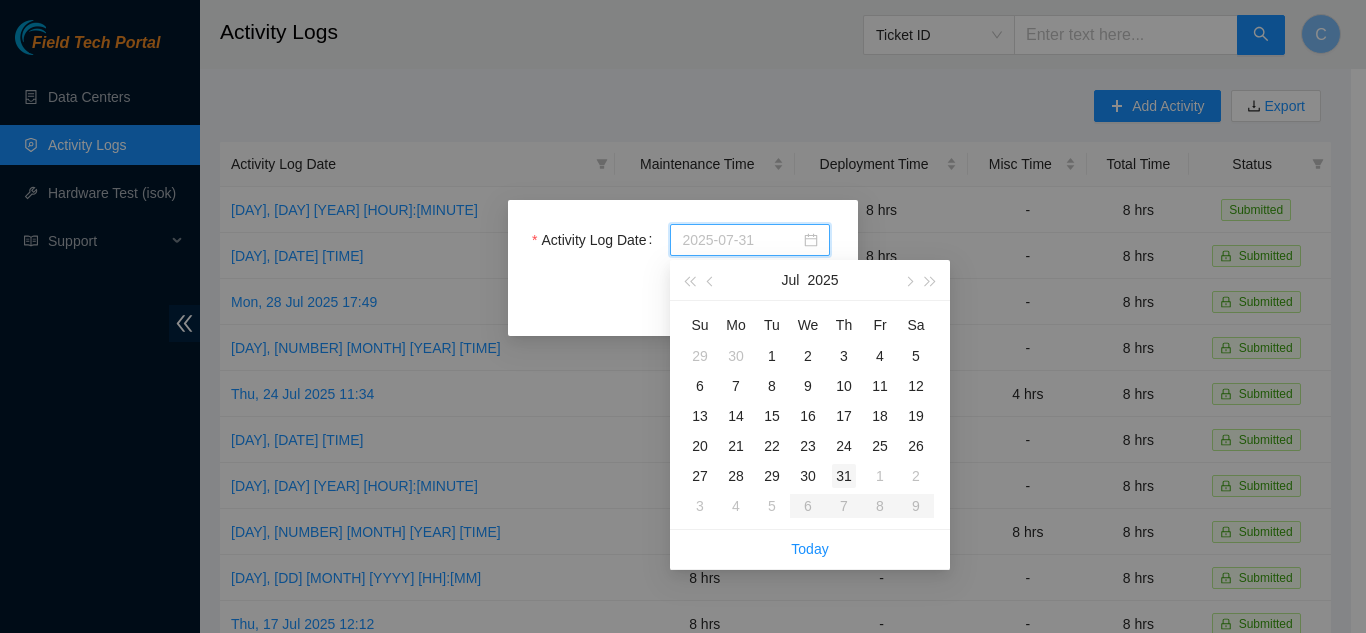 click on "31" at bounding box center [844, 476] 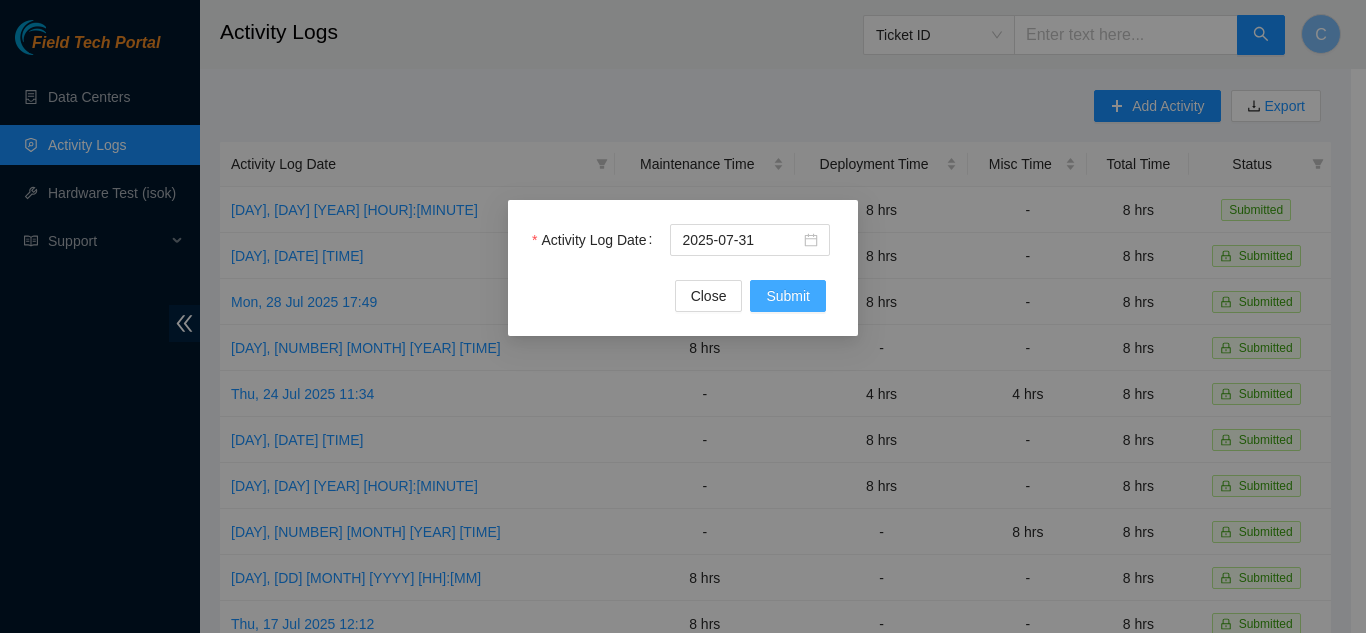 click on "Submit" at bounding box center [788, 296] 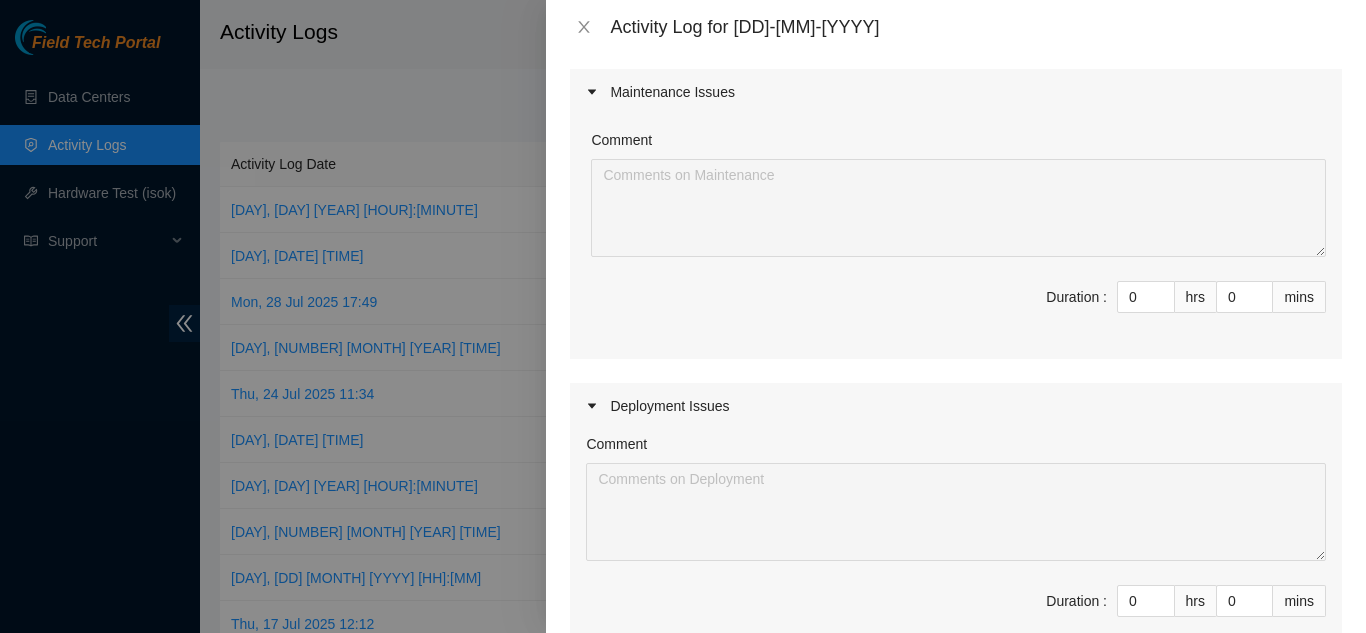scroll, scrollTop: 400, scrollLeft: 0, axis: vertical 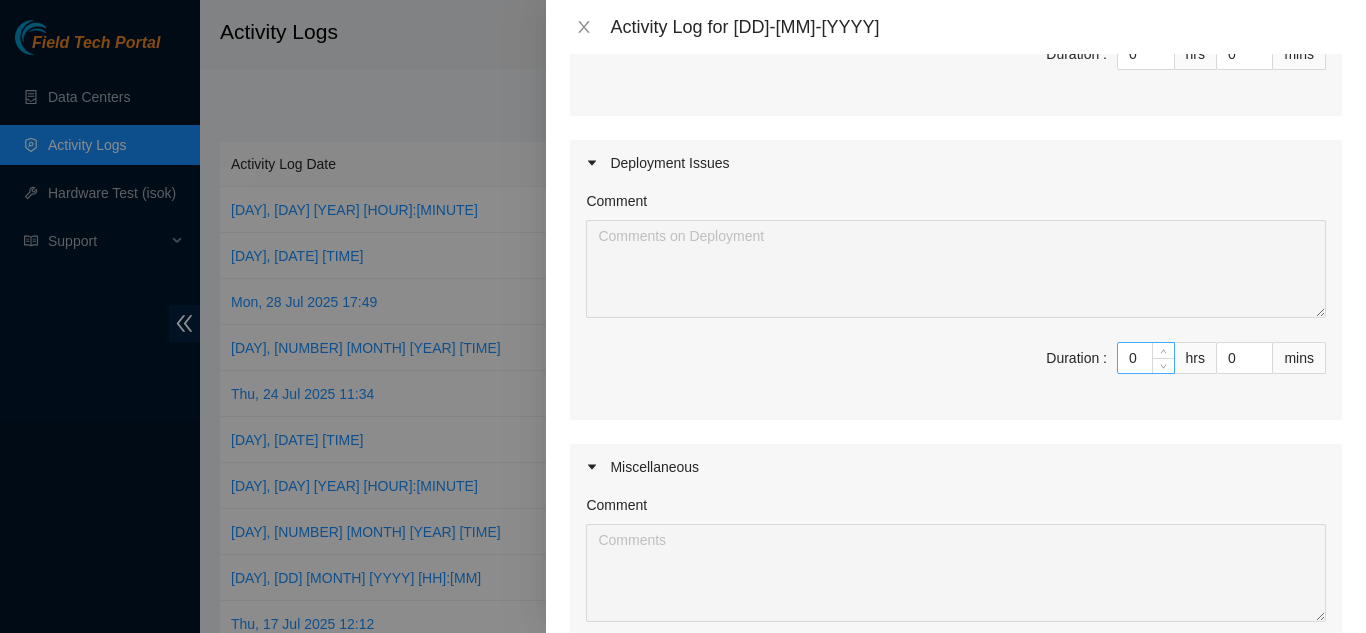 click on "0" at bounding box center [1146, 358] 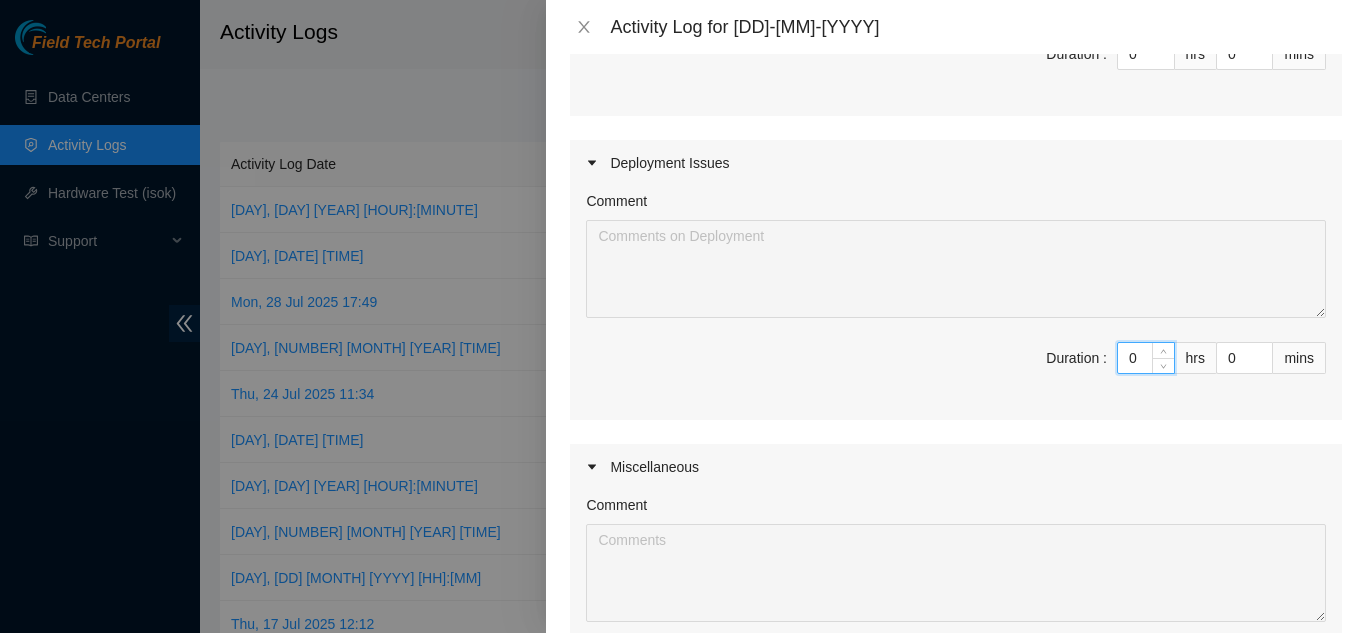 type on "08" 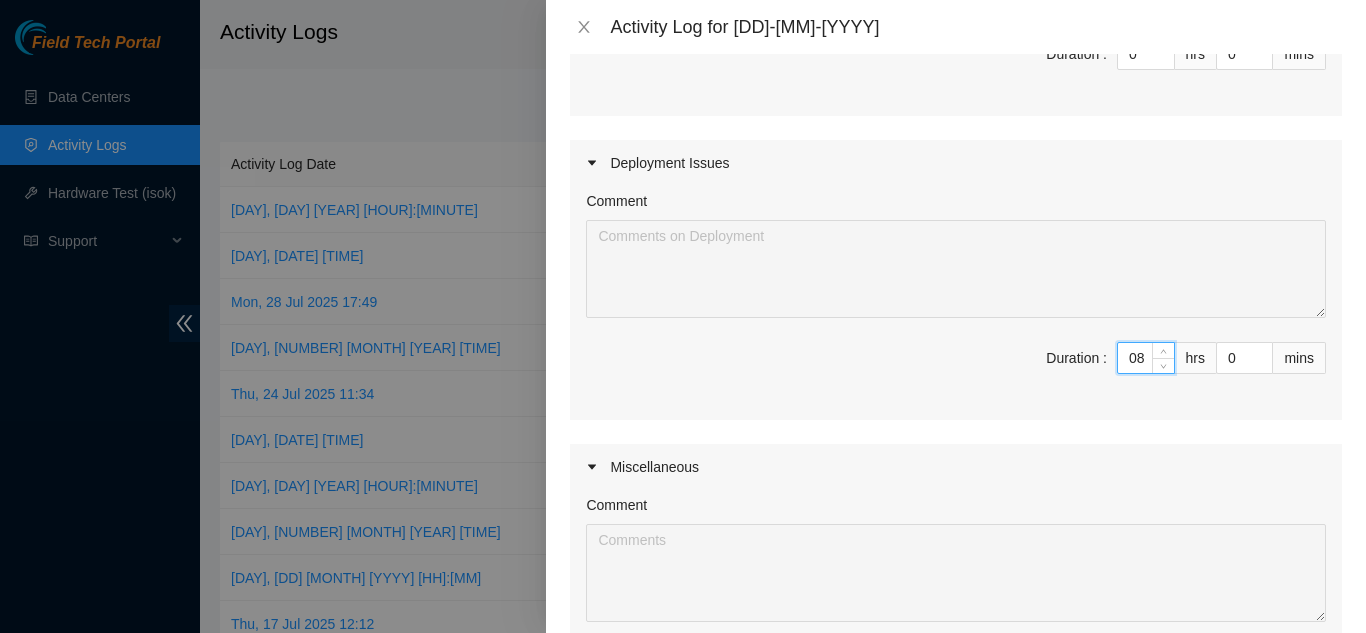 type on "8" 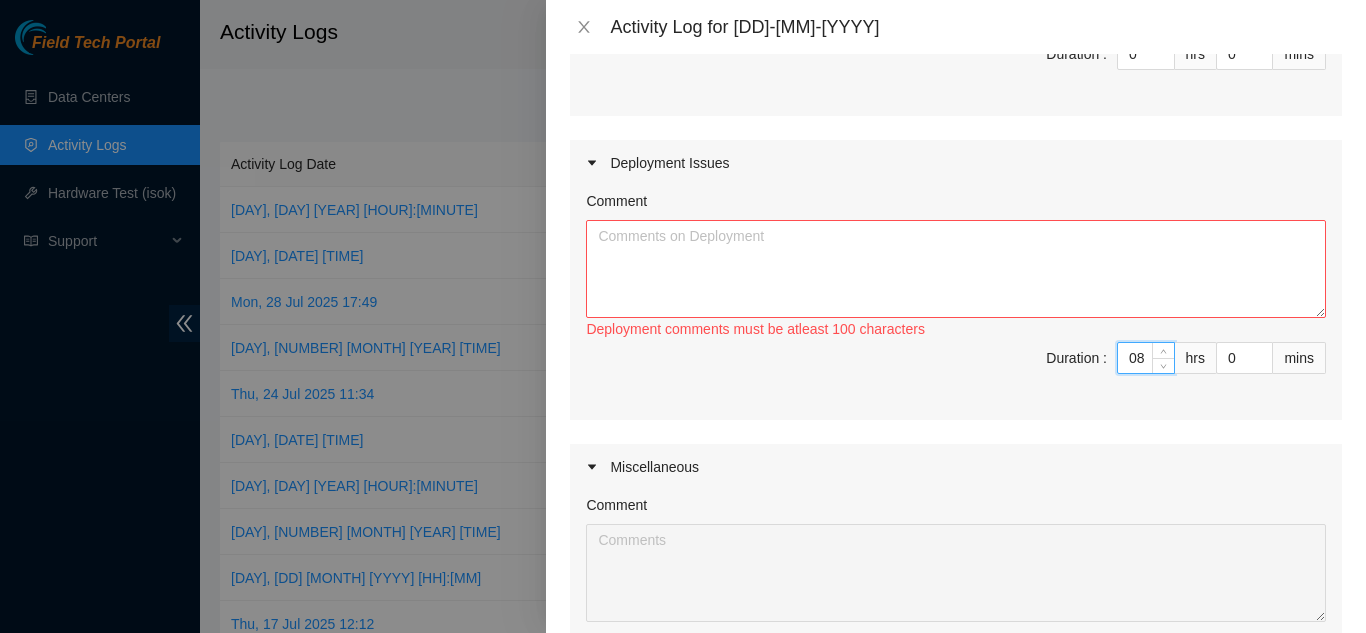 scroll, scrollTop: 0, scrollLeft: 0, axis: both 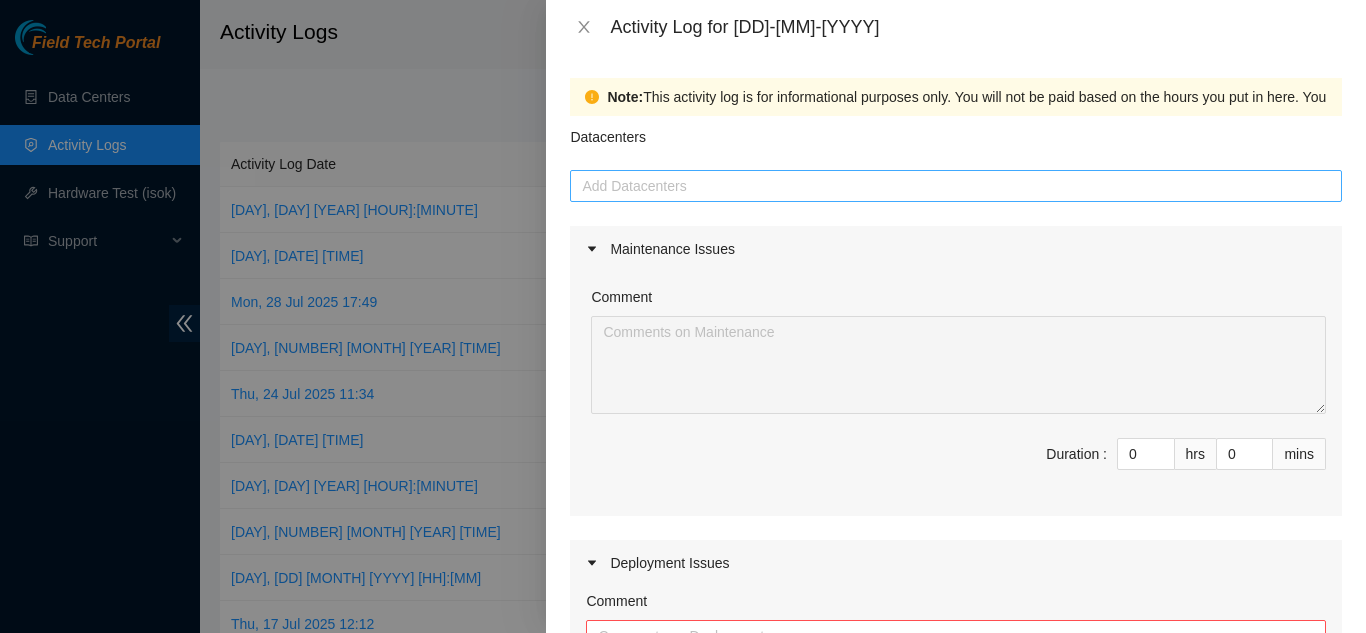 click at bounding box center [956, 186] 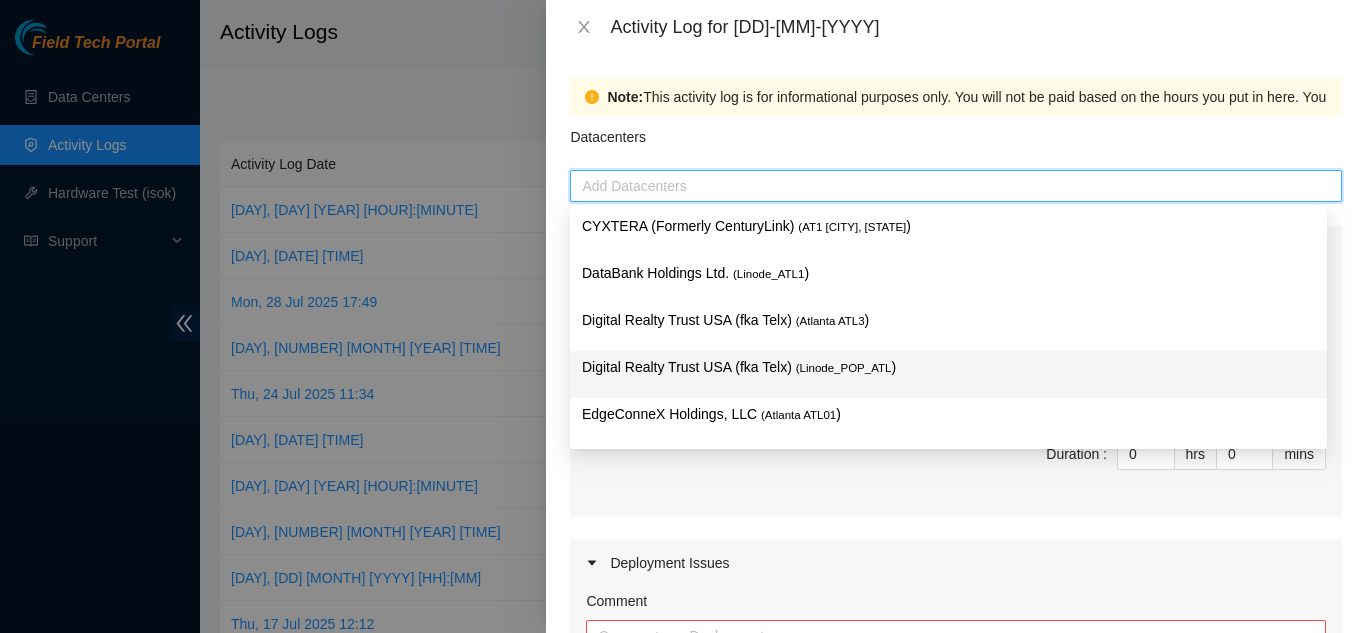 click on "EdgeConneX Holdings, LLC   ( Atlanta ATL01 )" at bounding box center [948, 414] 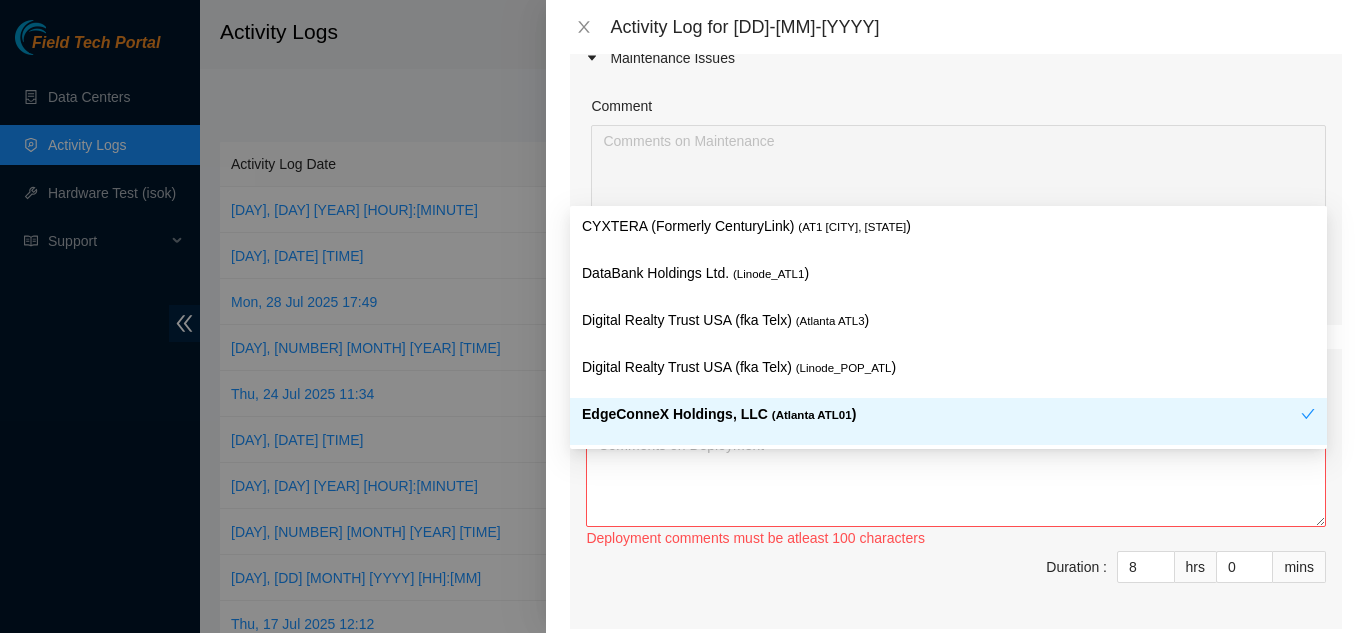 scroll, scrollTop: 400, scrollLeft: 0, axis: vertical 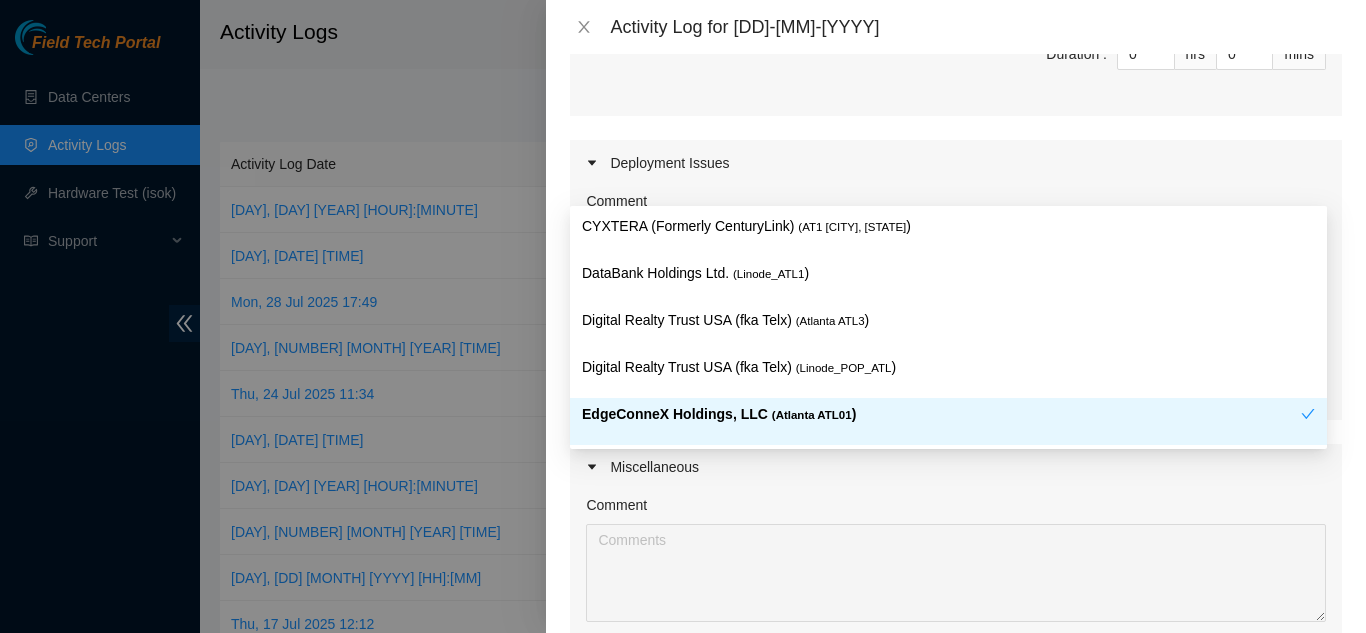 click on "EdgeConneX Holdings, LLC   ( Atlanta ATL01 )" at bounding box center [941, 421] 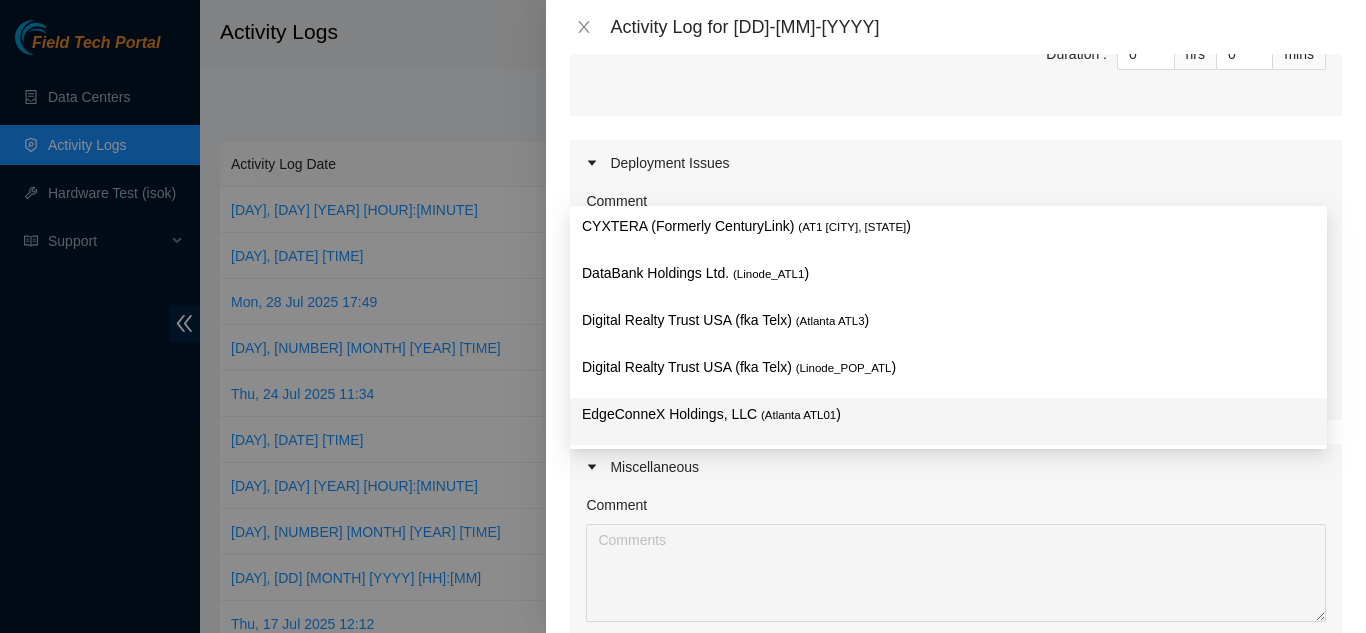 click on "Comment" at bounding box center (956, 509) 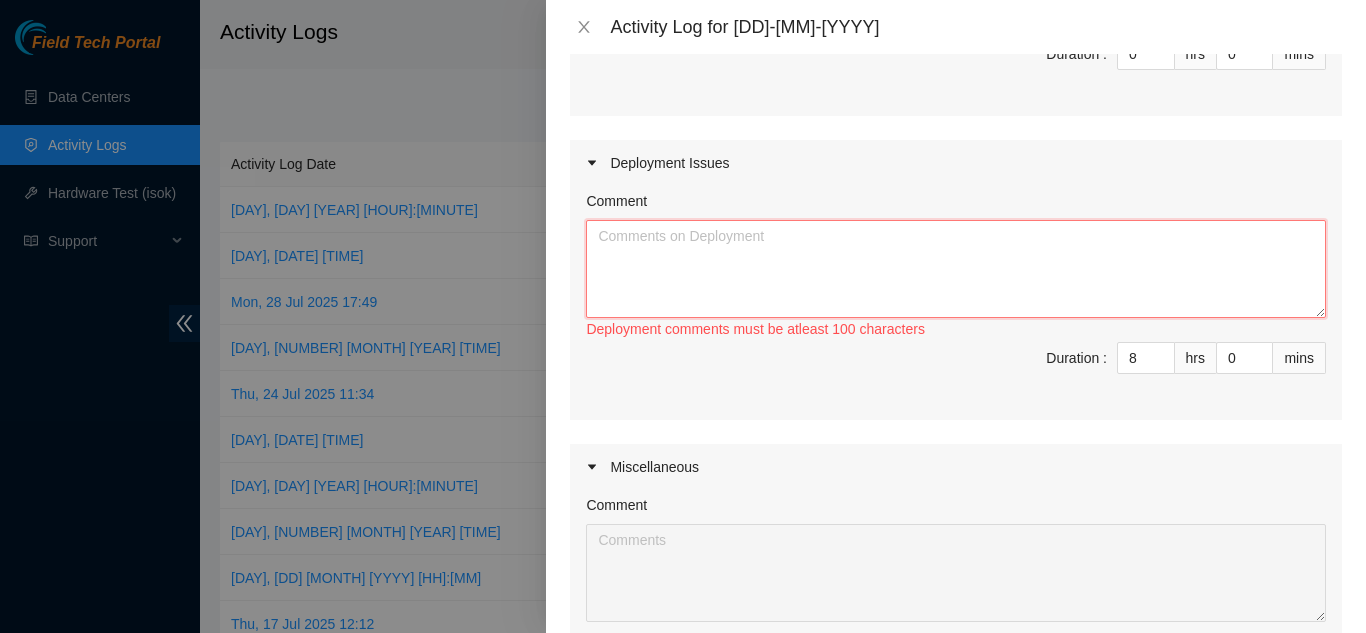 click on "Comment" at bounding box center [956, 269] 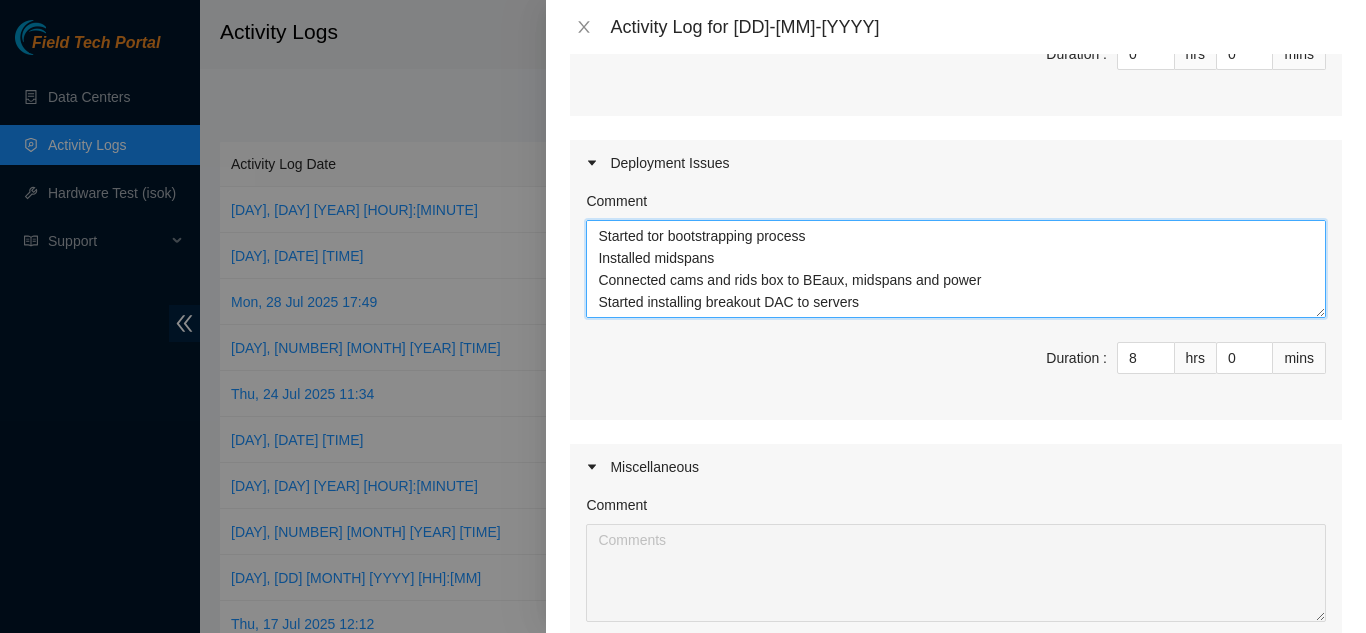scroll, scrollTop: 44, scrollLeft: 0, axis: vertical 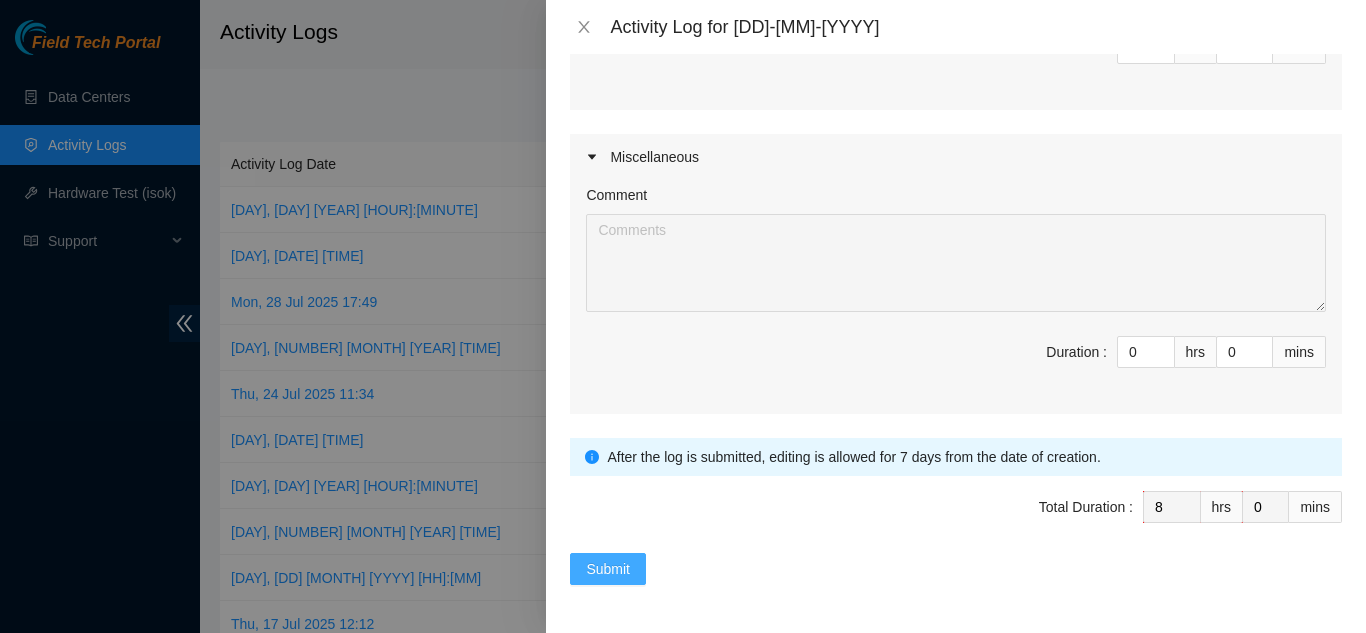 type on "DP79420
Started tor bootstrapping process
Installed midspans
Connected cams and rids box to BEaux, midspans and power
Started installing breakout DAC to servers" 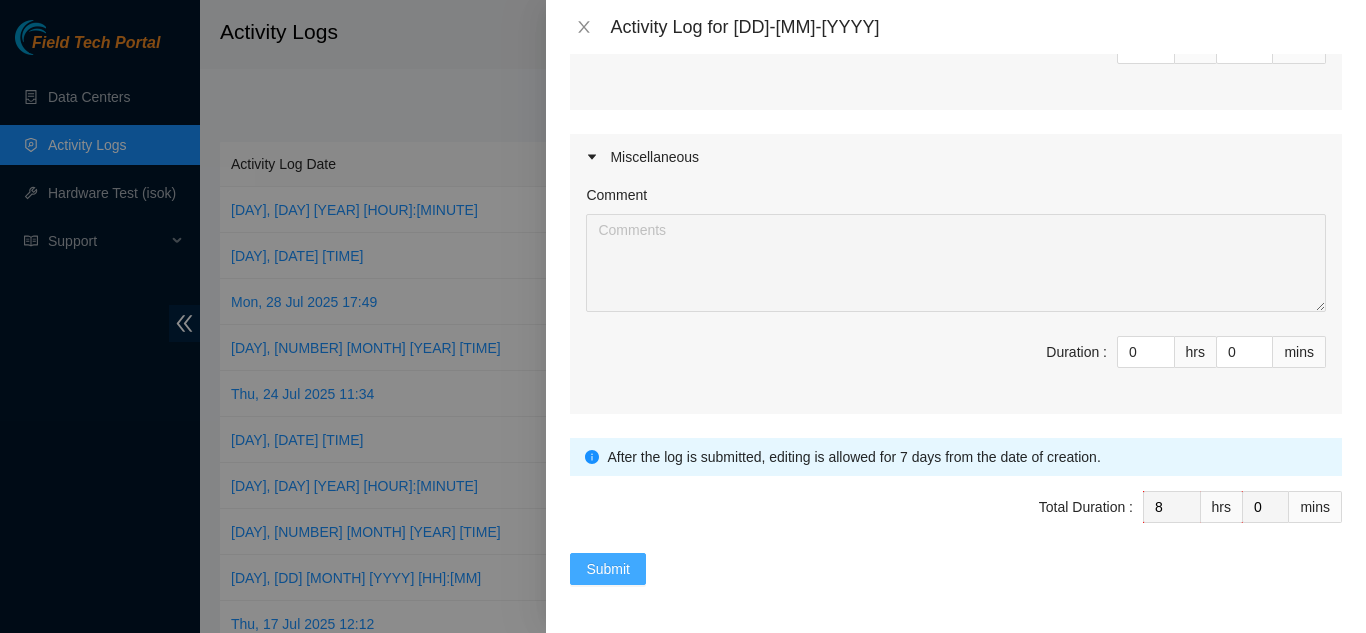click on "Submit" at bounding box center (608, 569) 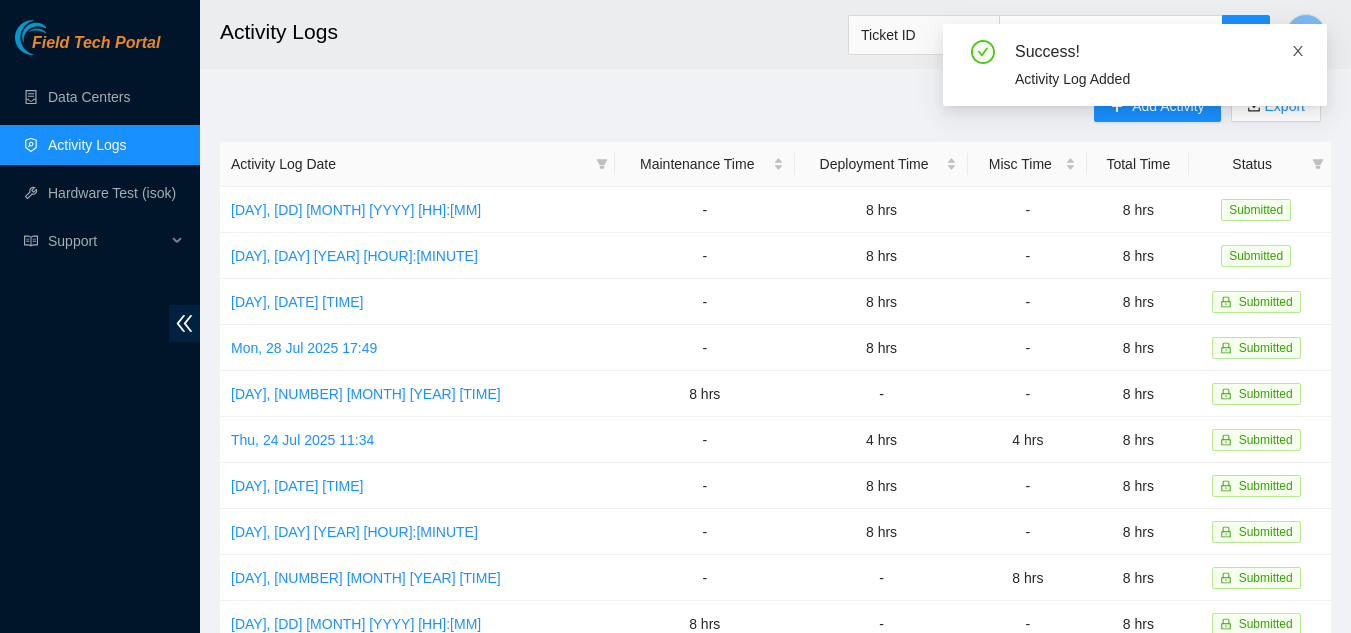 click 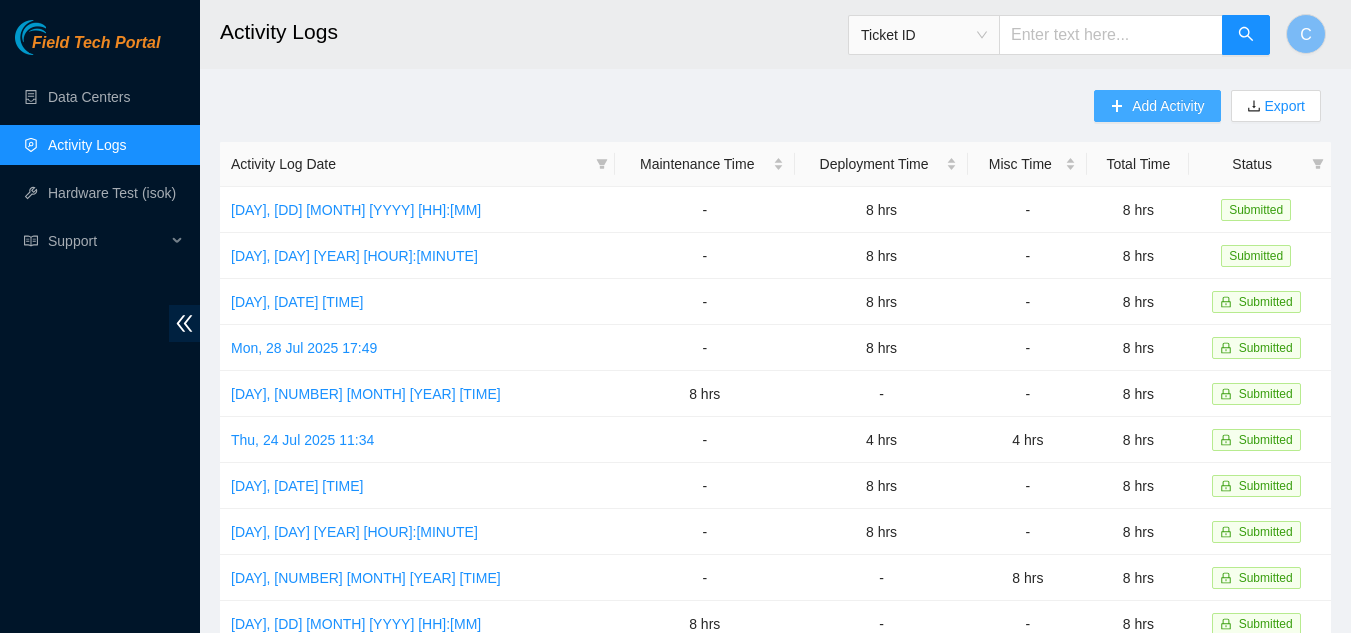 click on "Add Activity" at bounding box center [1157, 106] 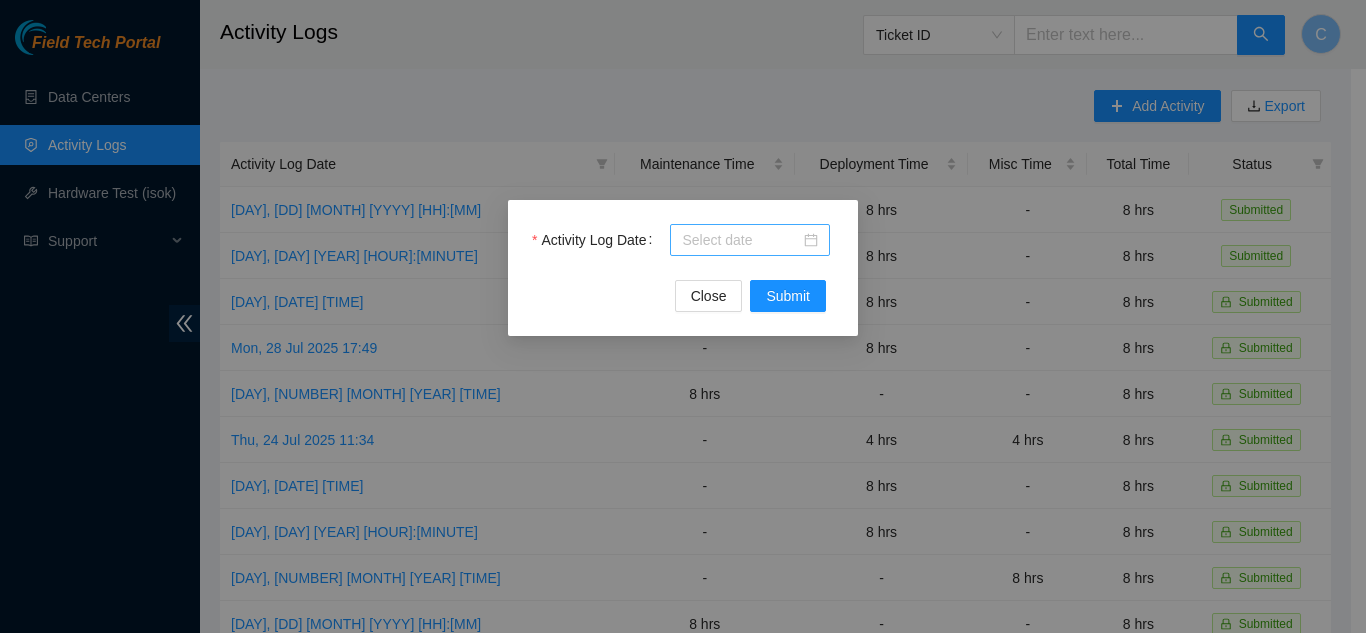 click on "Activity Log Date" at bounding box center (741, 240) 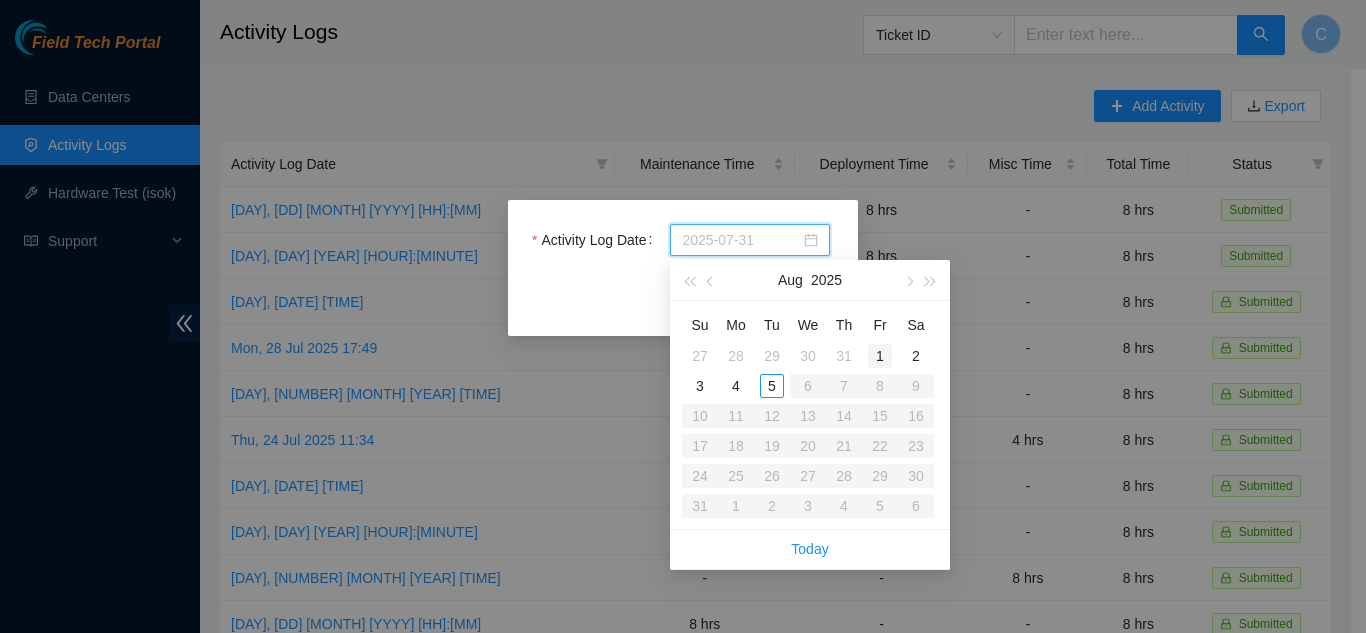 type on "2025-08-01" 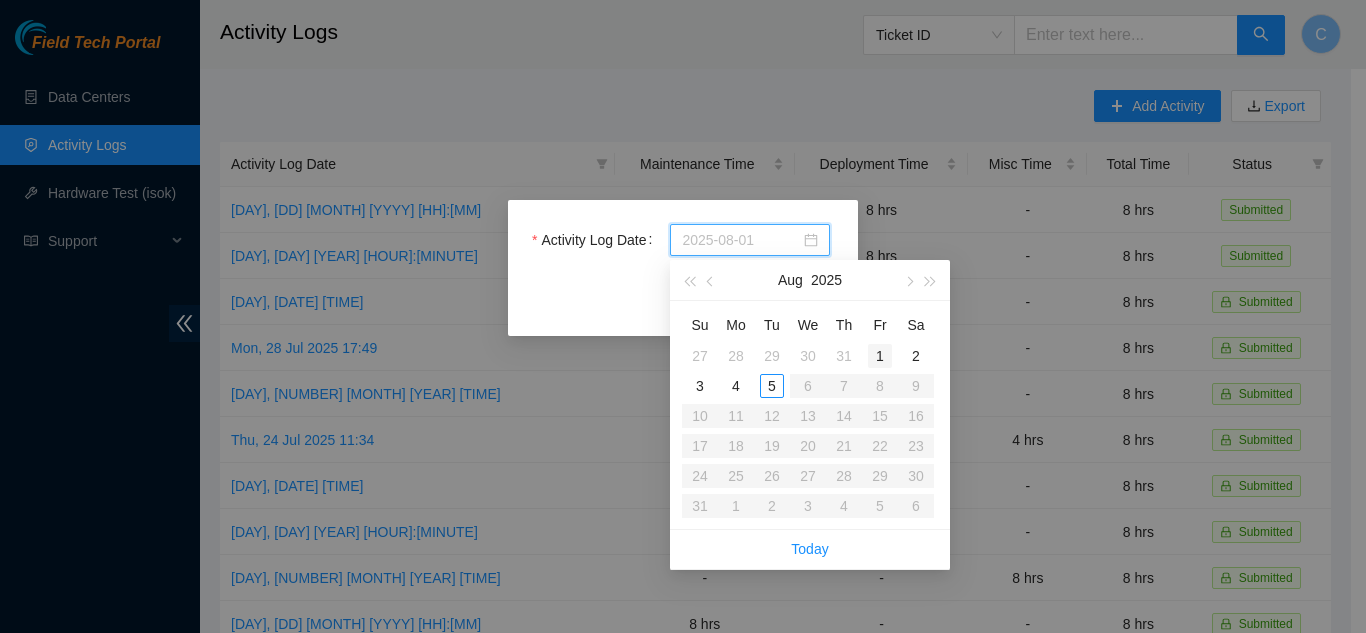 click on "1" at bounding box center (880, 356) 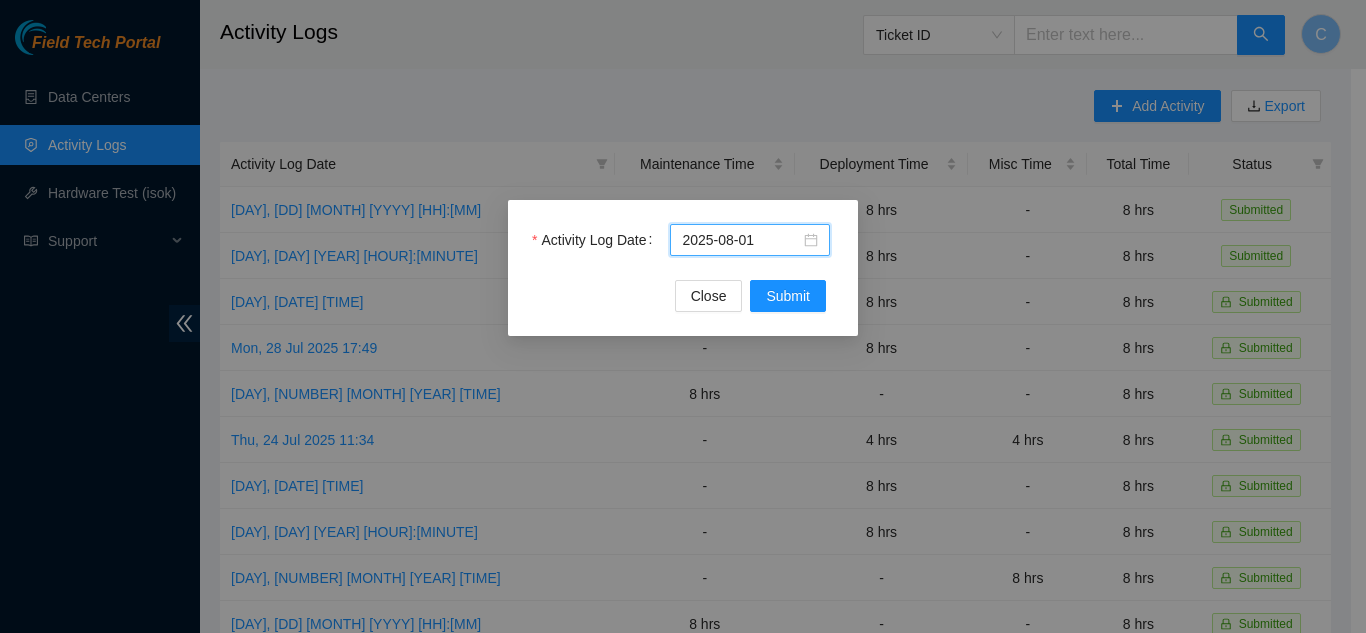 click on "Activity Log Date [YYYY]-[MM]-[DD] Close Submit" at bounding box center (683, 268) 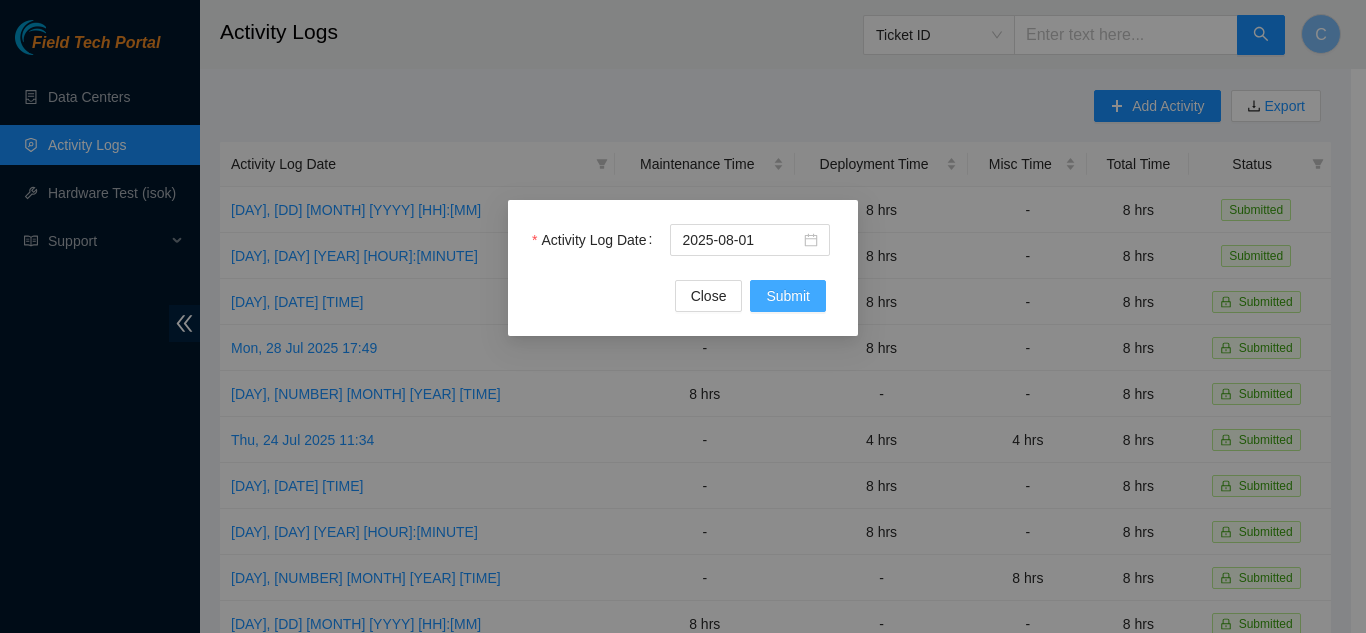 click on "Submit" at bounding box center [788, 296] 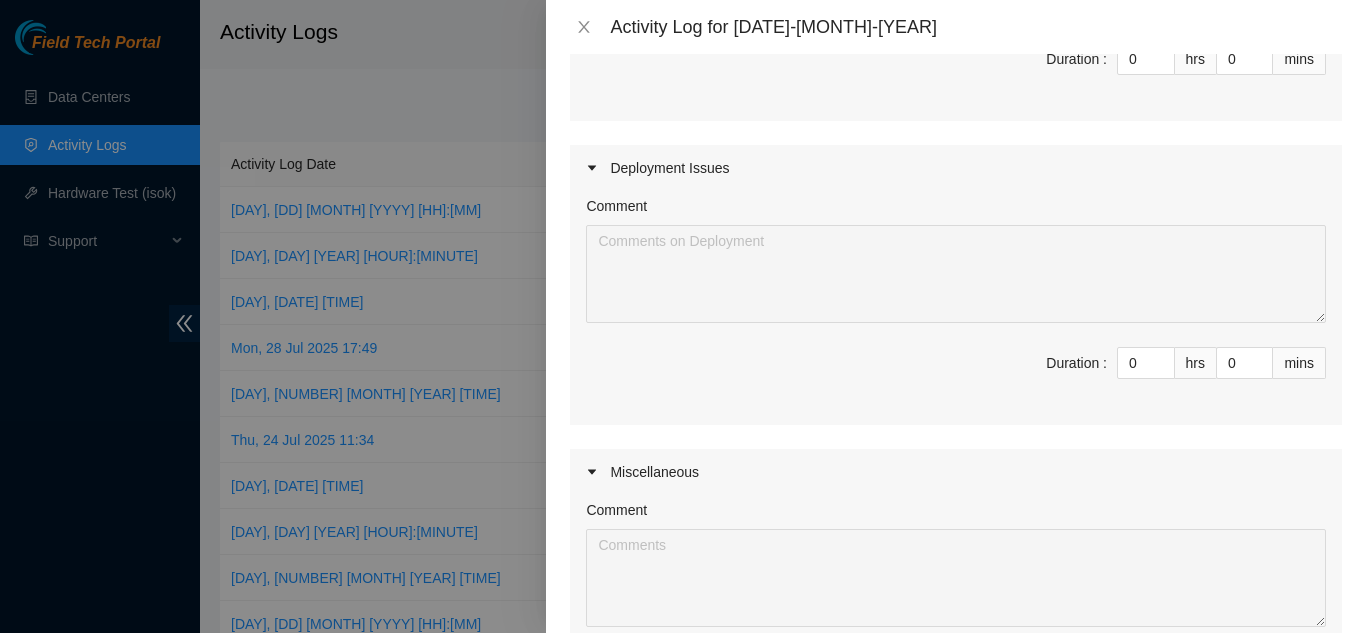 scroll, scrollTop: 400, scrollLeft: 0, axis: vertical 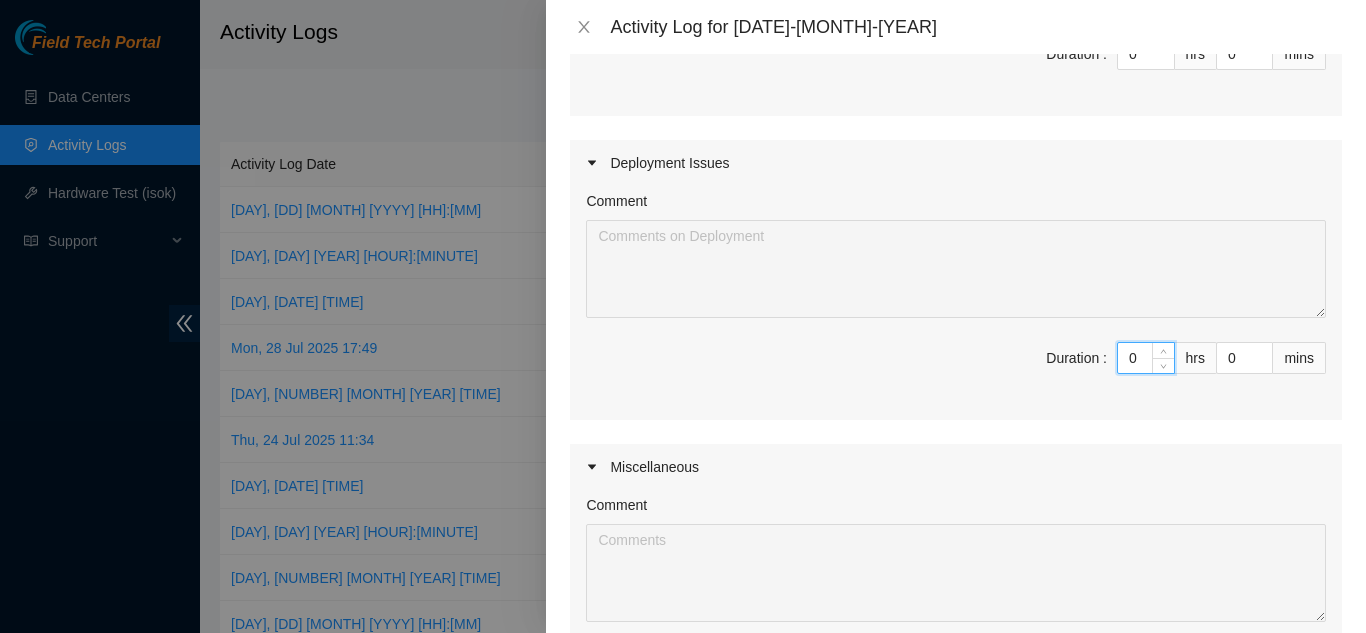 click on "0" at bounding box center [1146, 358] 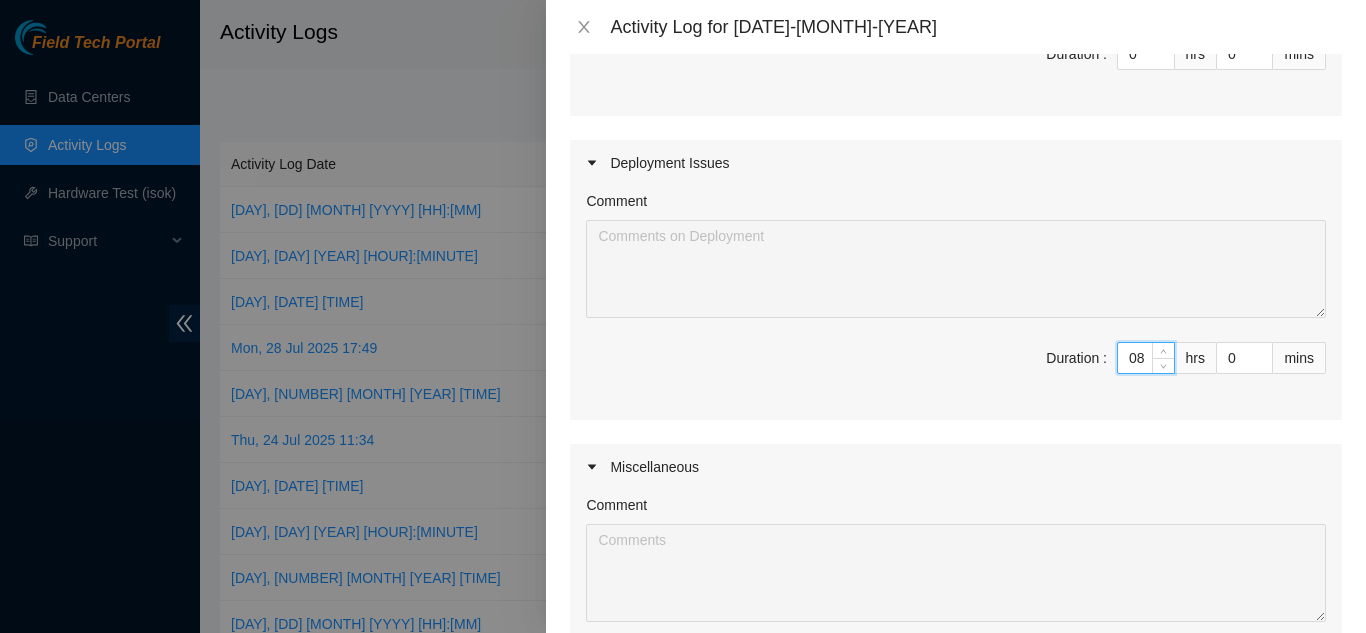 type on "8" 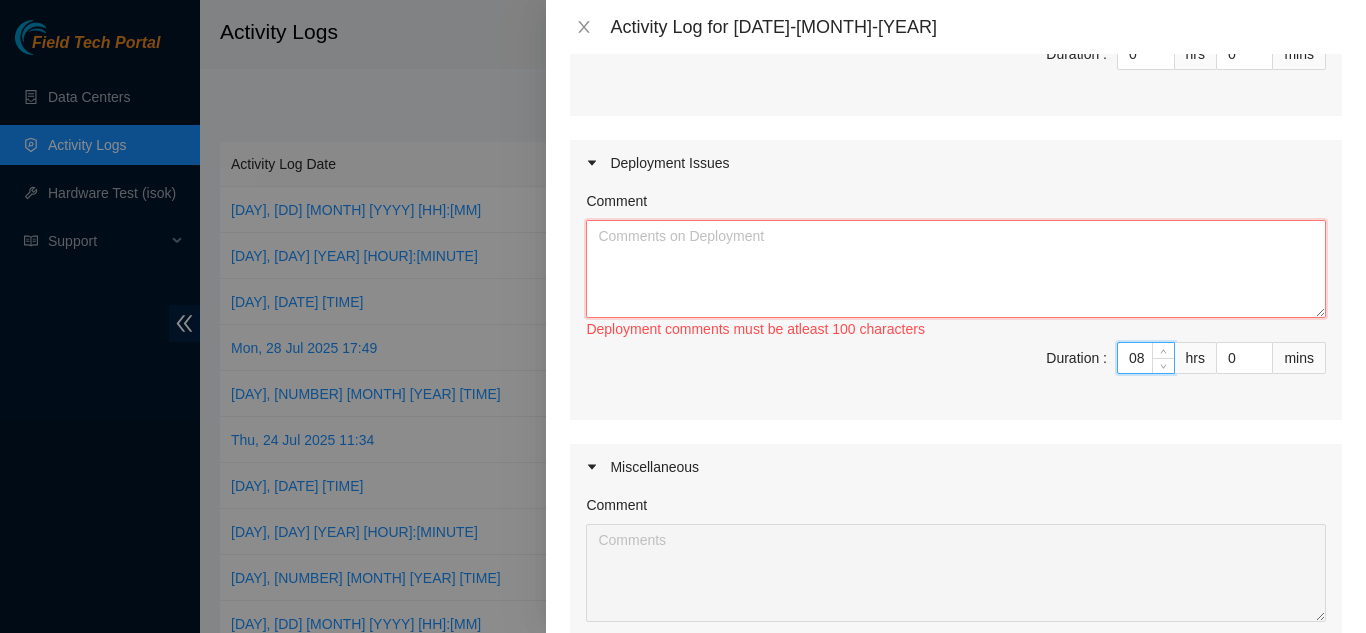 type on "8" 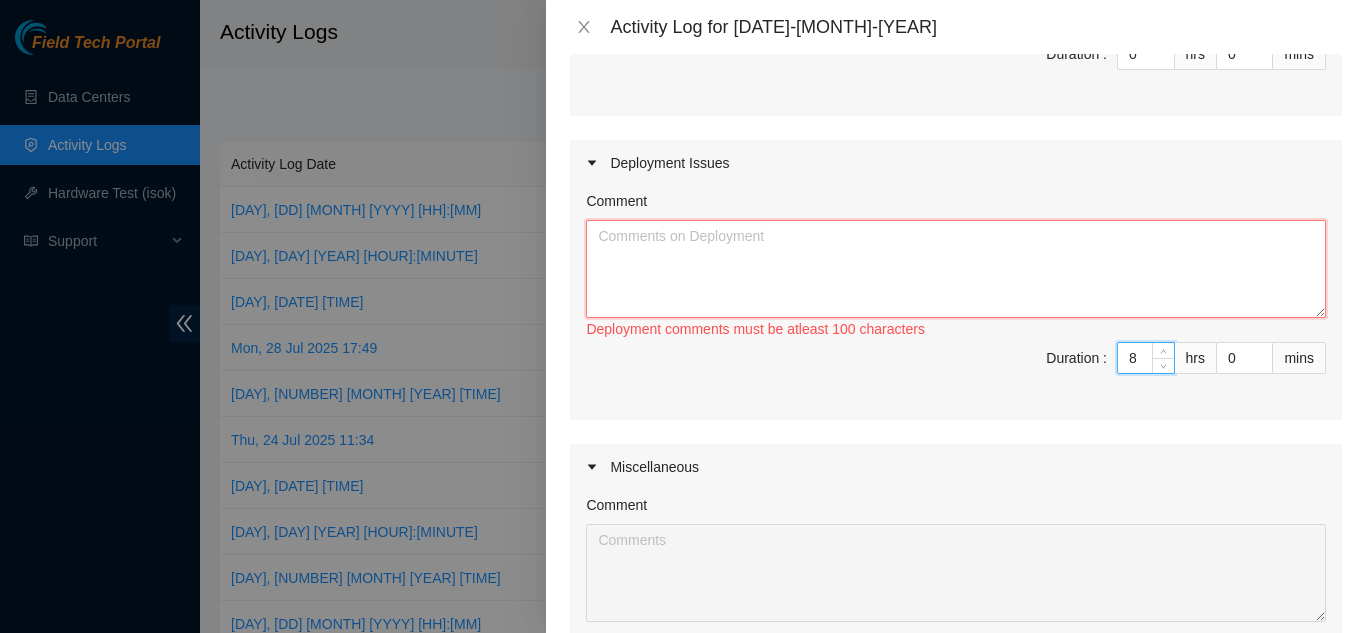 click on "Comment" at bounding box center (956, 269) 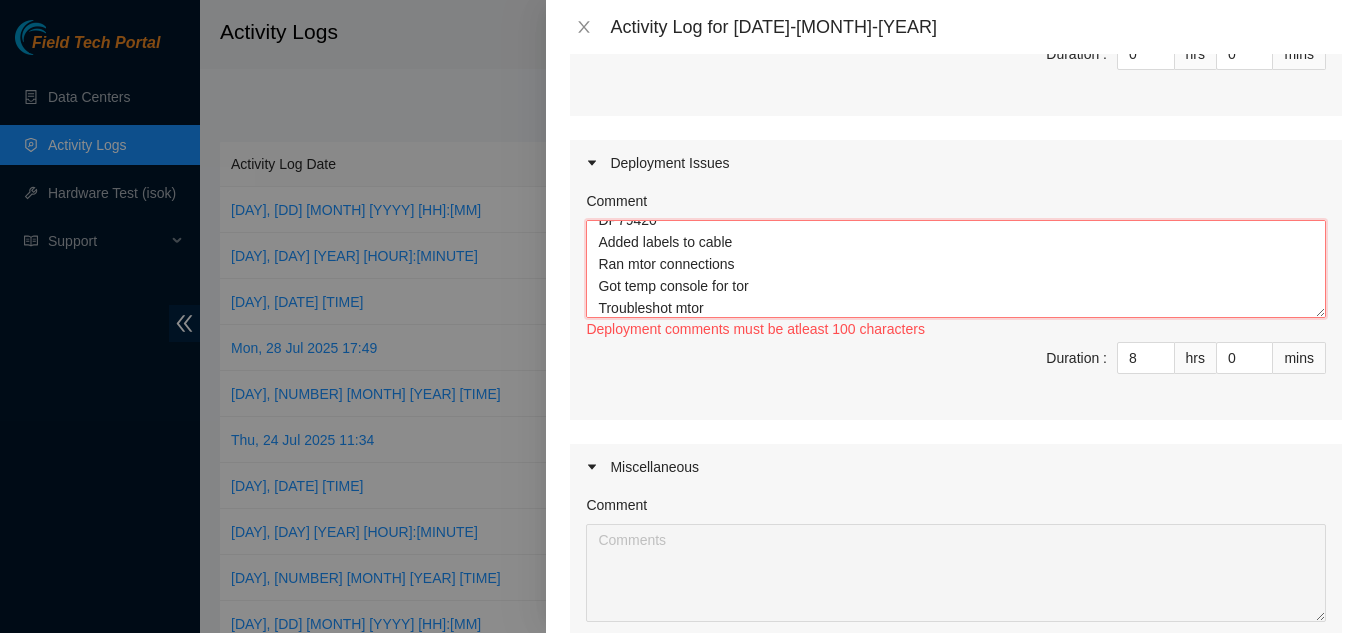scroll, scrollTop: 38, scrollLeft: 0, axis: vertical 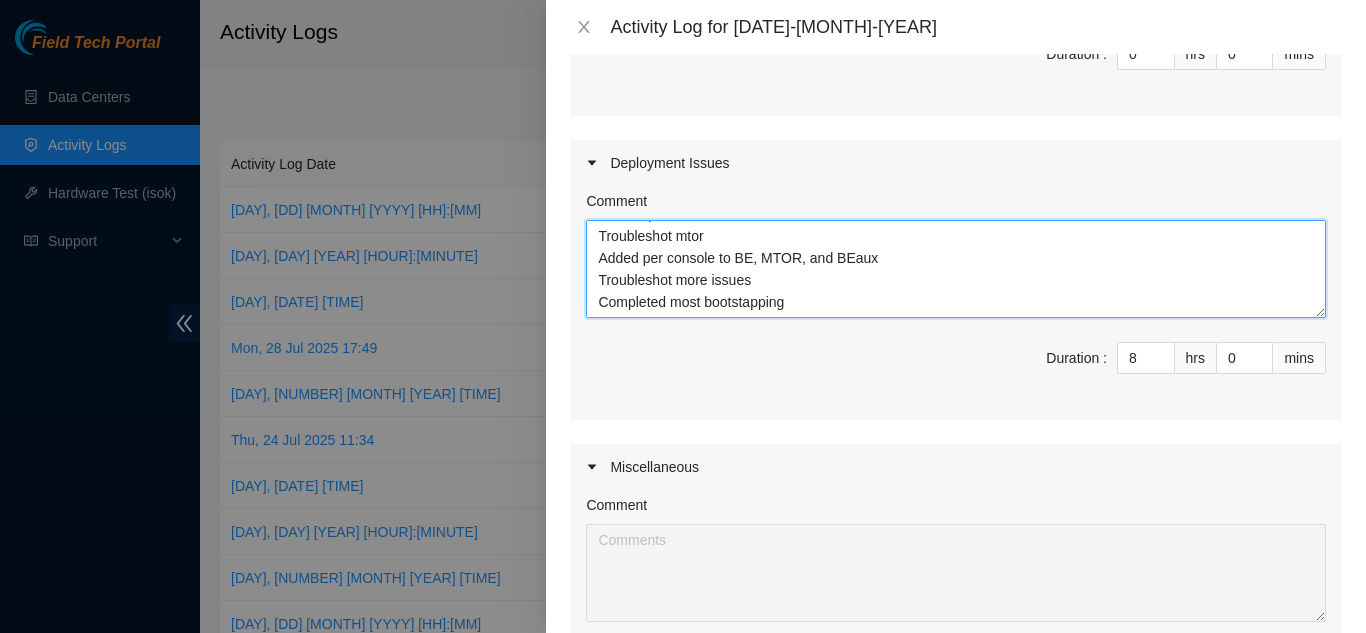 click on "DP79420
Added labels to cable
Ran mtor connections
Got temp console for tor and mtor
Troubleshot mtor
Added per console to BE, MTOR, and BEaux
Troubleshot more issues
Completed most bootstapping" at bounding box center (956, 269) 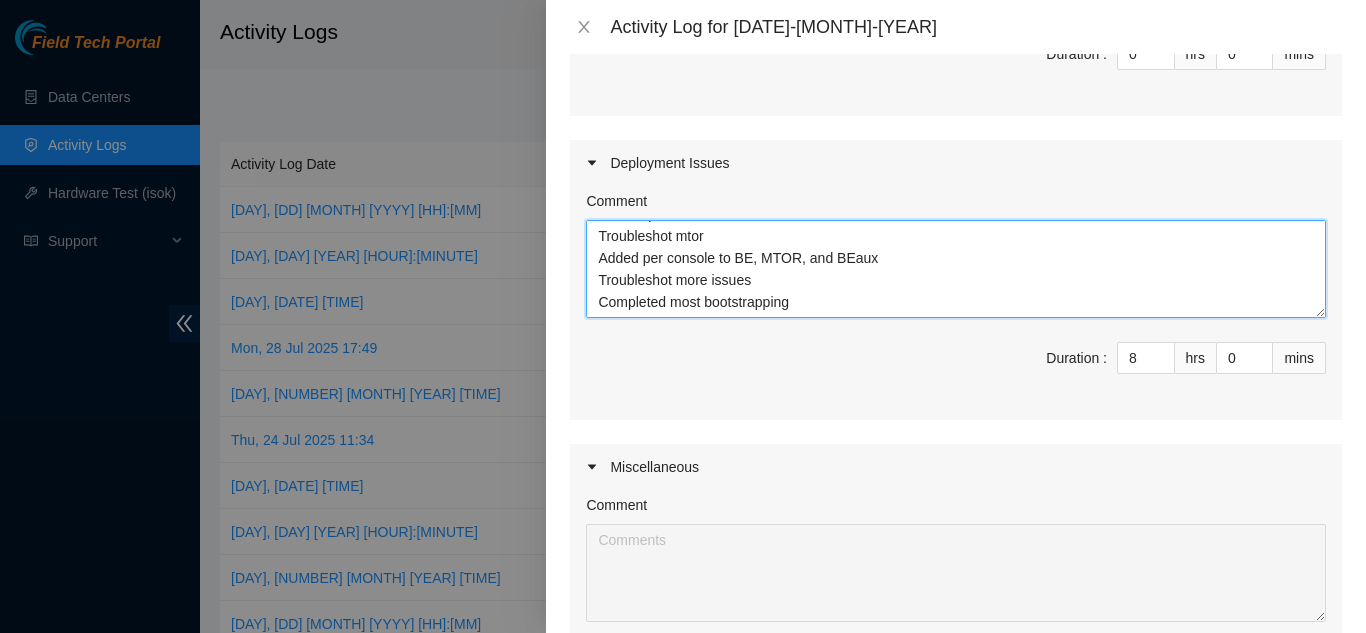 click on "DP79420
Added labels to cable
Ran mtor connections
Got temp console for tor and mtor
Troubleshot mtor
Added per console to BE, MTOR, and BEaux
Troubleshot more issues
Completed most bootstrapping" at bounding box center (956, 269) 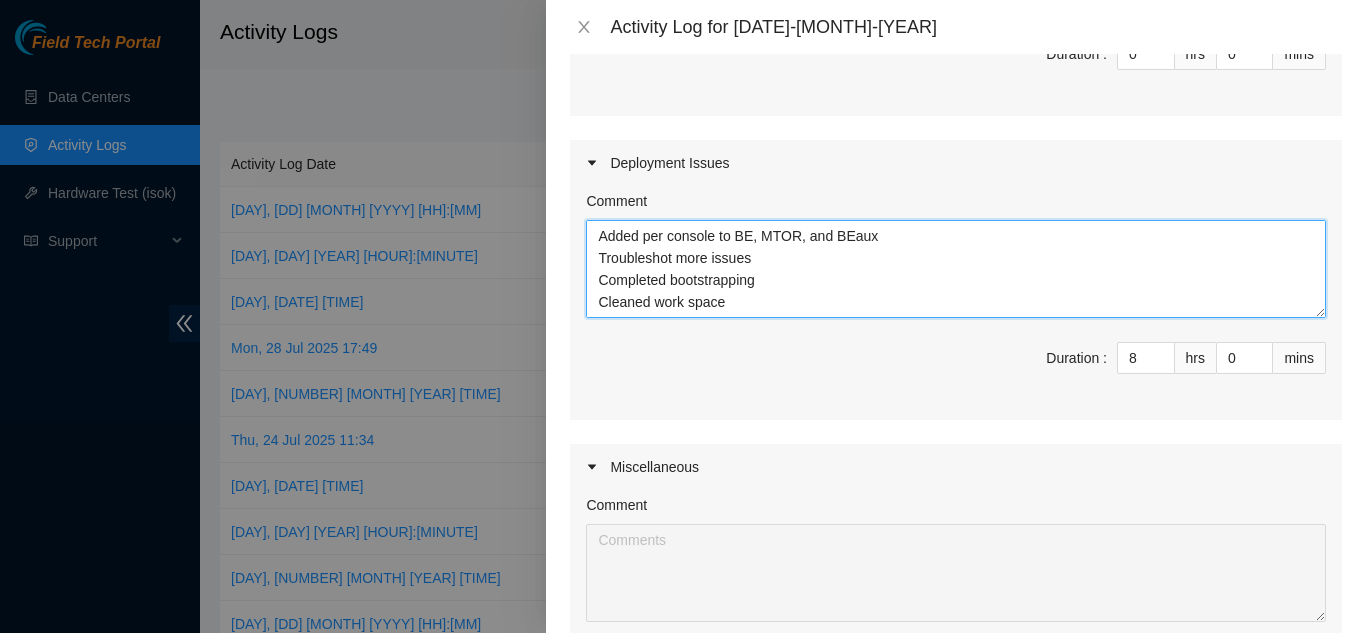 scroll, scrollTop: 132, scrollLeft: 0, axis: vertical 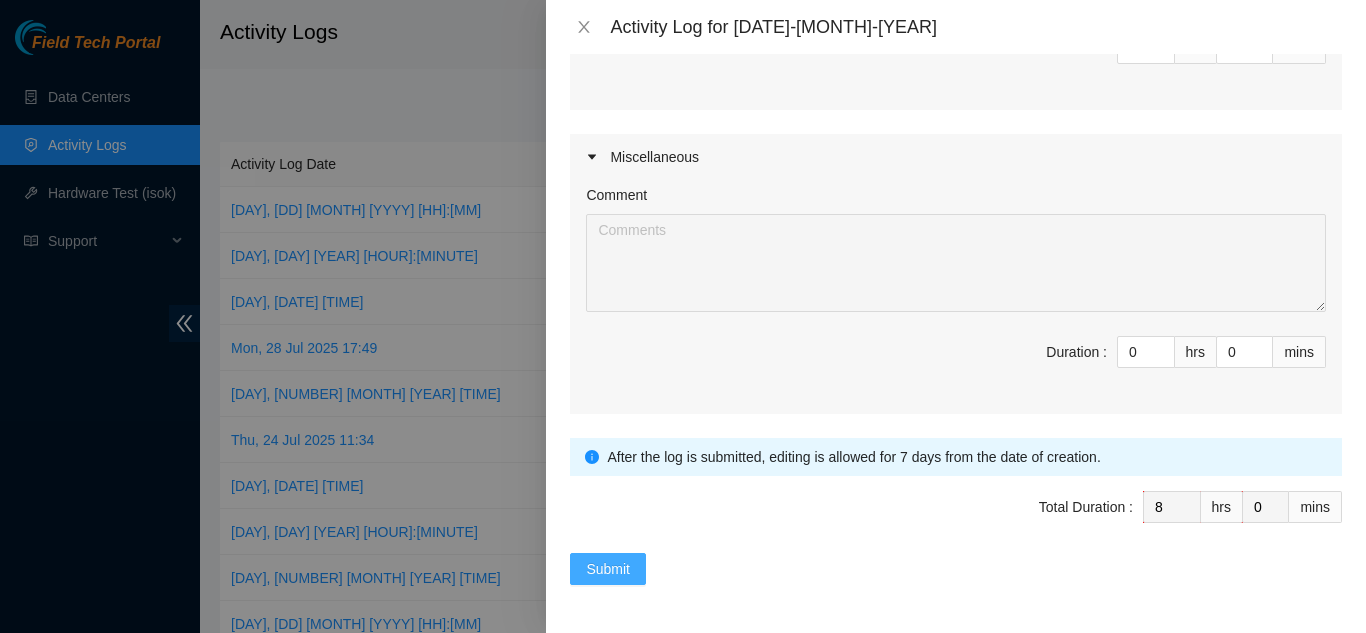 type on "DP79420
Added labels to cable
Ran mtor connections
Got temp console for tor and mtor
Troubleshot mtor
Added per console to BE, MTOR, and BEaux
Troubleshot more issues
Completed bootstrapping
Cleaned work space" 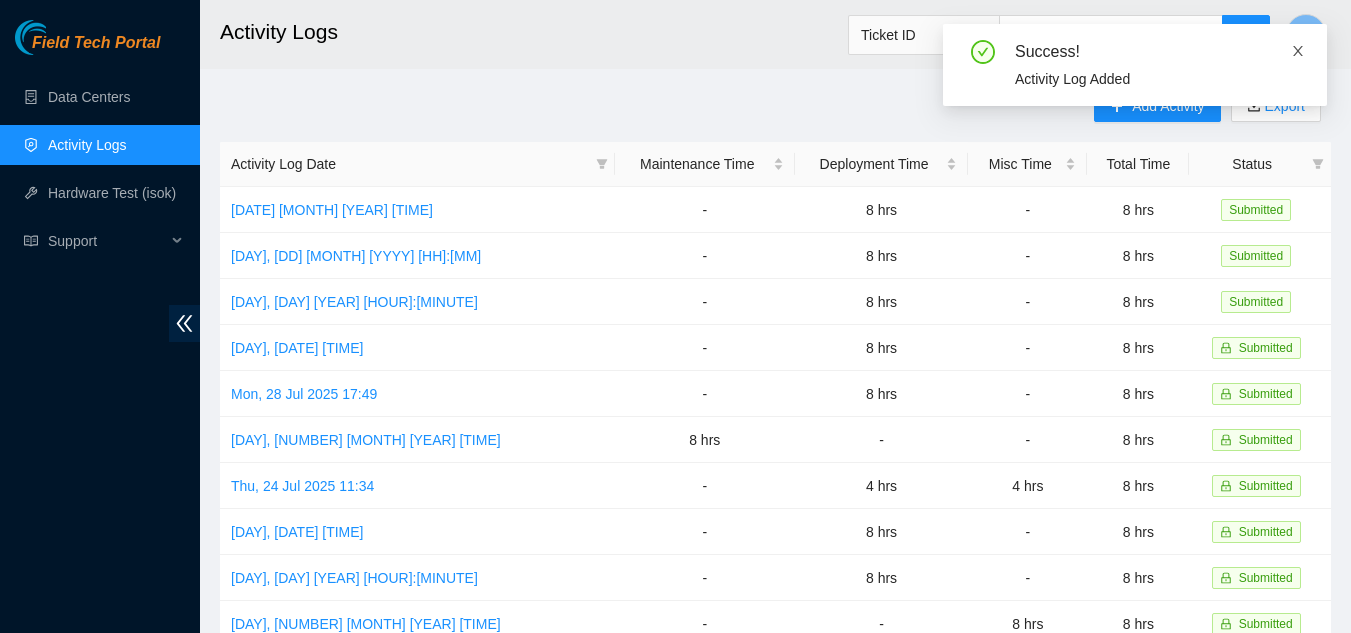 click 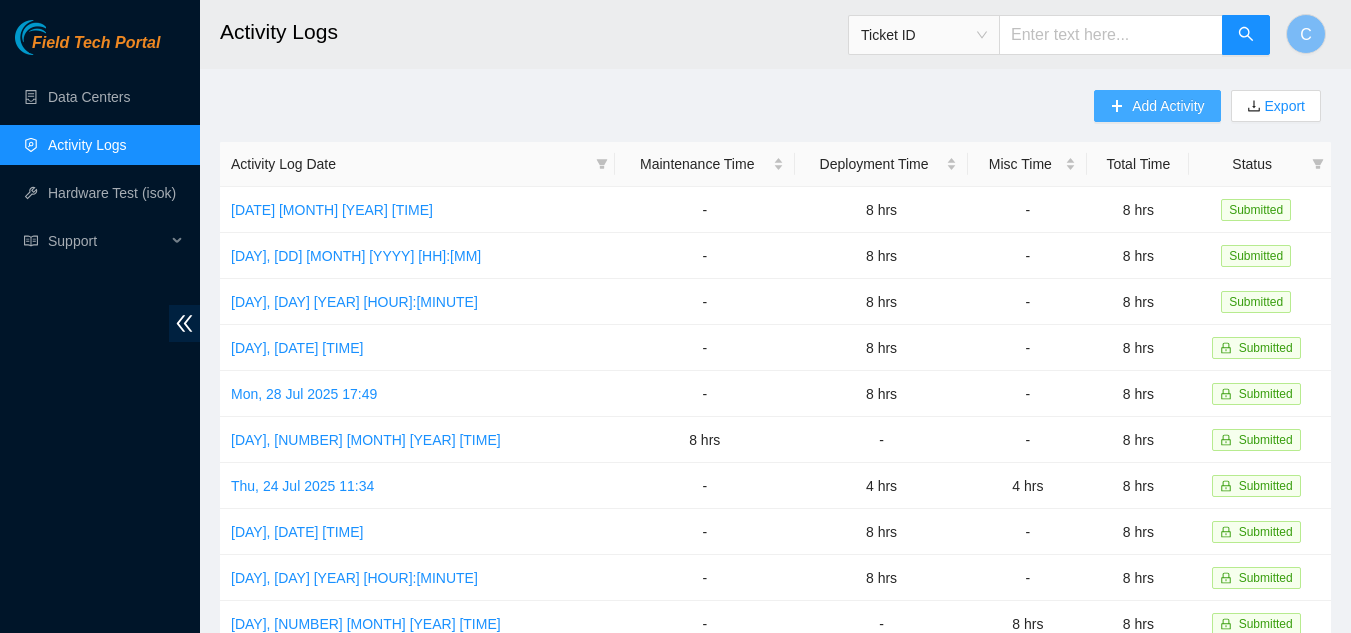 click on "Add Activity" at bounding box center (1157, 106) 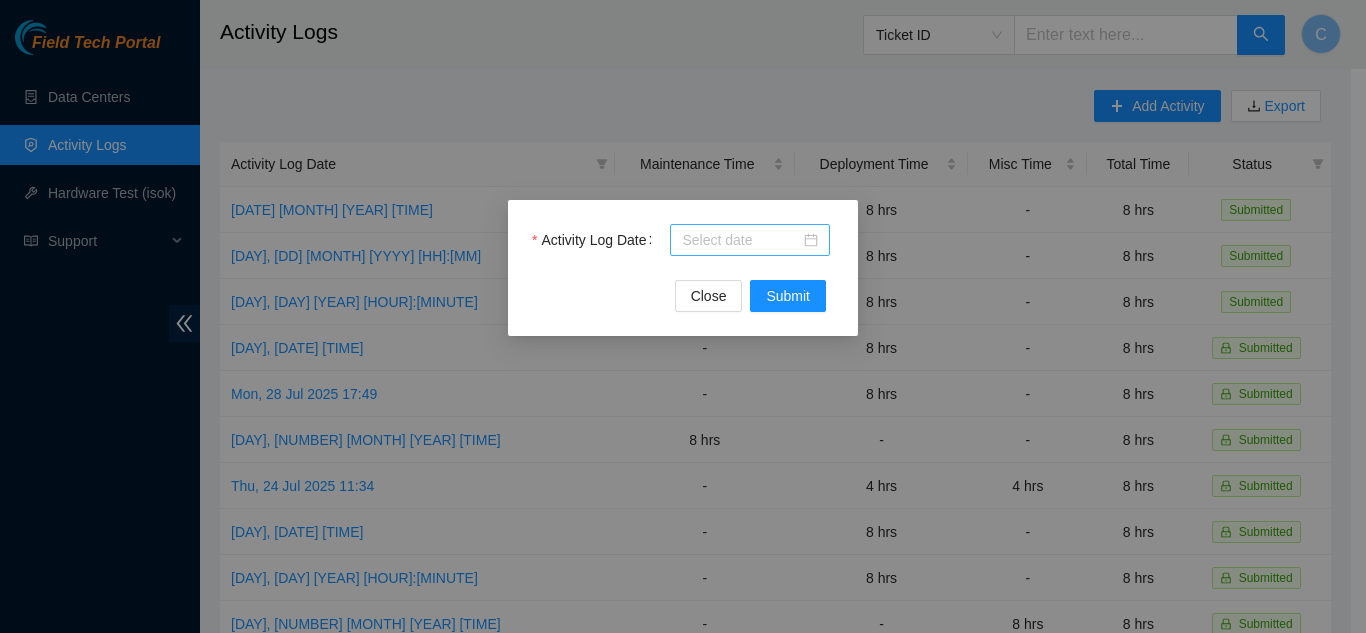click on "Activity Log Date" at bounding box center [741, 240] 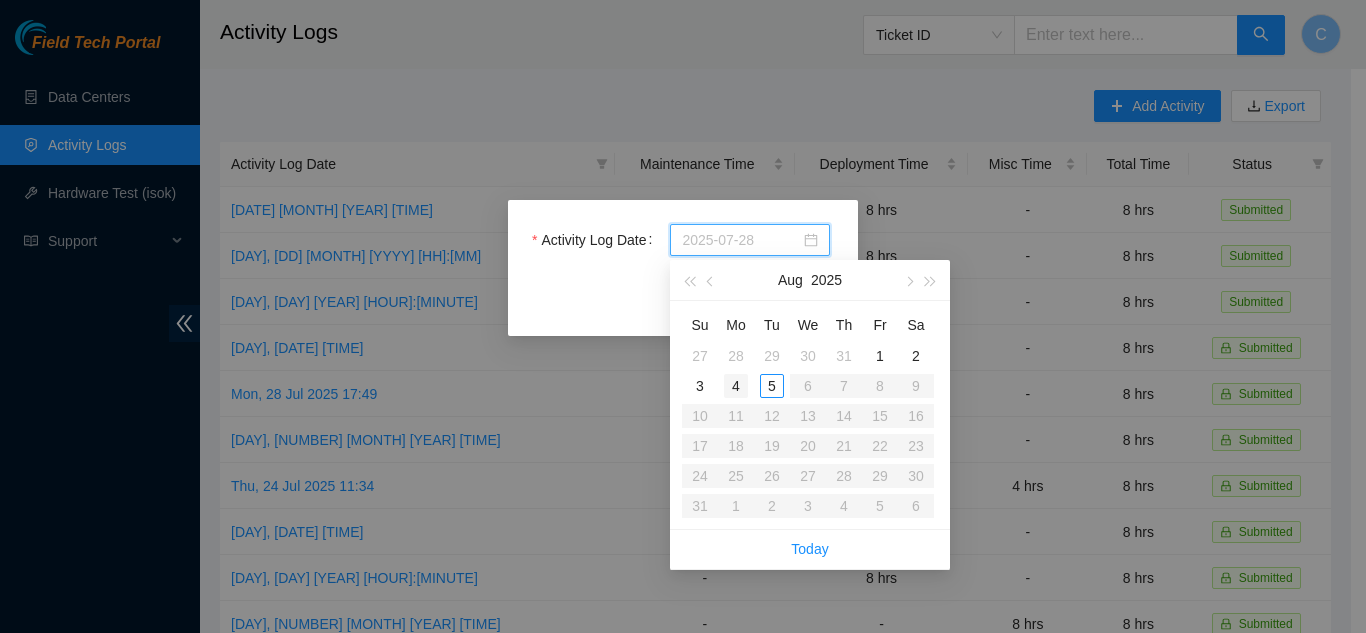 type on "2025-08-04" 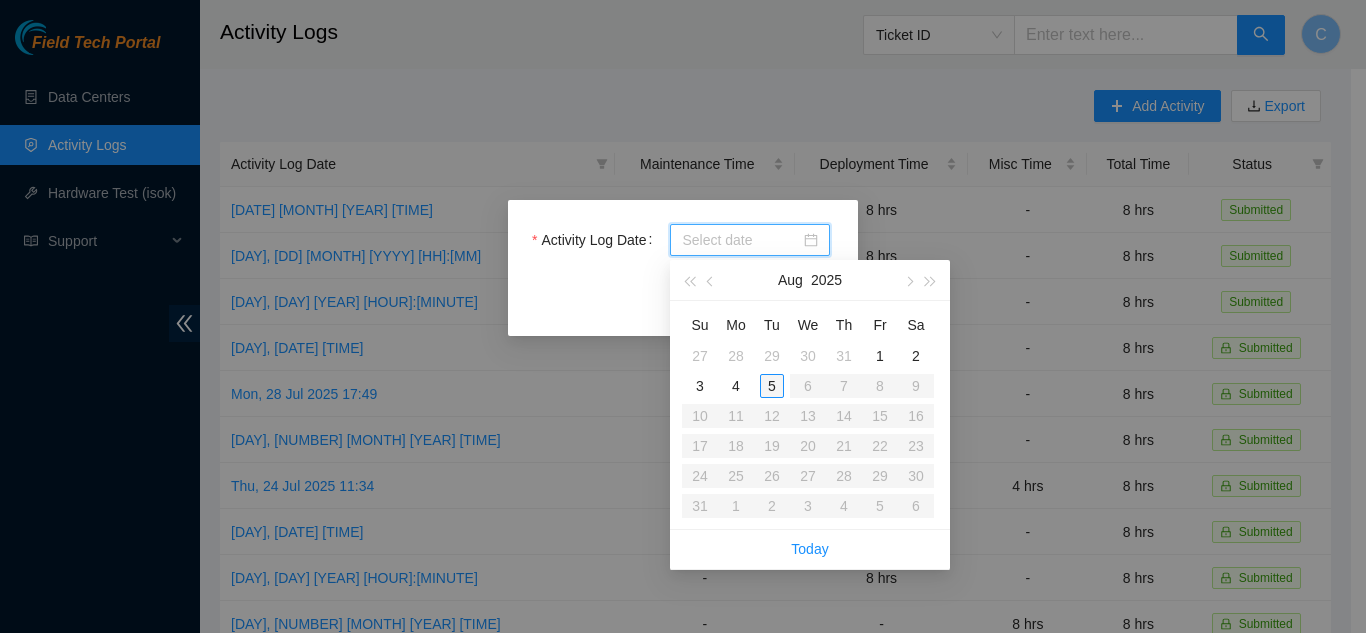 type on "2025-08-05" 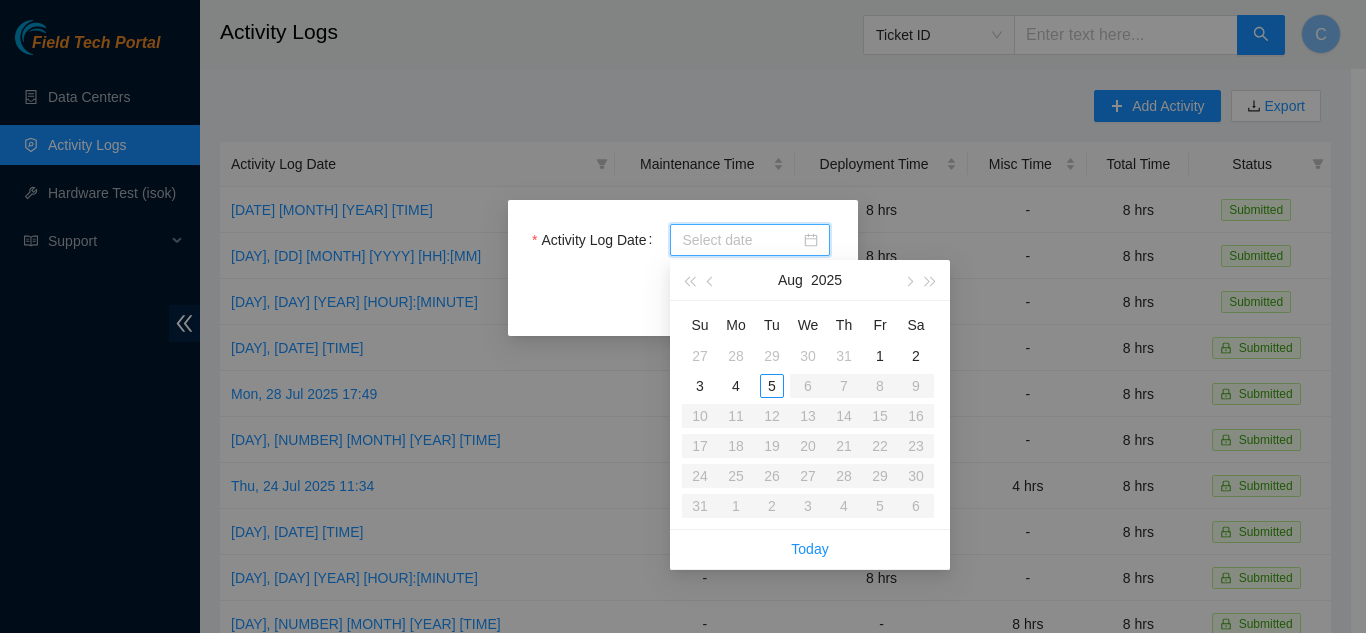 type on "2025-07-30" 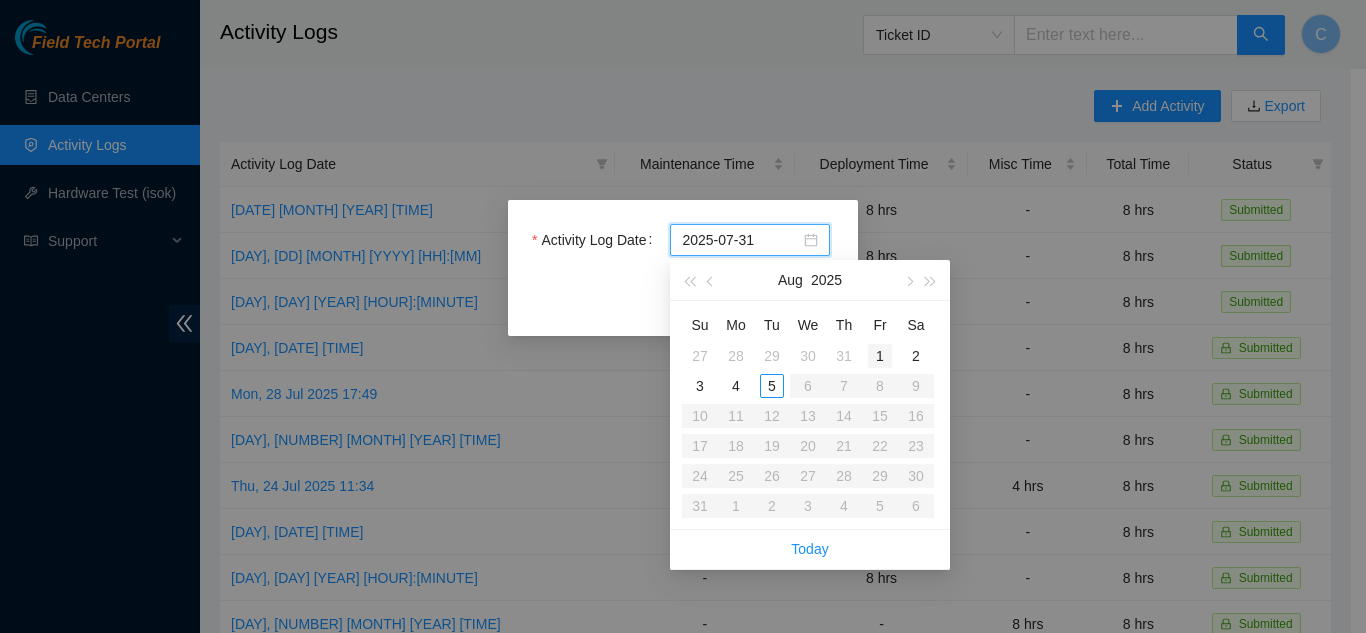 type on "2025-08-01" 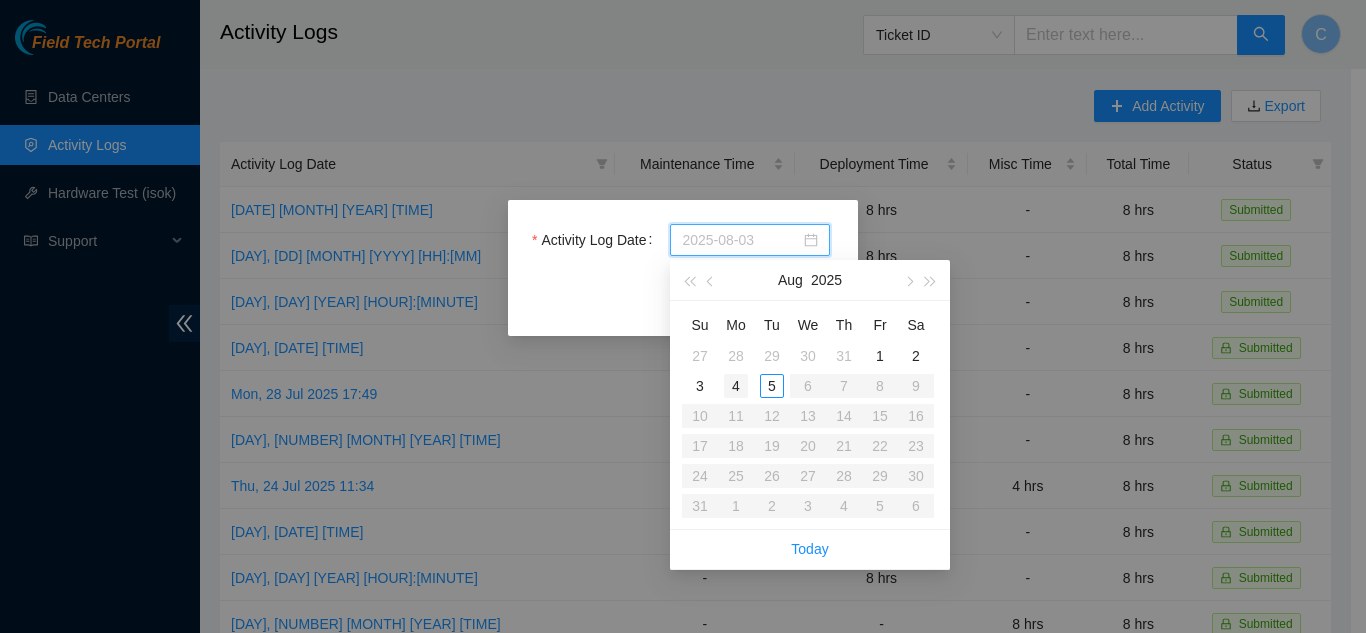 type on "2025-08-04" 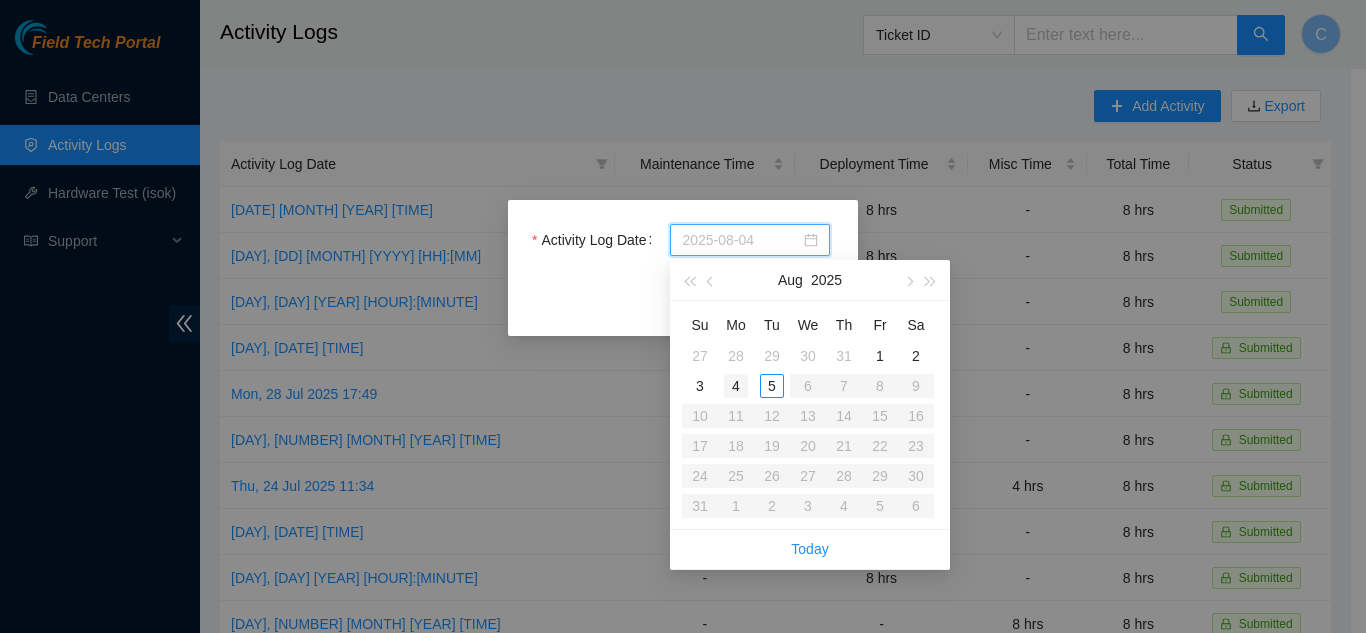 click on "4" at bounding box center [736, 386] 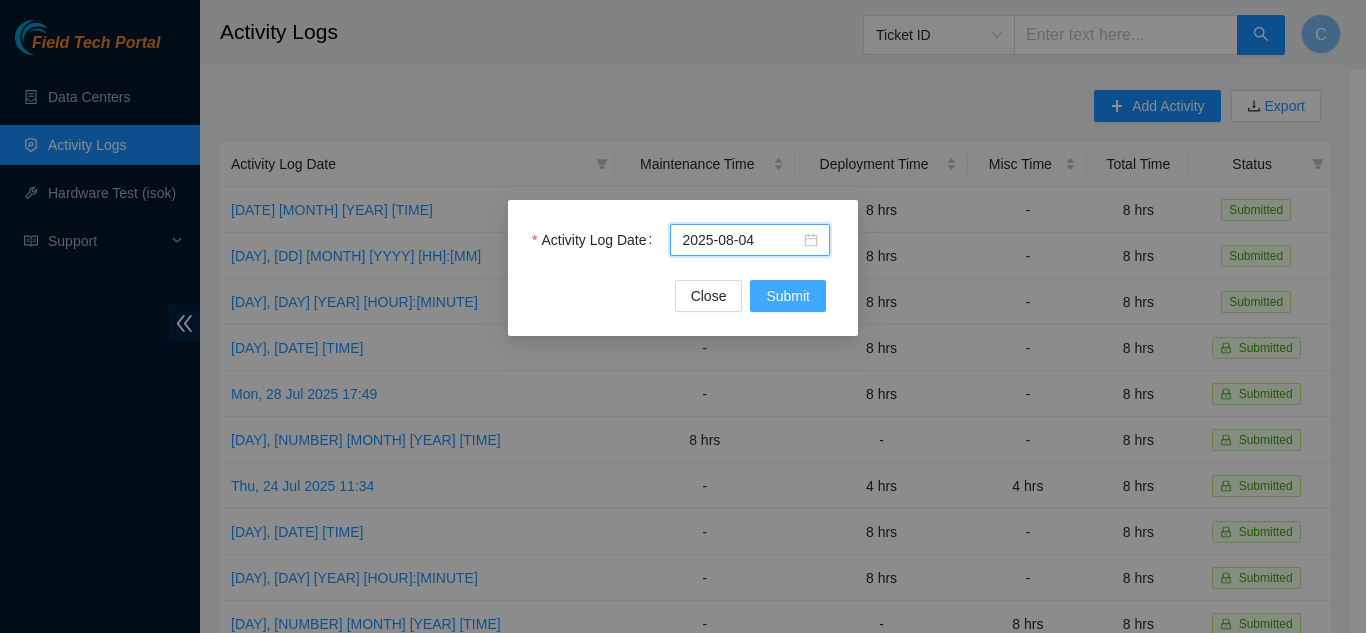 click on "Submit" at bounding box center [788, 296] 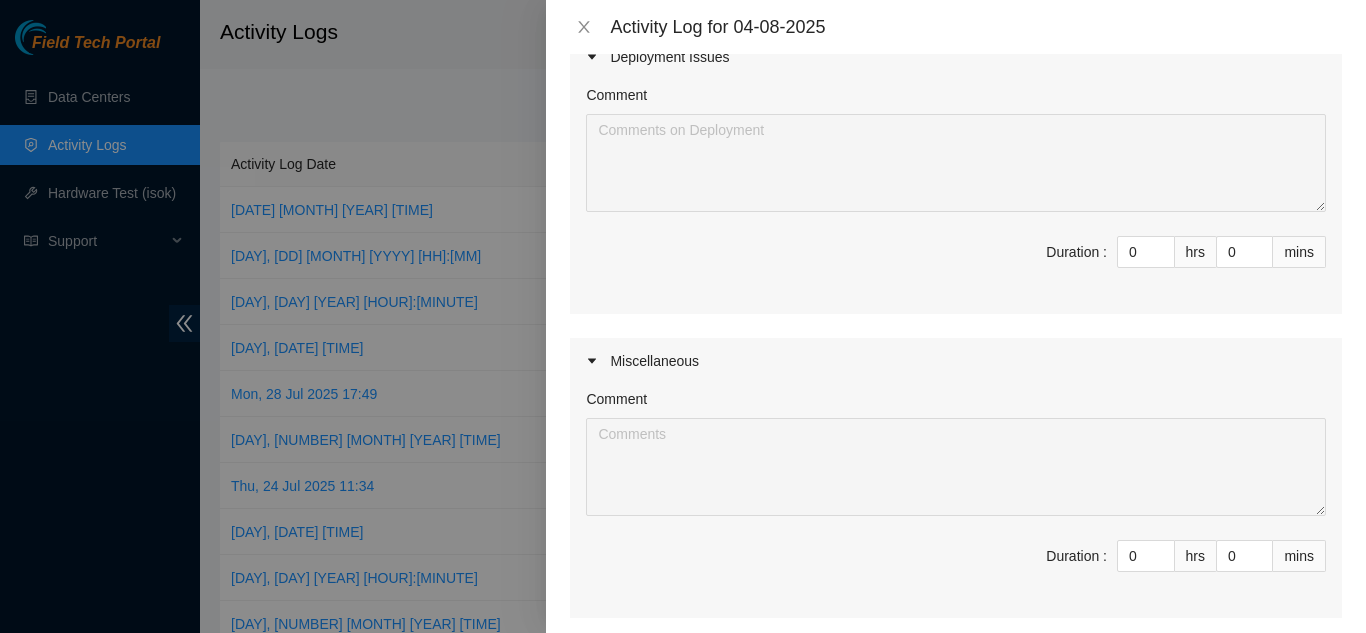 scroll, scrollTop: 410, scrollLeft: 0, axis: vertical 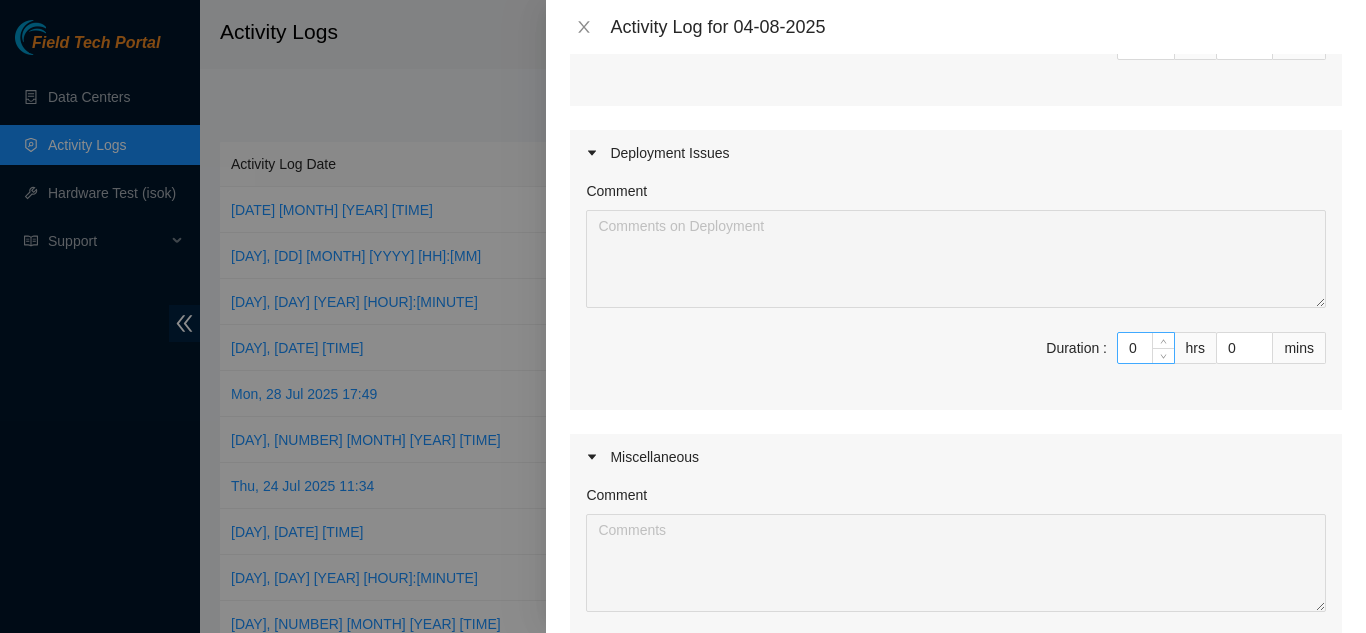 click on "0" at bounding box center [1146, 348] 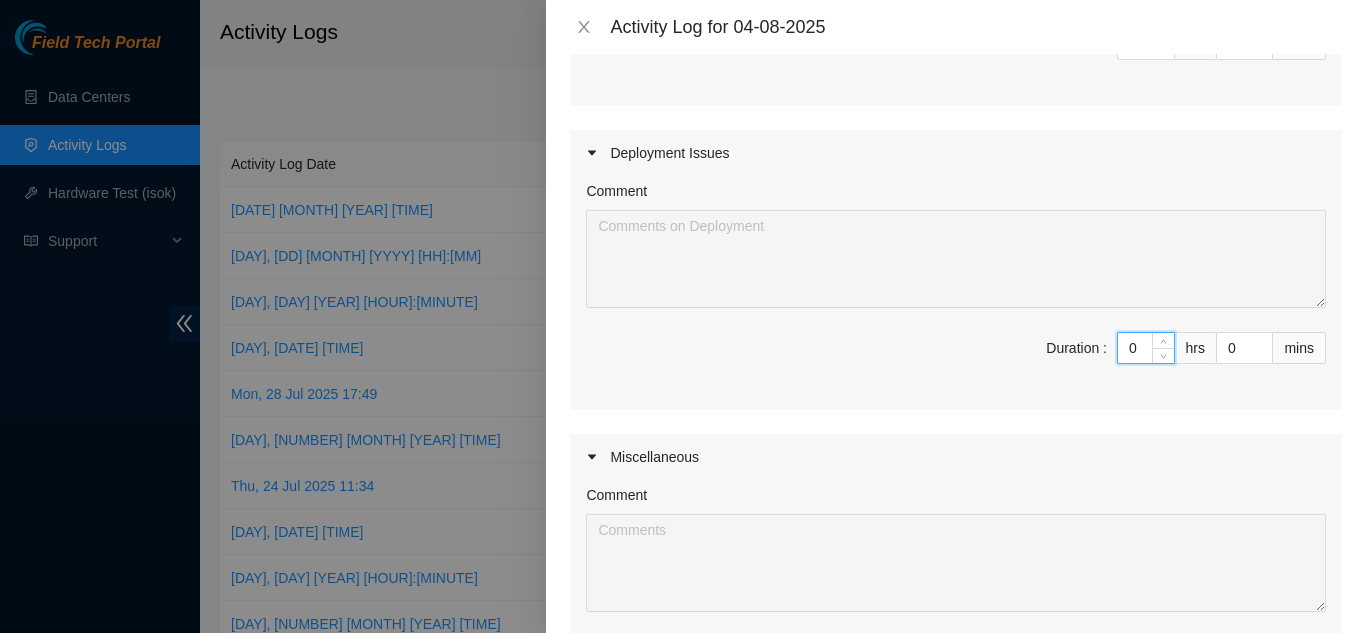 type on "08" 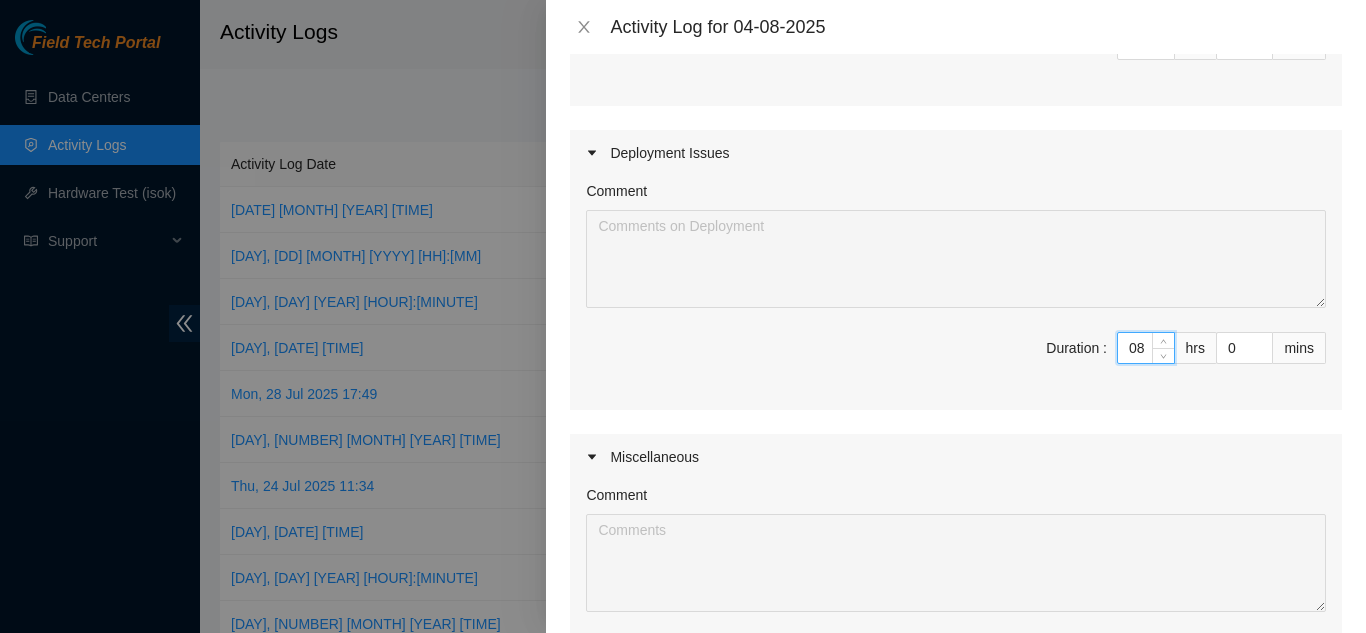 type on "8" 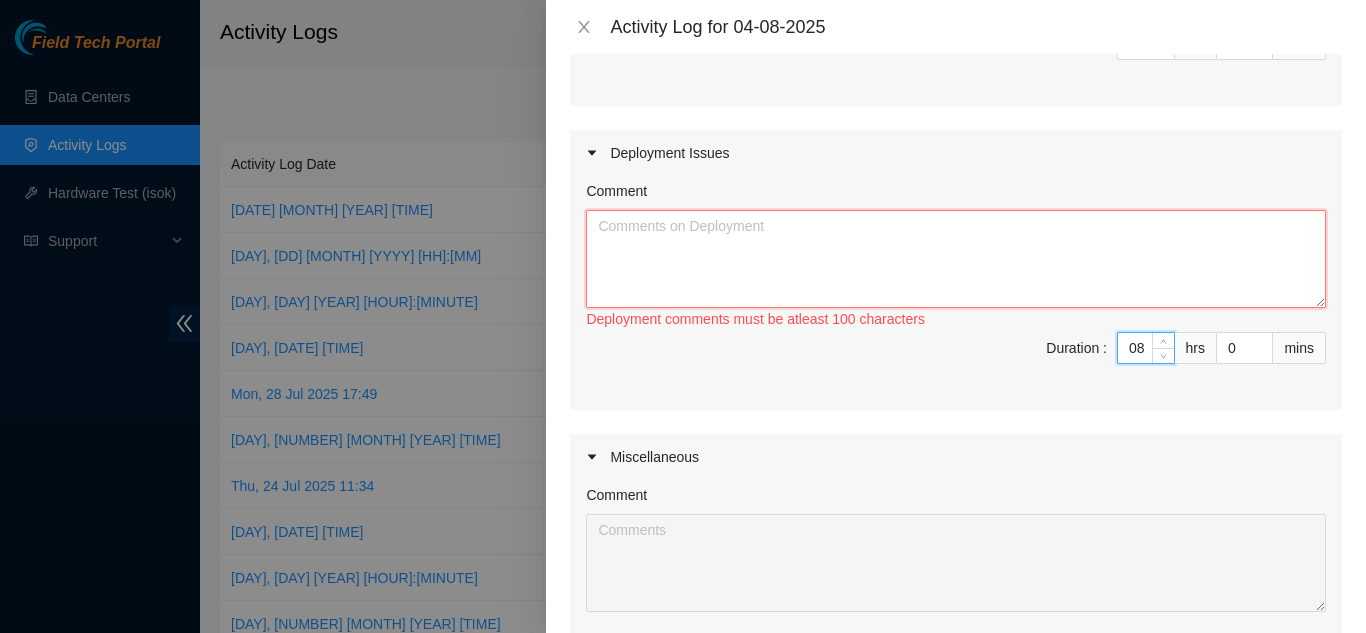 type on "8" 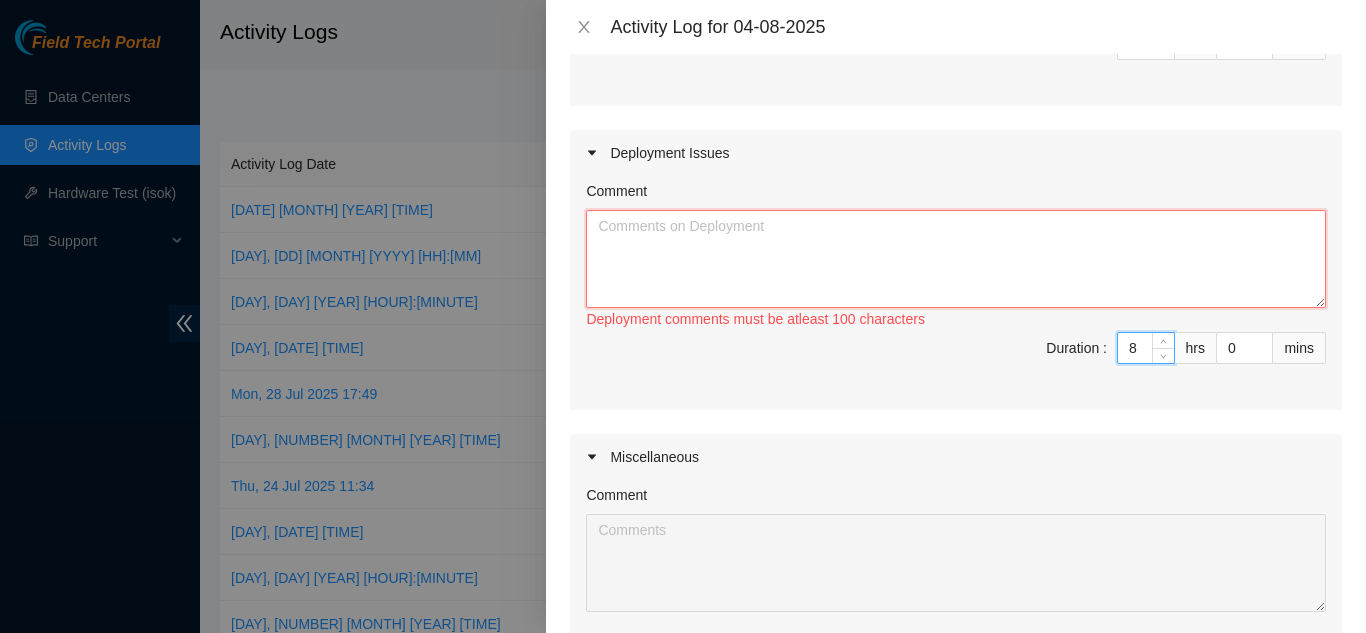 click on "Comment" at bounding box center [956, 259] 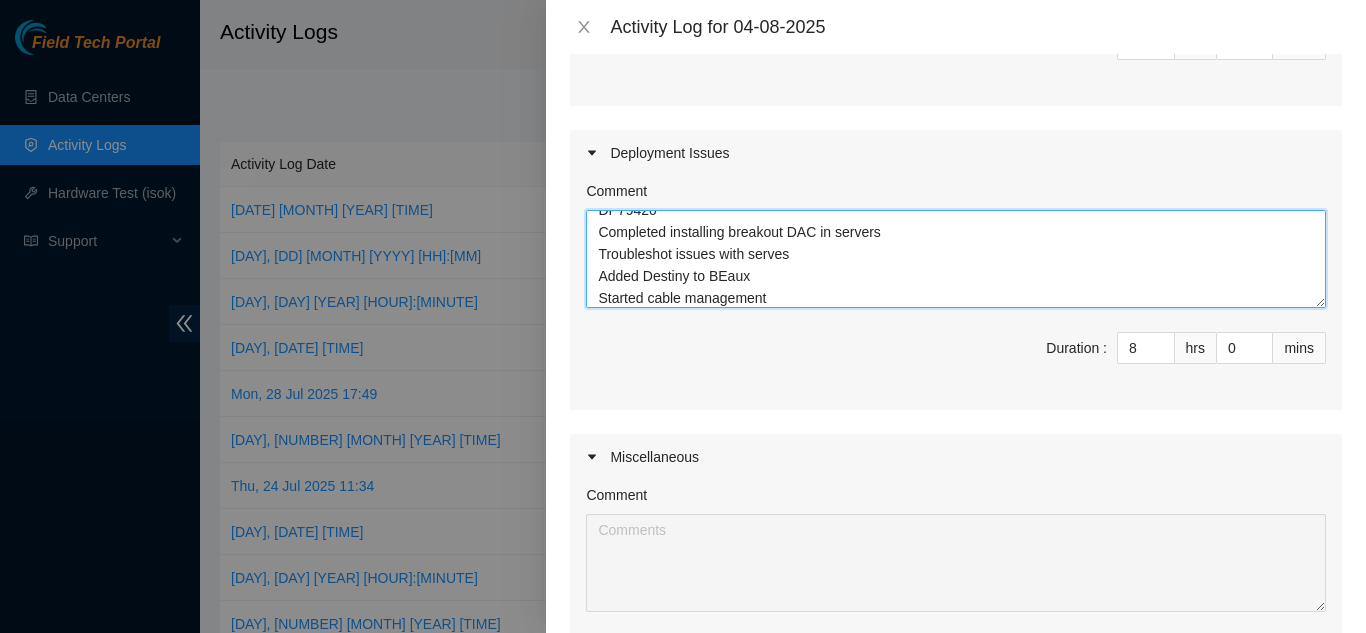 scroll, scrollTop: 22, scrollLeft: 0, axis: vertical 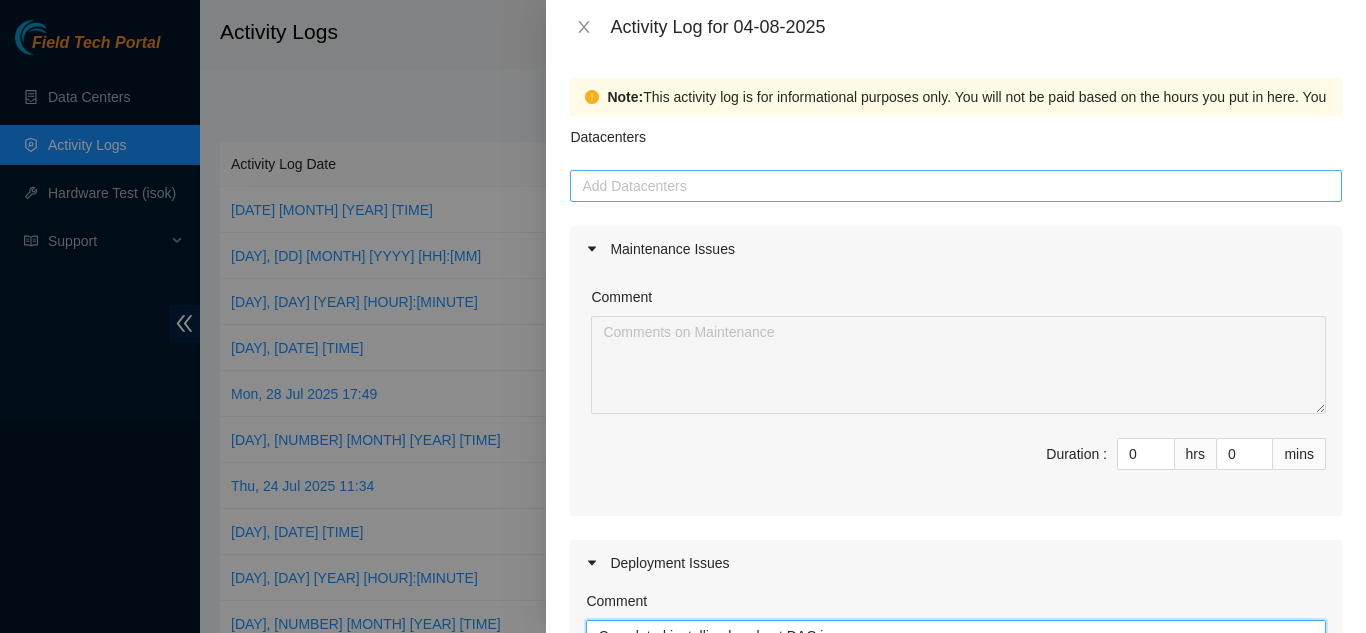 click at bounding box center [956, 186] 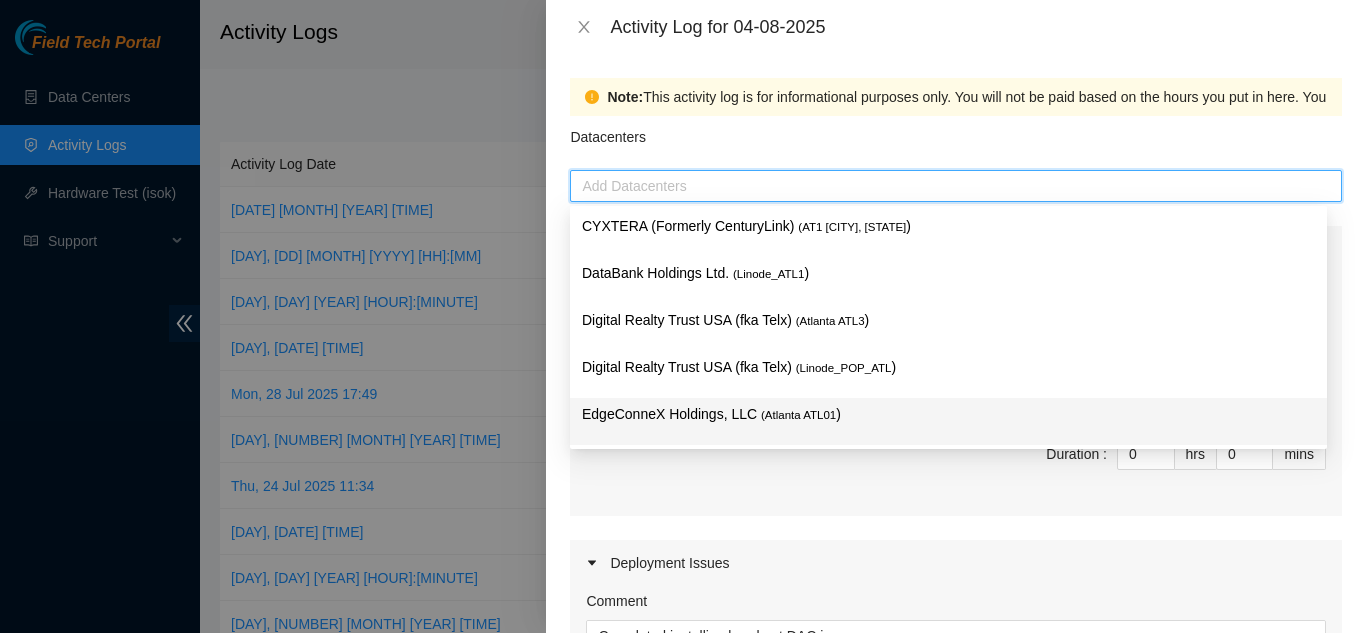 click on "EdgeConneX Holdings, LLC   ( Atlanta ATL01 )" at bounding box center (948, 414) 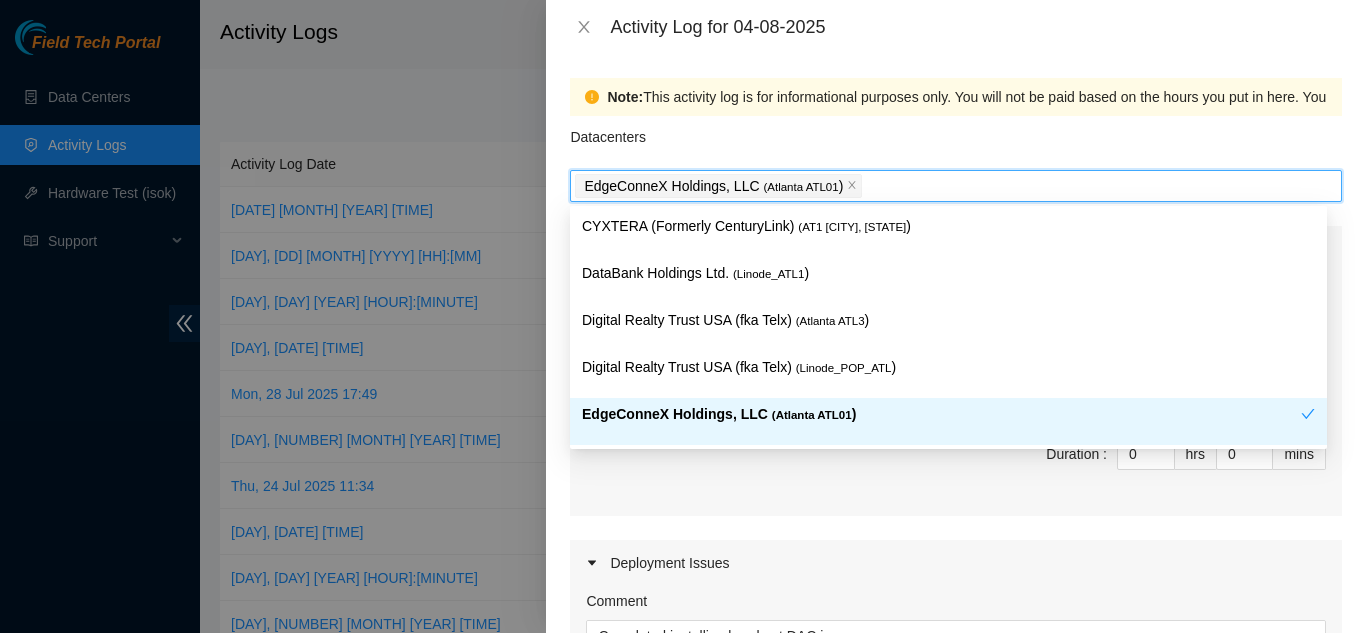 click on "Maintenance Issues Comment Duration : 0 hrs 0 mins Deployment Issues Comment DP79420
Completed installing breakout DAC in servers
Troubleshot issues with serves
Added Destiny to BEaux
Started cable management Duration : 8 hrs 0 mins Miscellaneous Comment Duration : 0 hrs 0 mins" at bounding box center (956, 675) 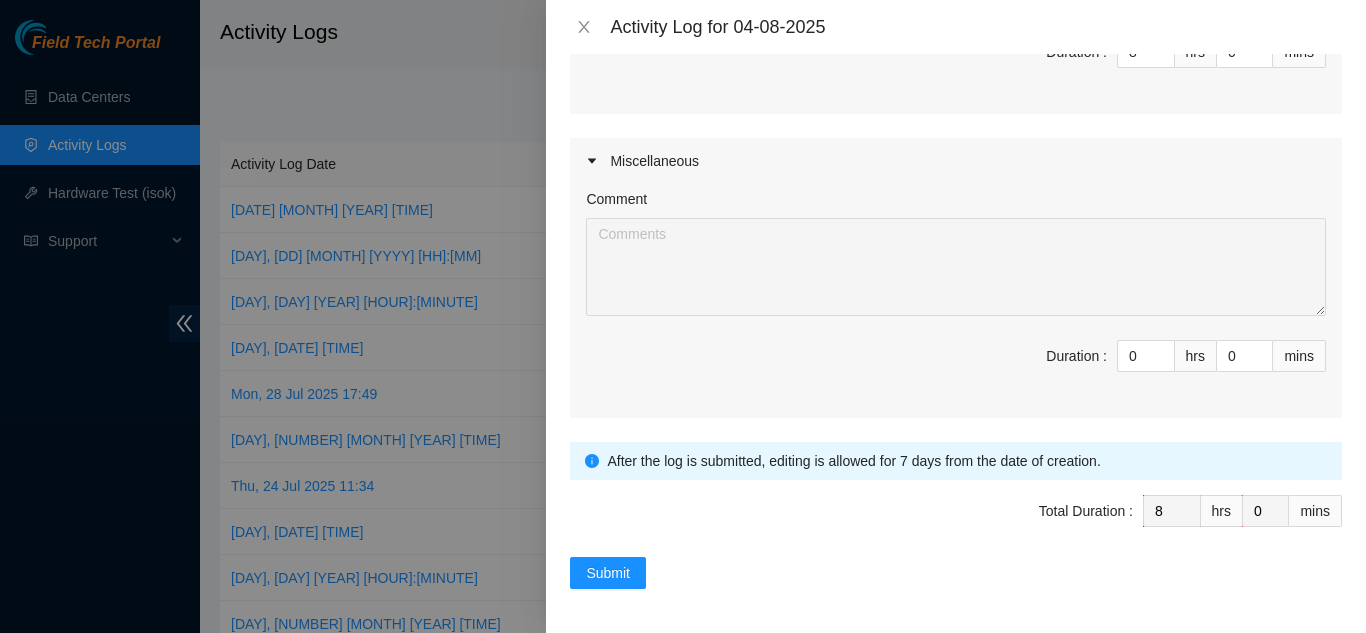 scroll, scrollTop: 710, scrollLeft: 0, axis: vertical 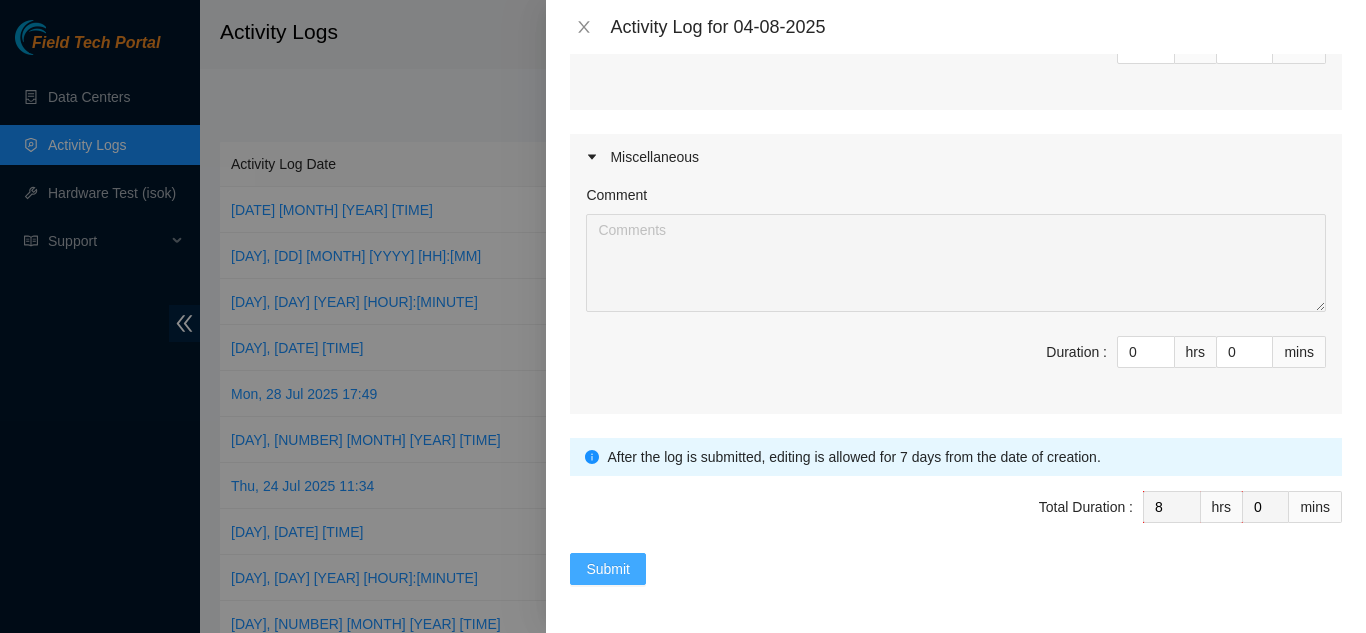 click on "Submit" at bounding box center [608, 569] 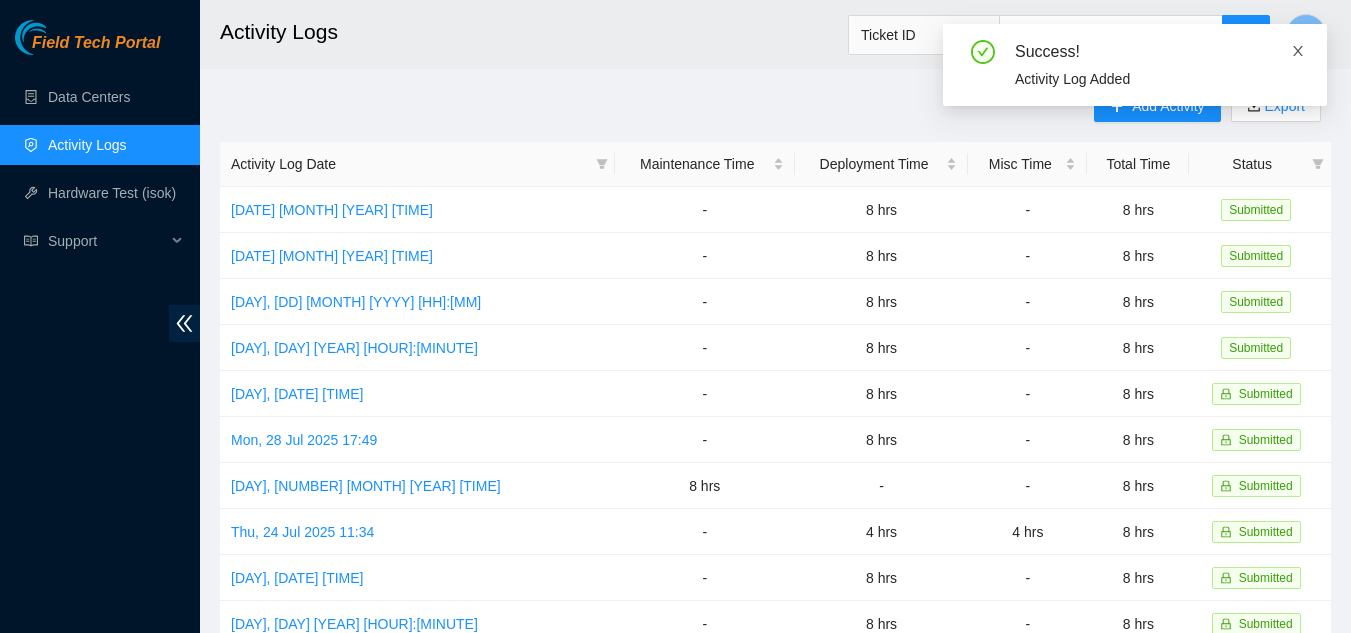 click 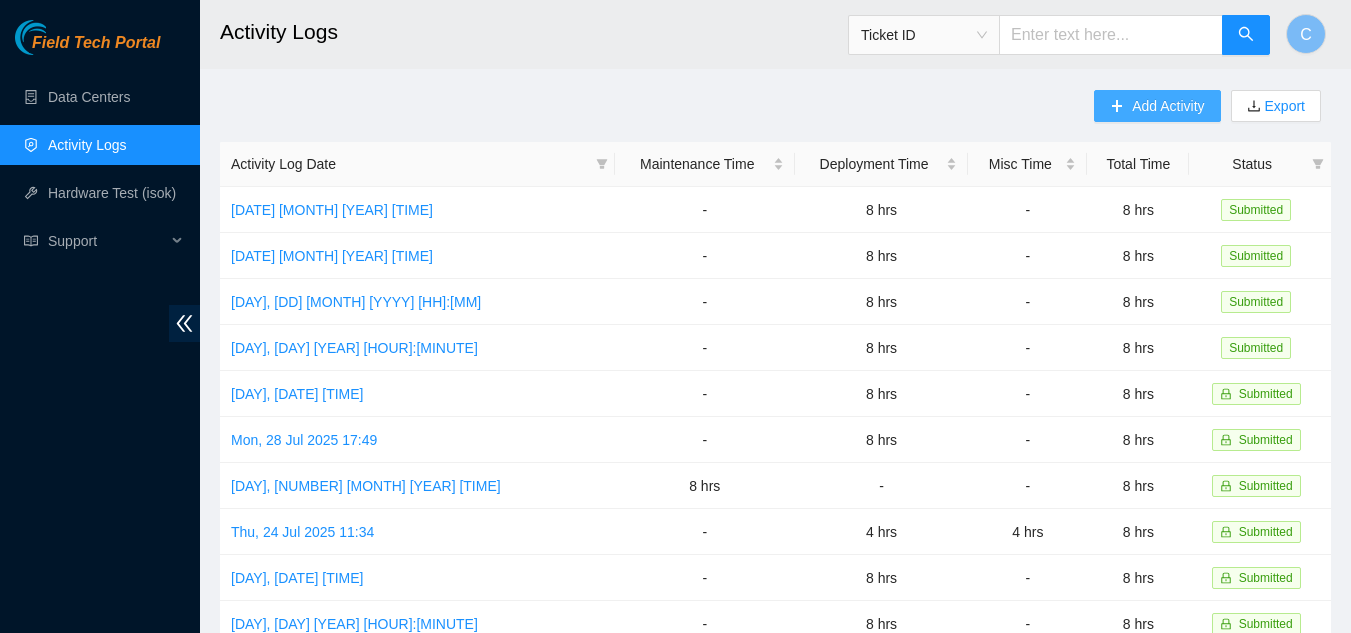 click on "Add Activity" at bounding box center [1168, 106] 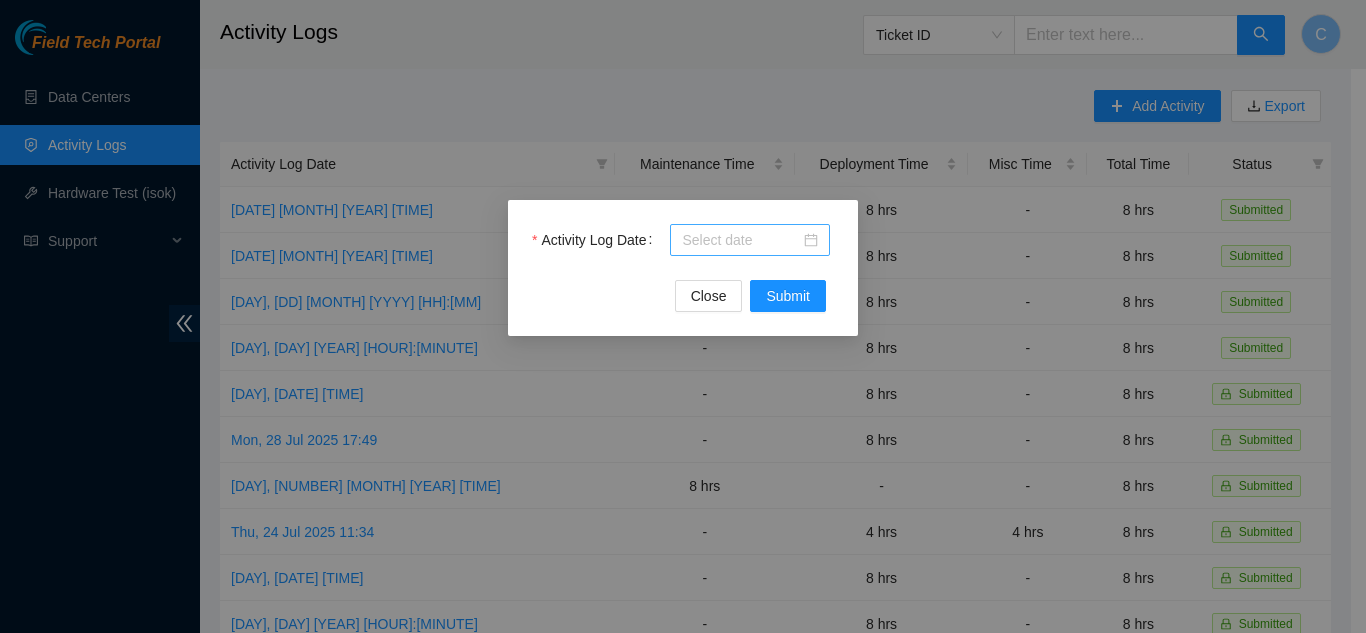 click on "Activity Log Date" at bounding box center (741, 240) 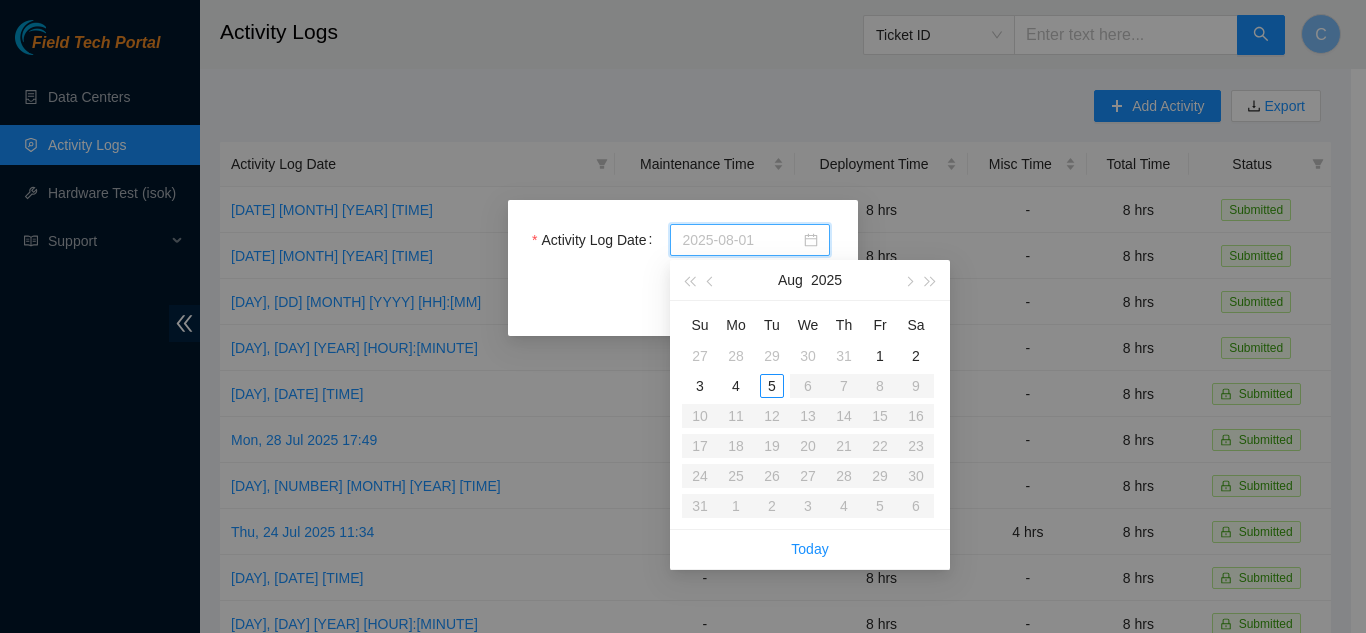 type on "2025-07-31" 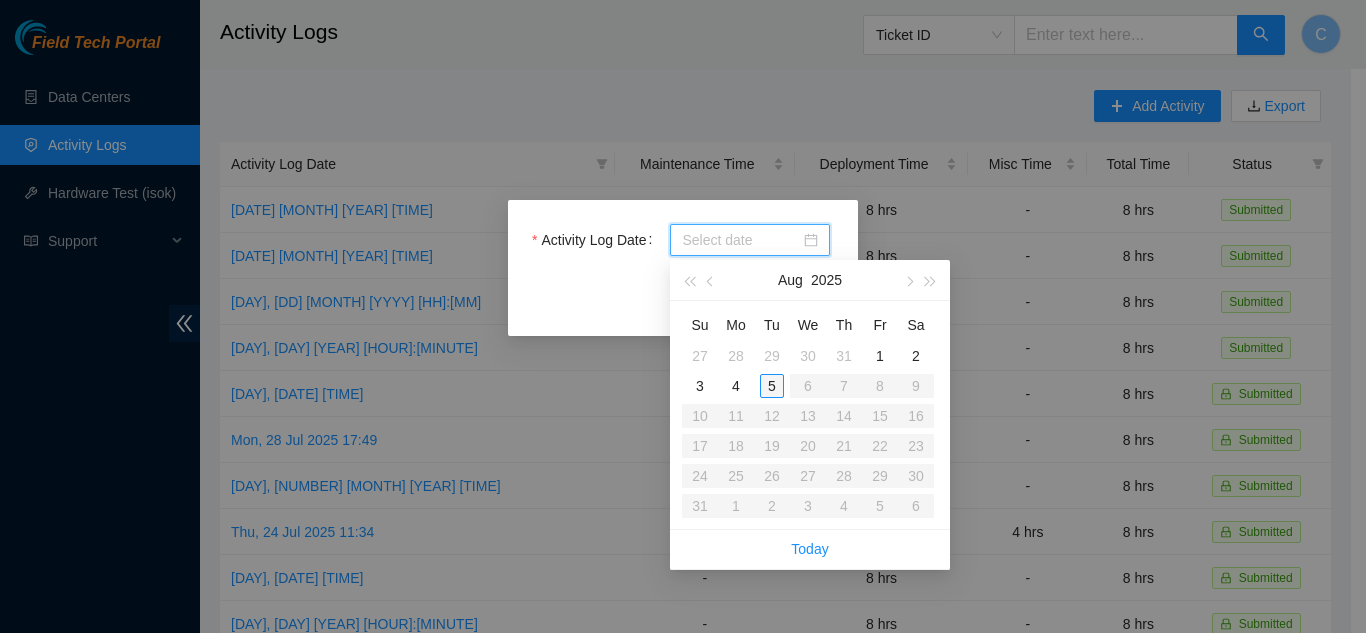 type on "2025-08-05" 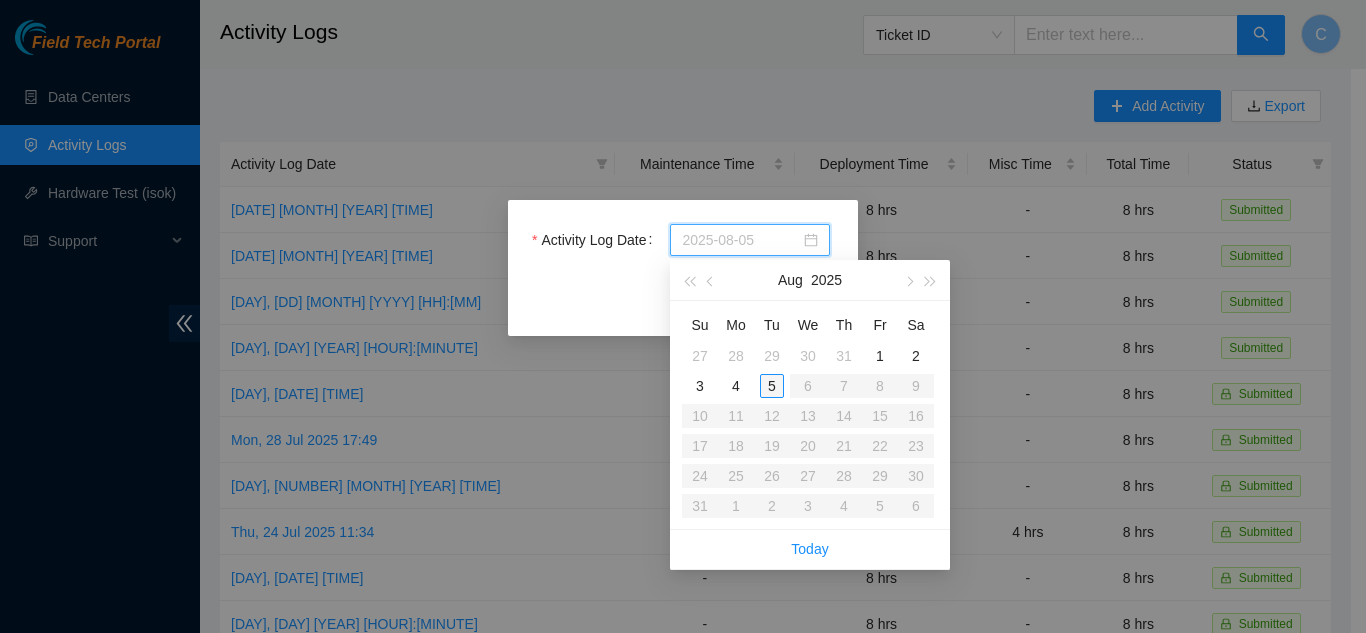 click on "5" at bounding box center (772, 386) 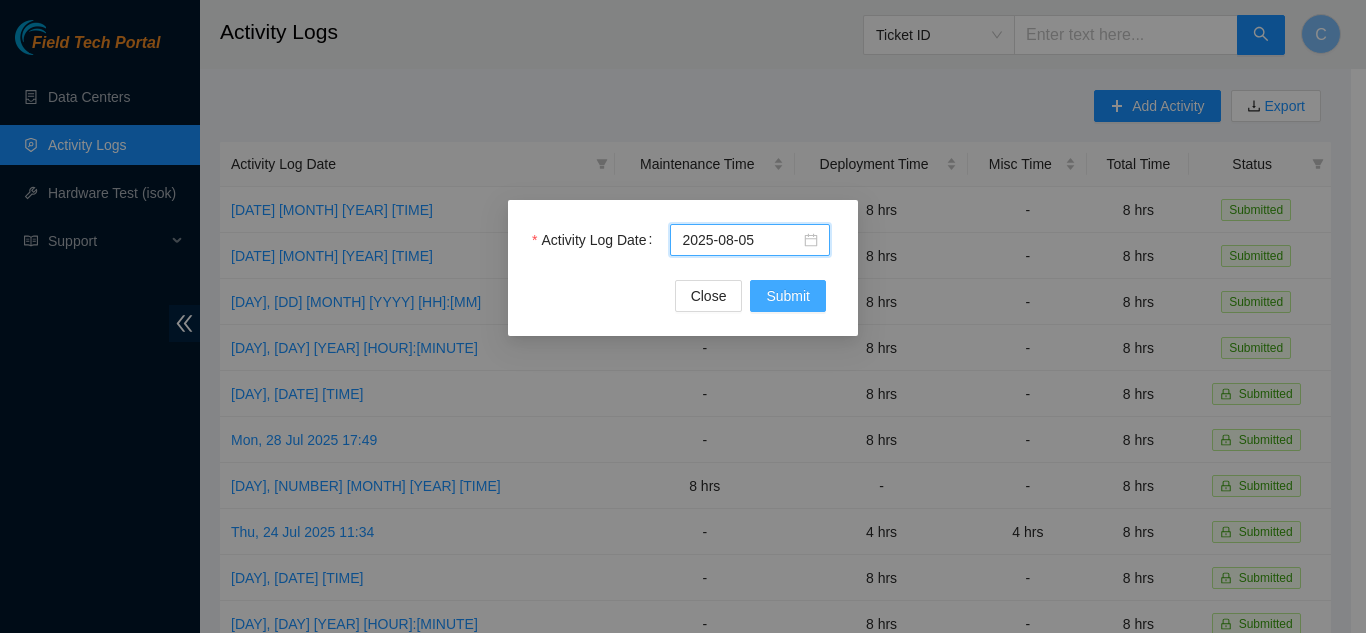 click on "Submit" at bounding box center (788, 296) 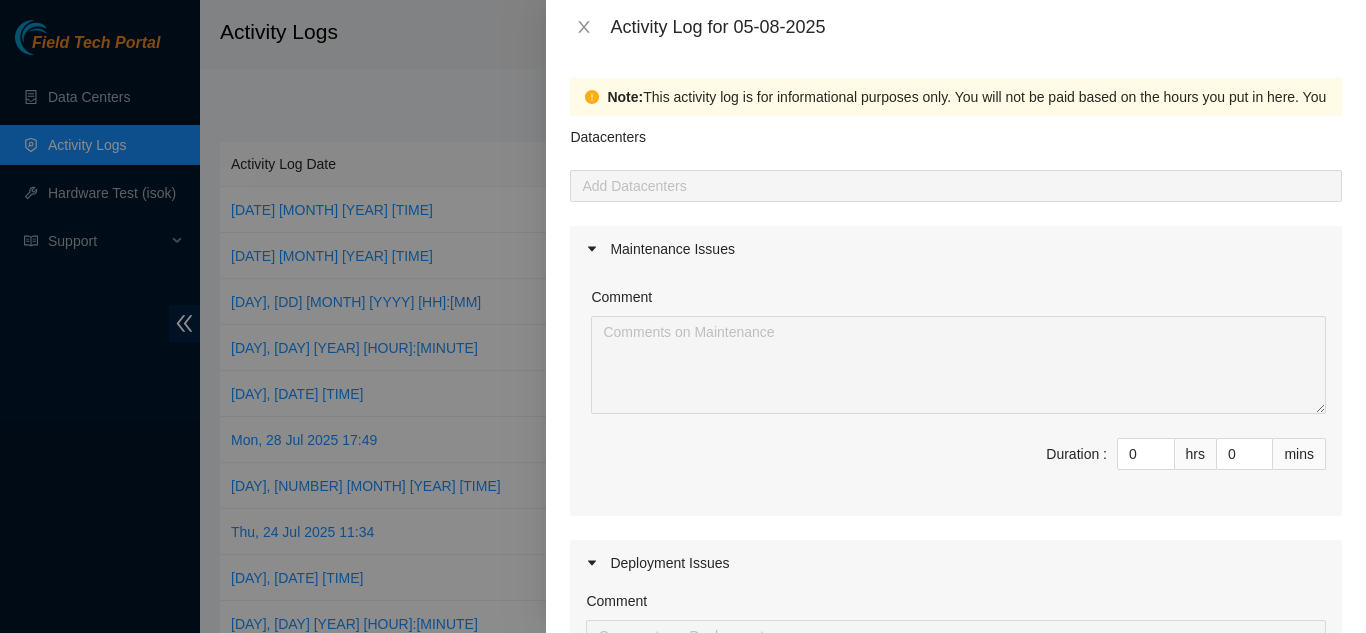 click on "Activity Log for 05-08-2025" at bounding box center (956, 27) 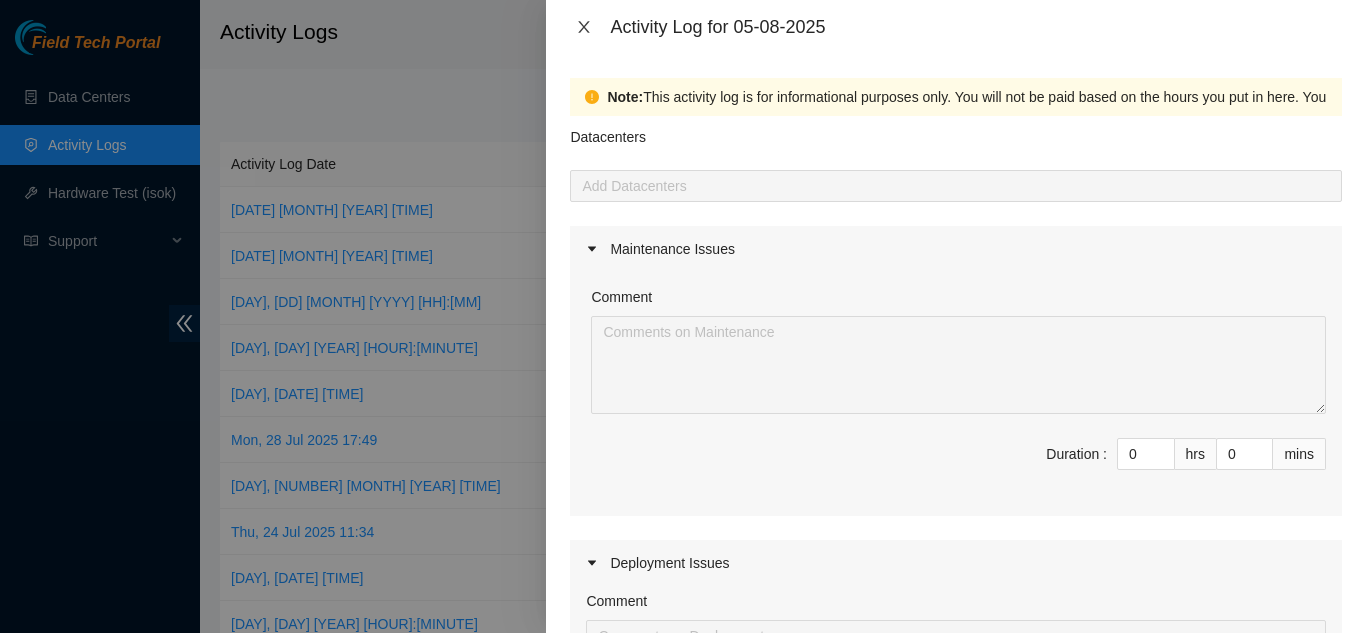 click at bounding box center (584, 27) 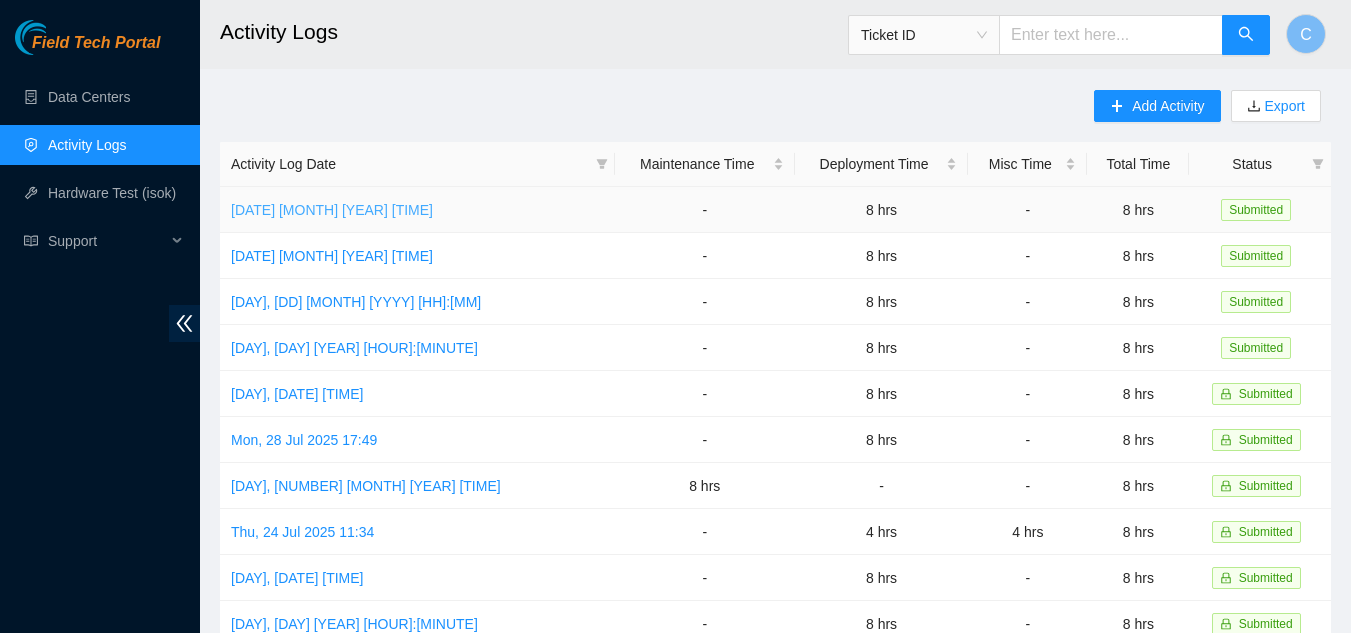 click on "[DATE] [MONTH] [YEAR] [TIME]" at bounding box center (332, 210) 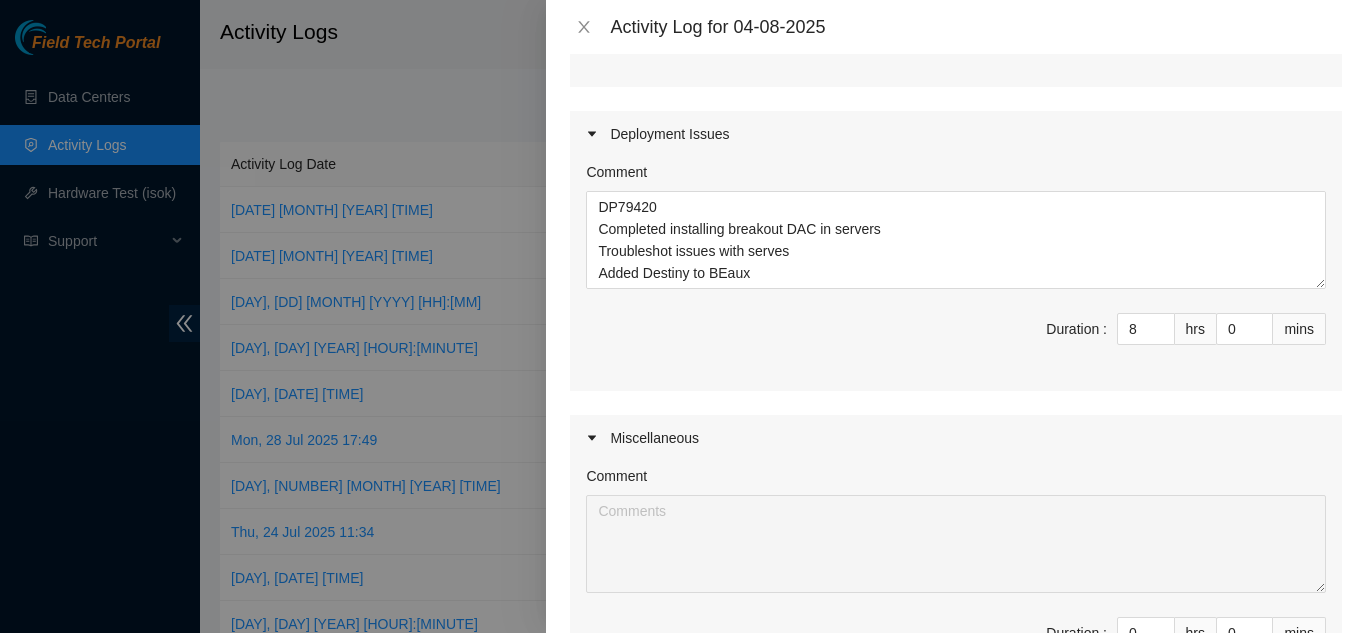 scroll, scrollTop: 500, scrollLeft: 0, axis: vertical 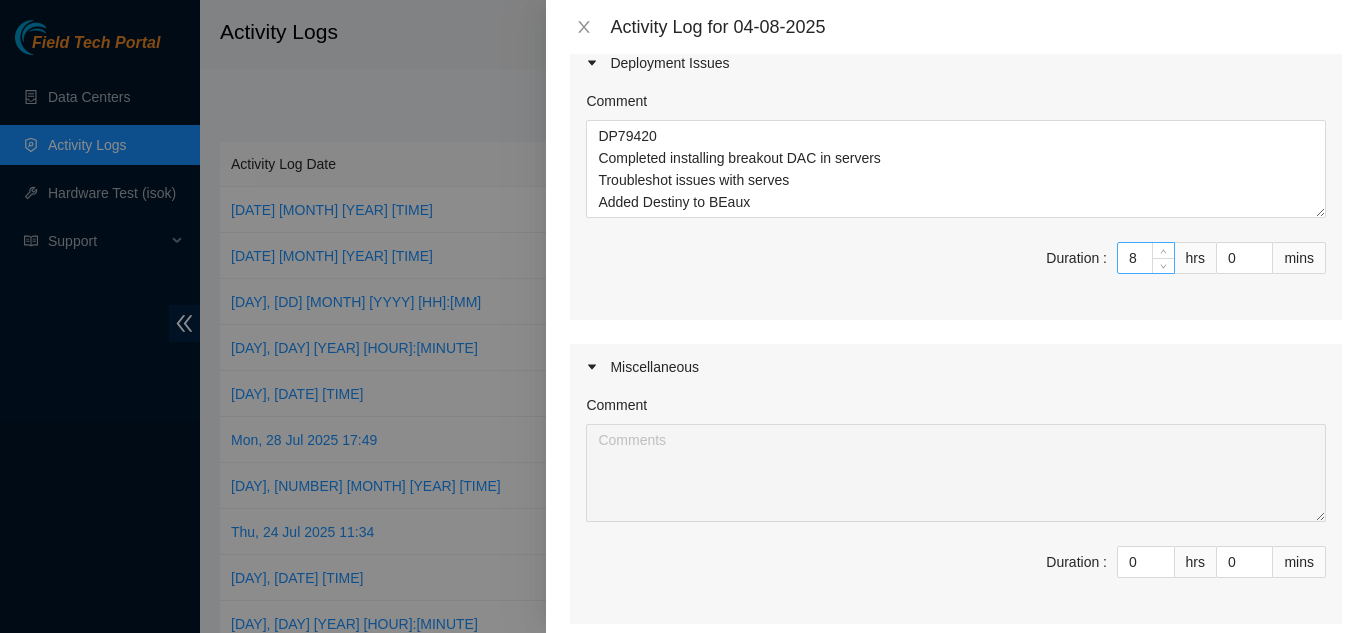 click on "8" at bounding box center (1146, 258) 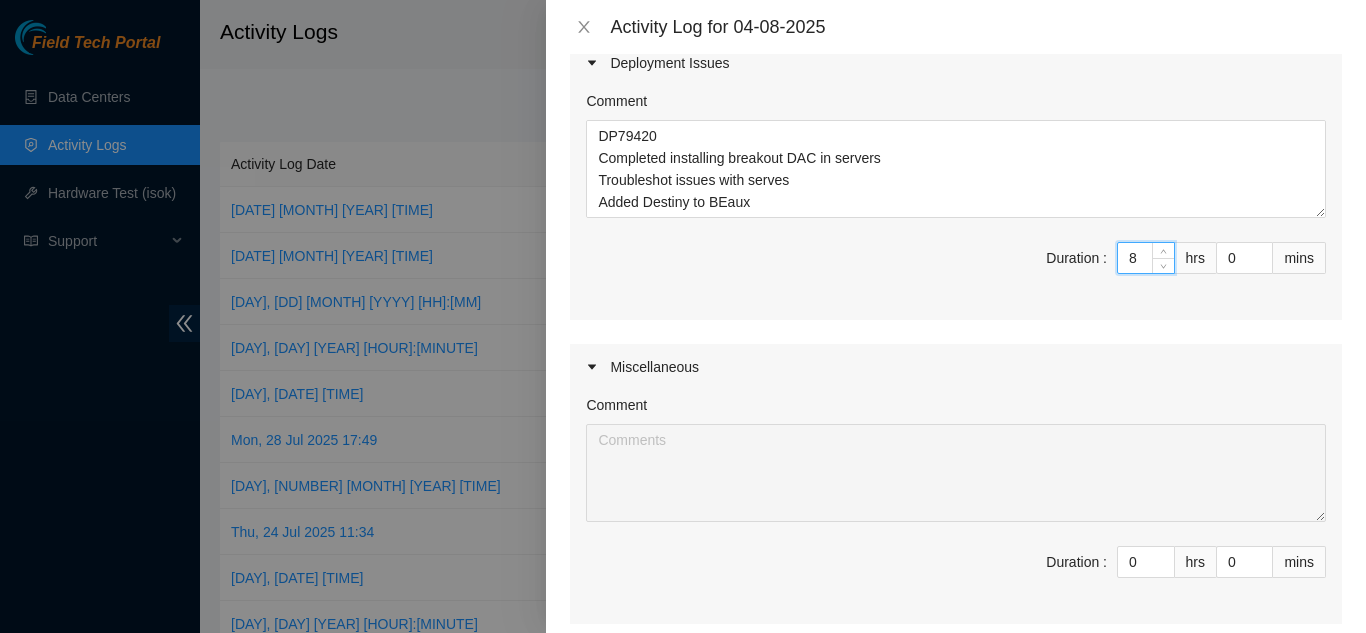 type 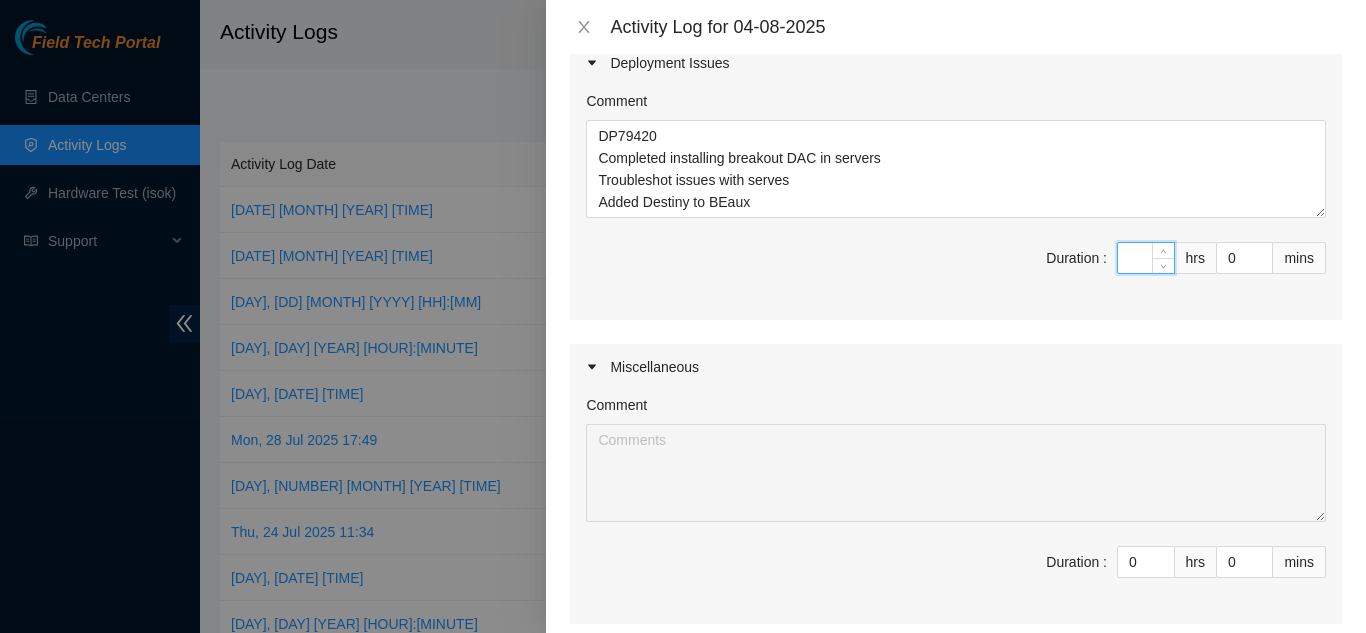 type on "0" 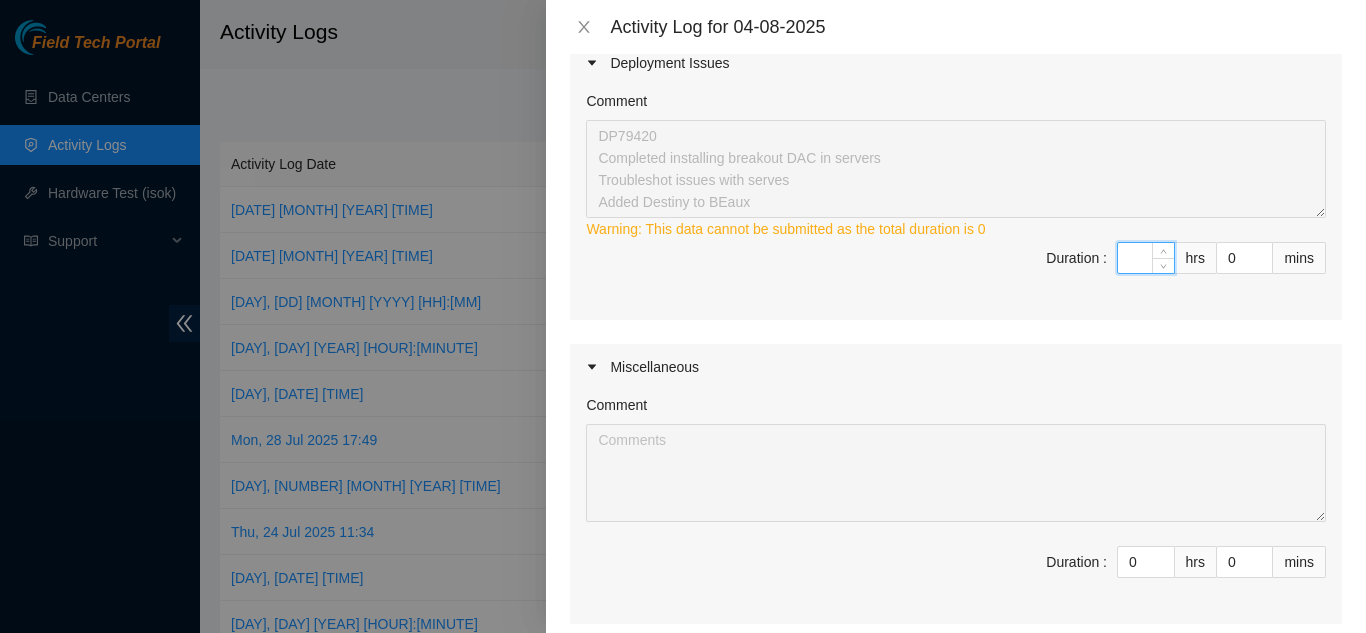 type on "9" 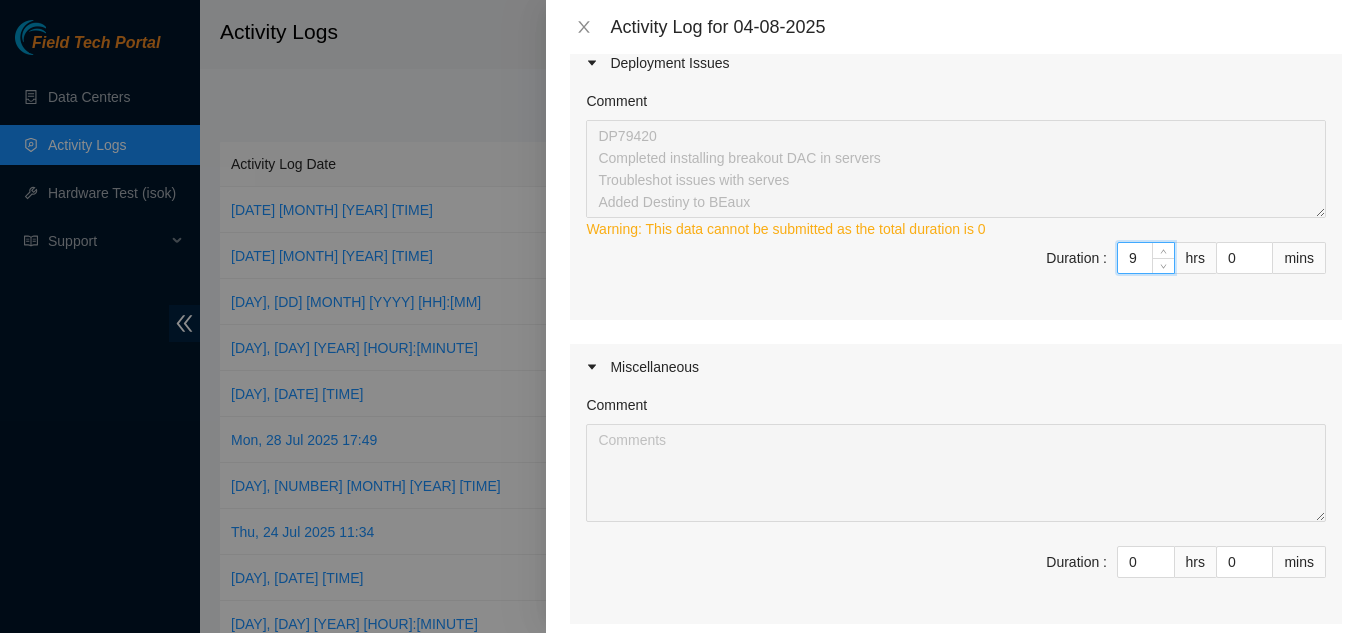 type on "9" 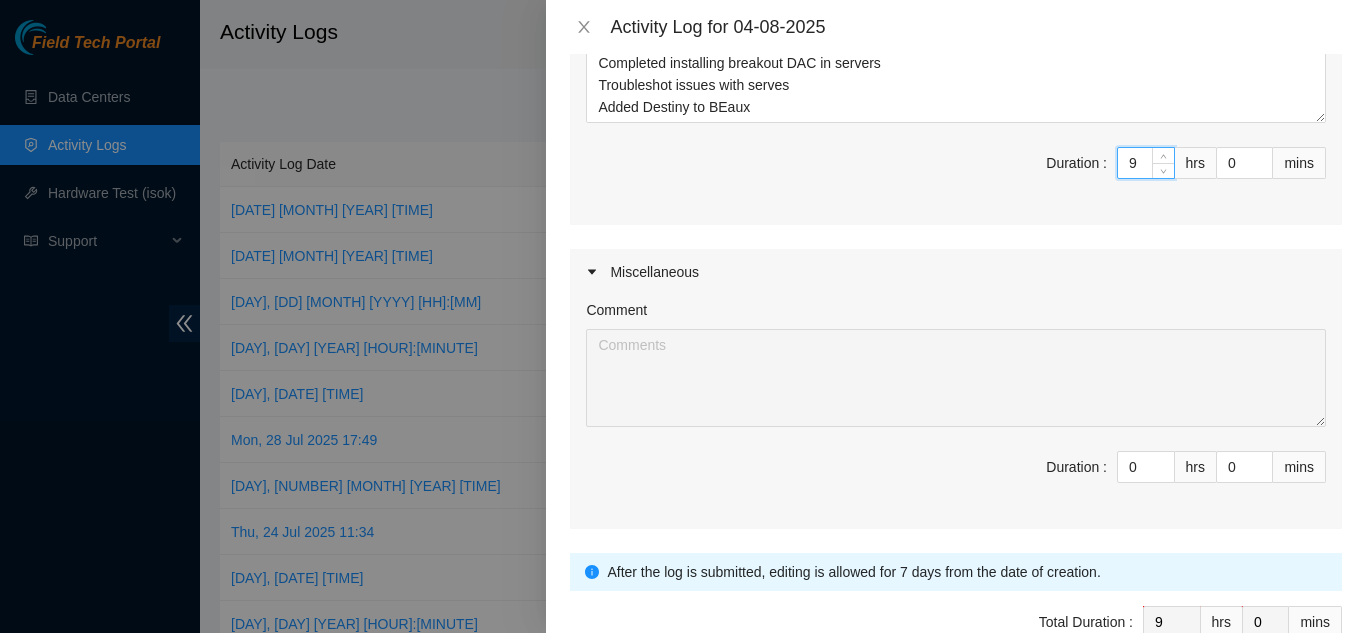 scroll, scrollTop: 710, scrollLeft: 0, axis: vertical 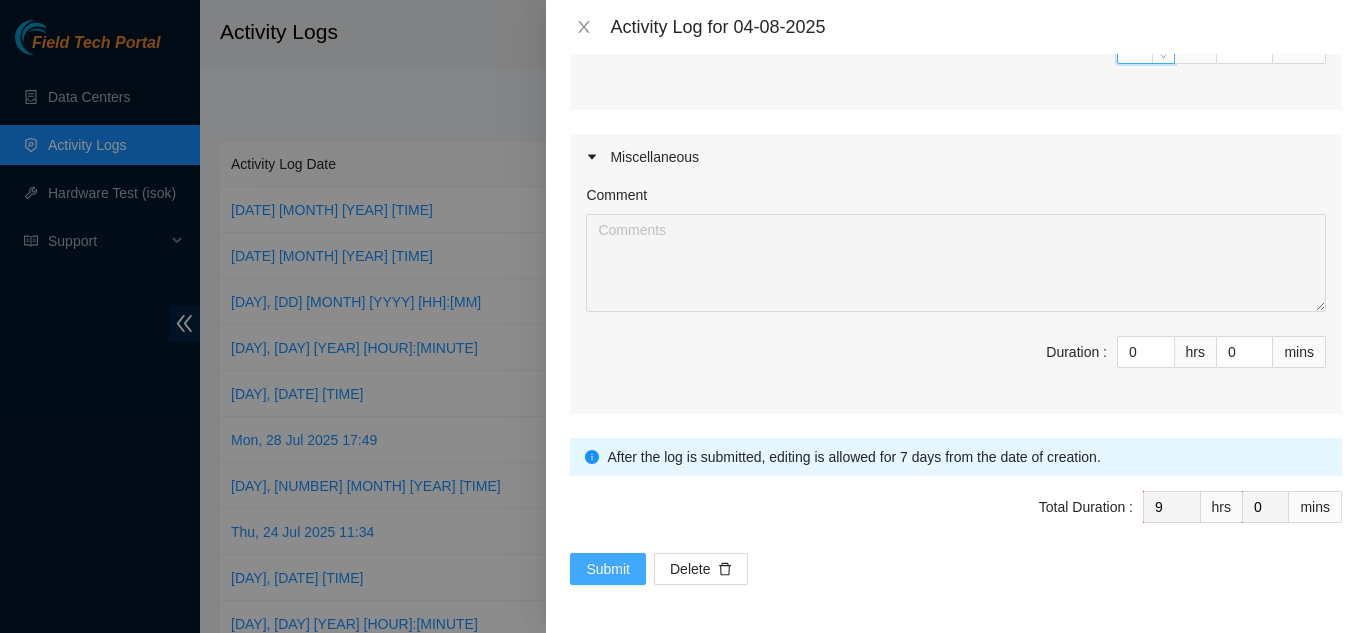 type on "9" 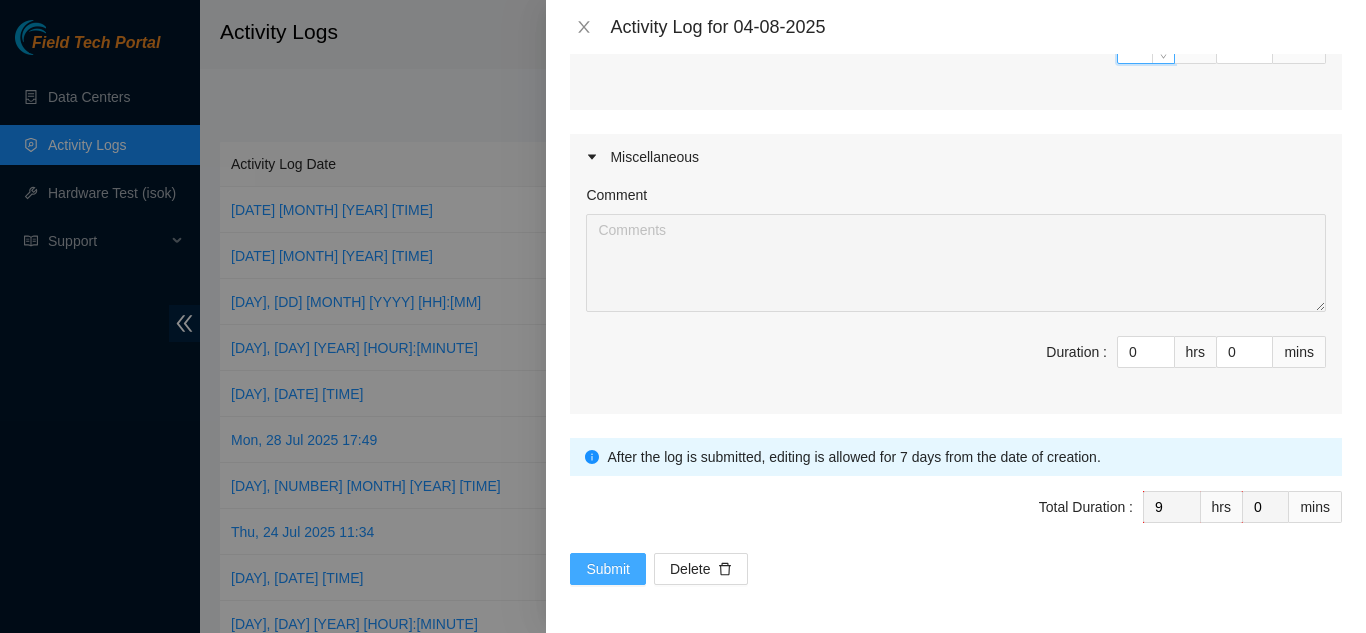 click on "Submit" at bounding box center [608, 569] 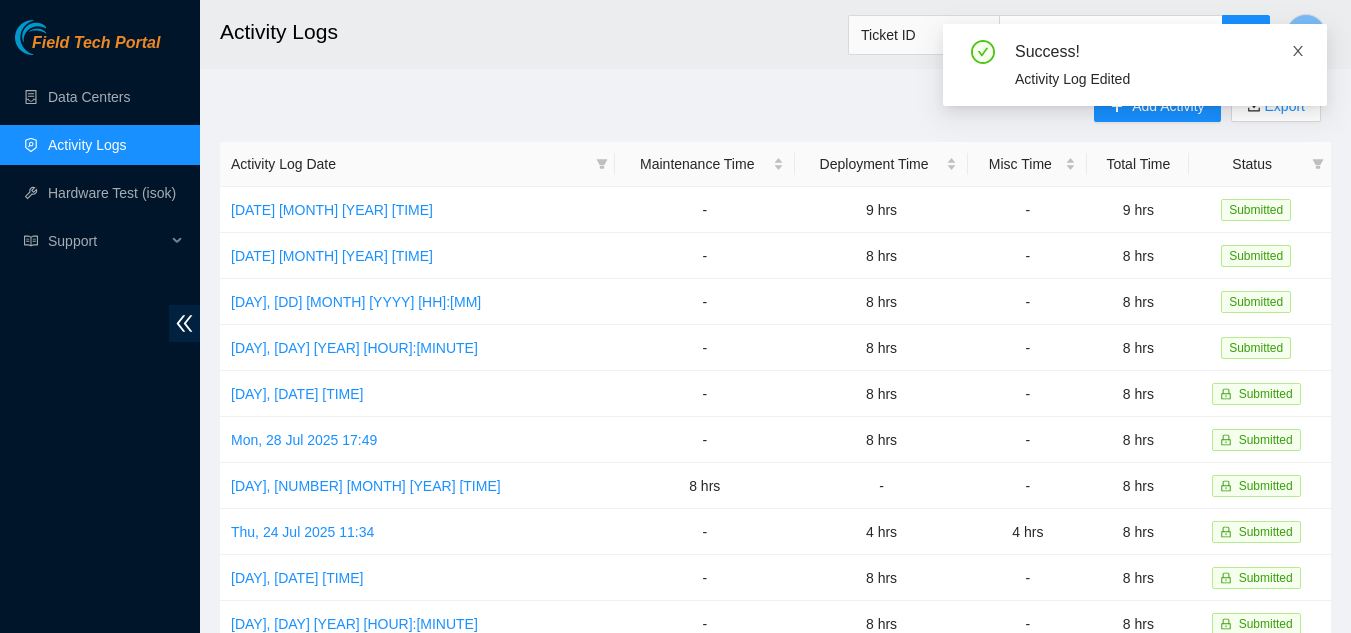 click 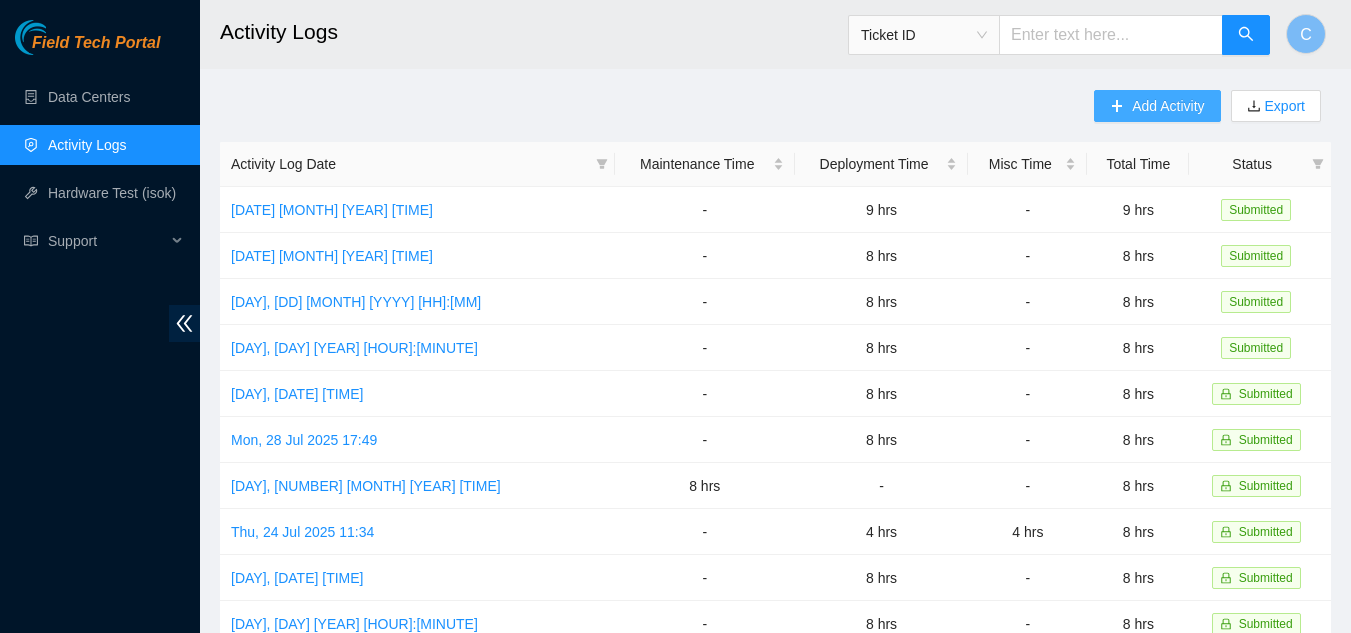 click on "Add Activity" at bounding box center (1168, 106) 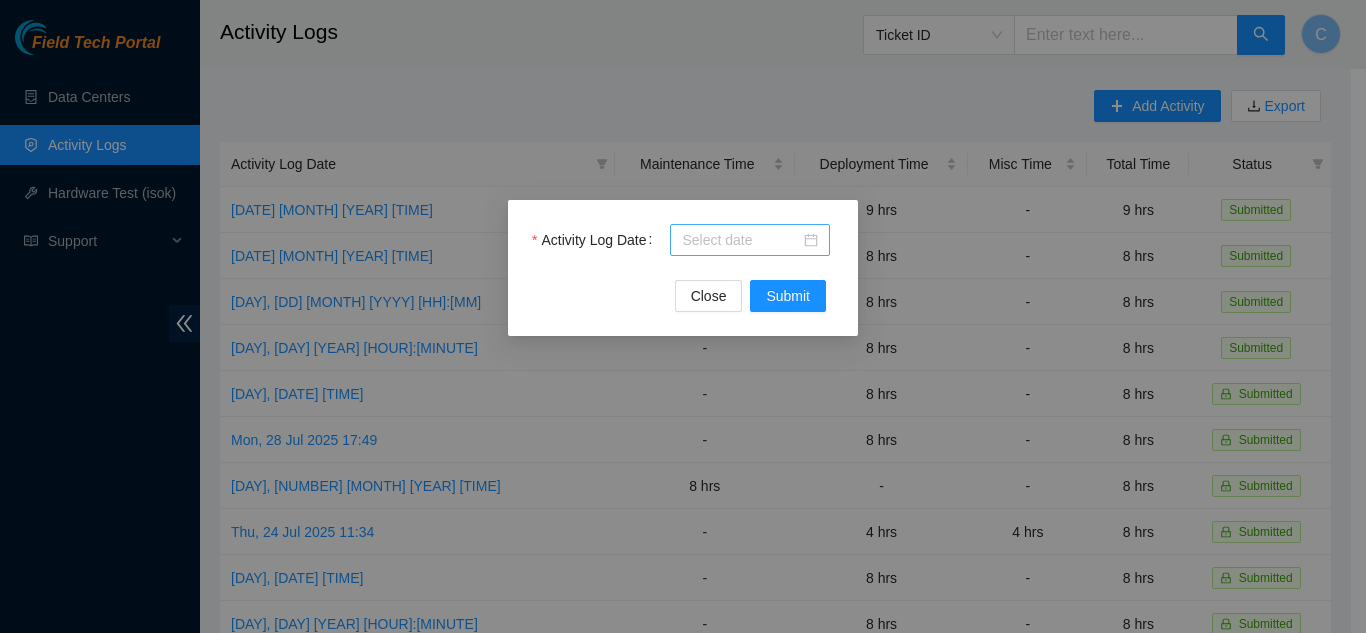 click on "Activity Log Date" at bounding box center (741, 240) 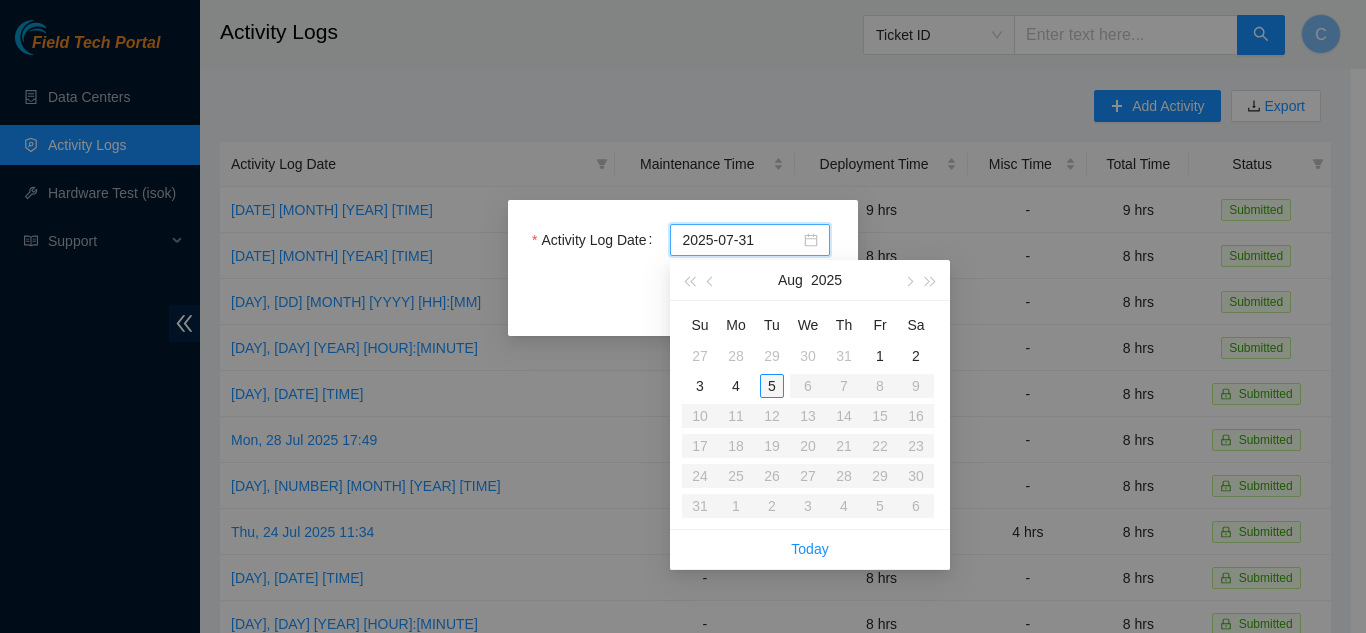 type on "2025-07-30" 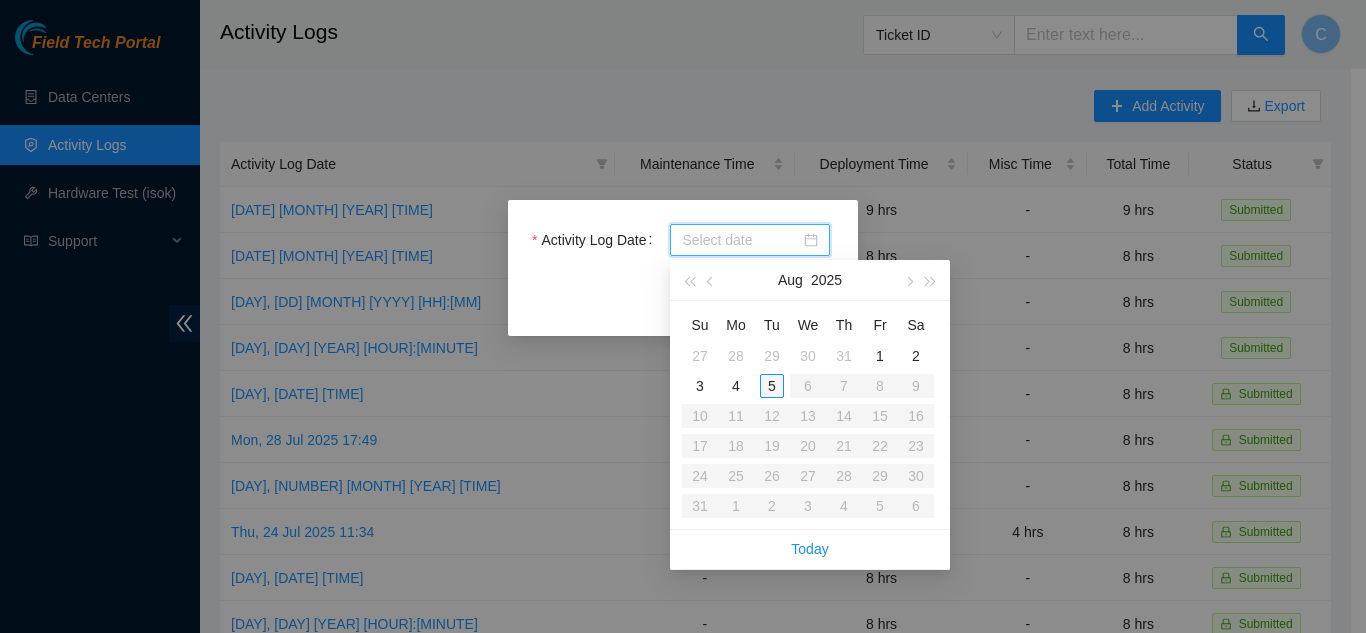 type on "2025-08-05" 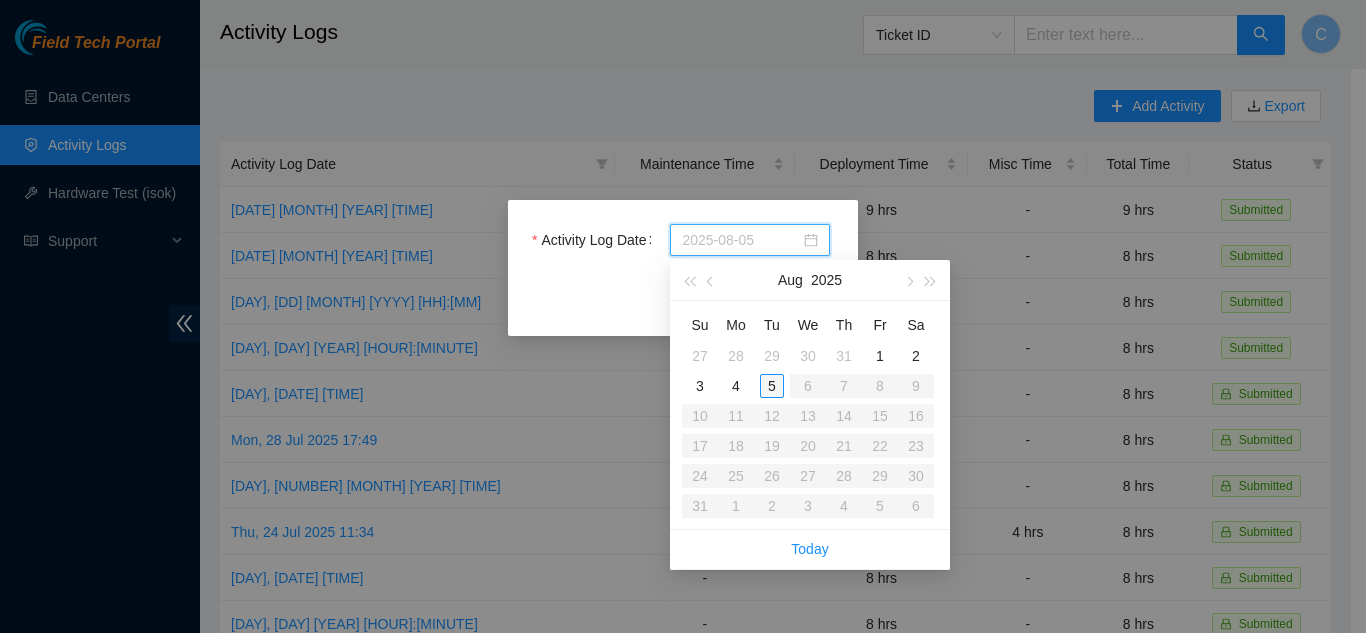 click on "5" at bounding box center (772, 386) 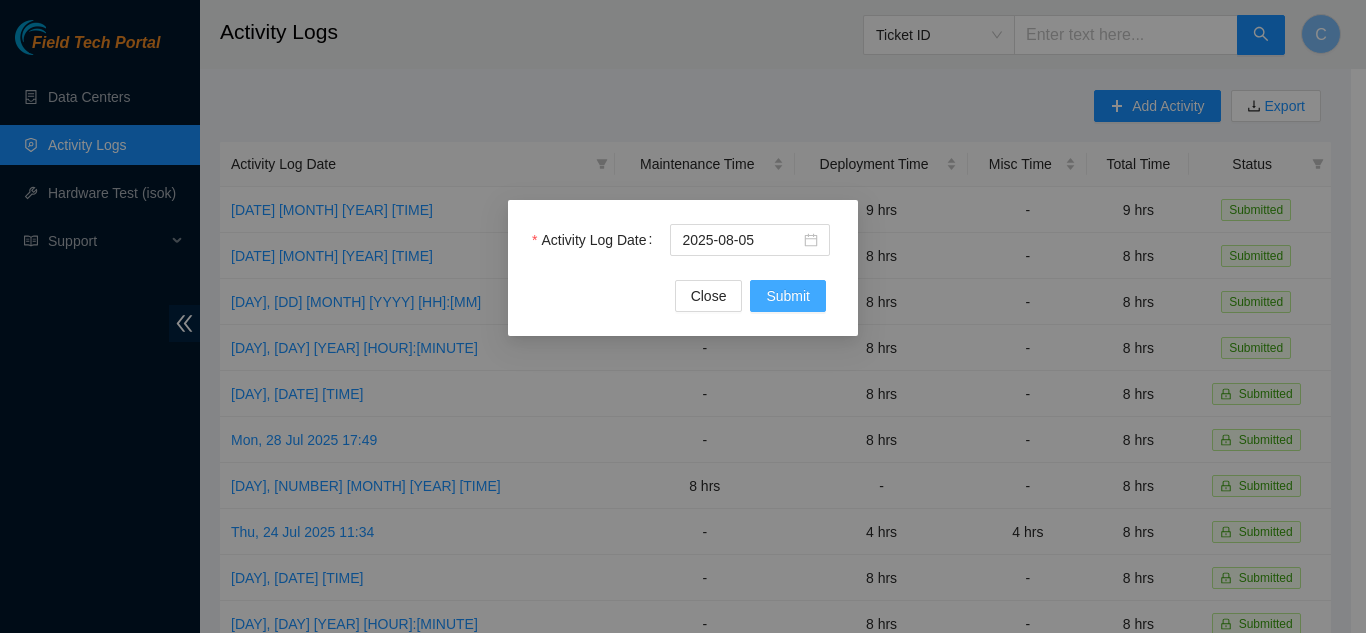 click on "Submit" at bounding box center [788, 296] 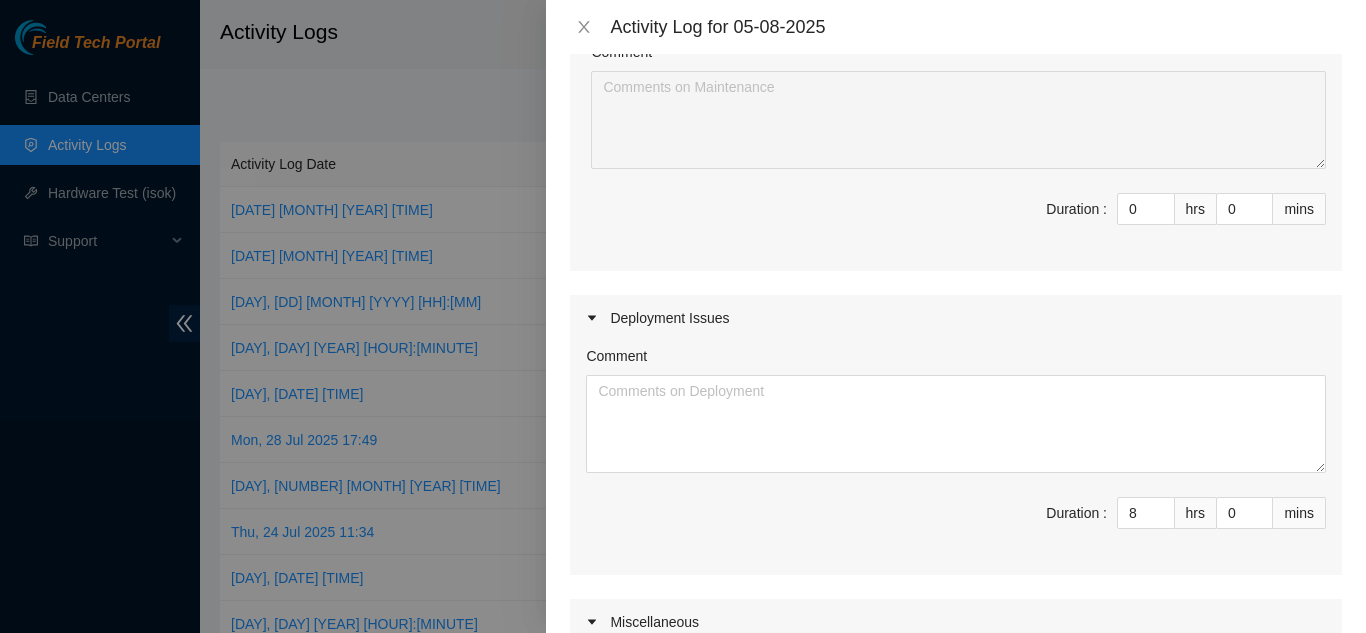 scroll, scrollTop: 300, scrollLeft: 0, axis: vertical 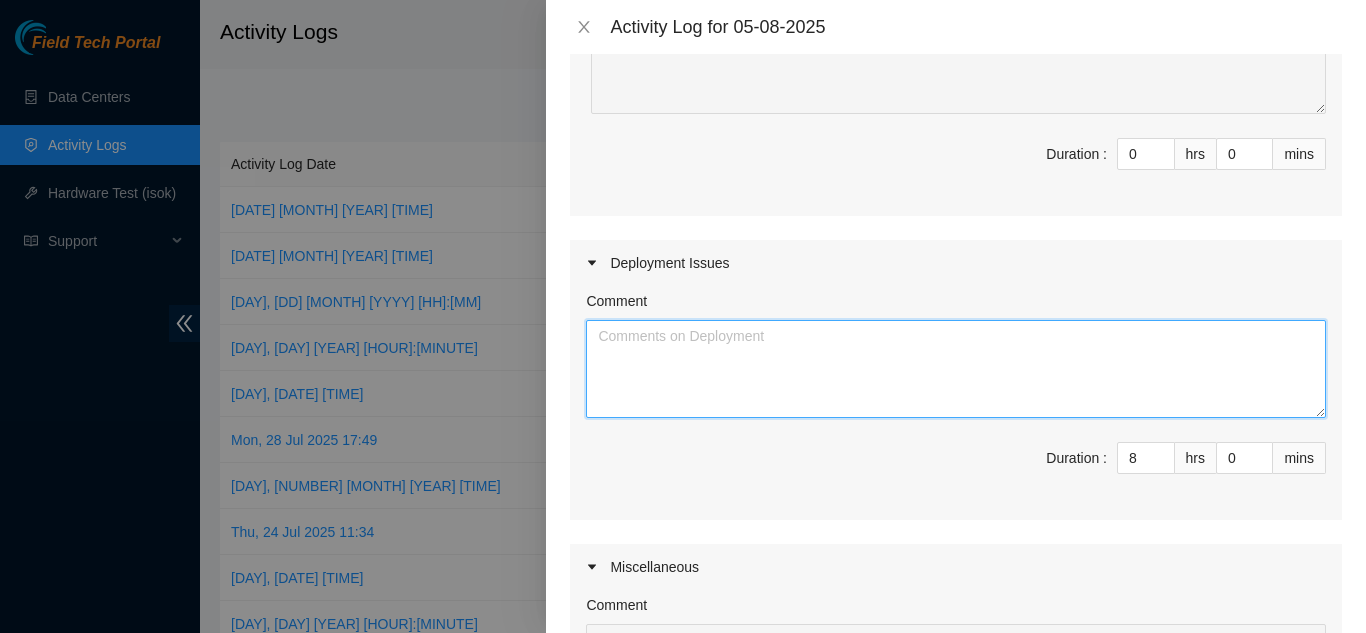 click on "Comment" at bounding box center (956, 369) 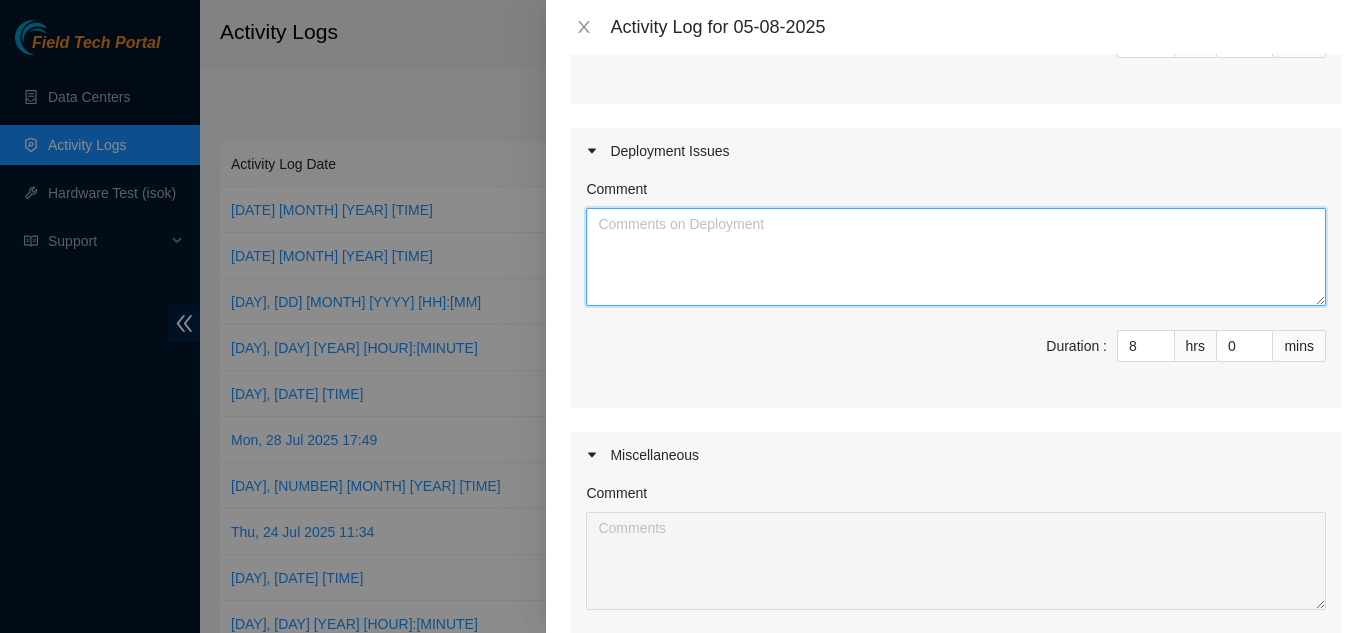 scroll, scrollTop: 400, scrollLeft: 0, axis: vertical 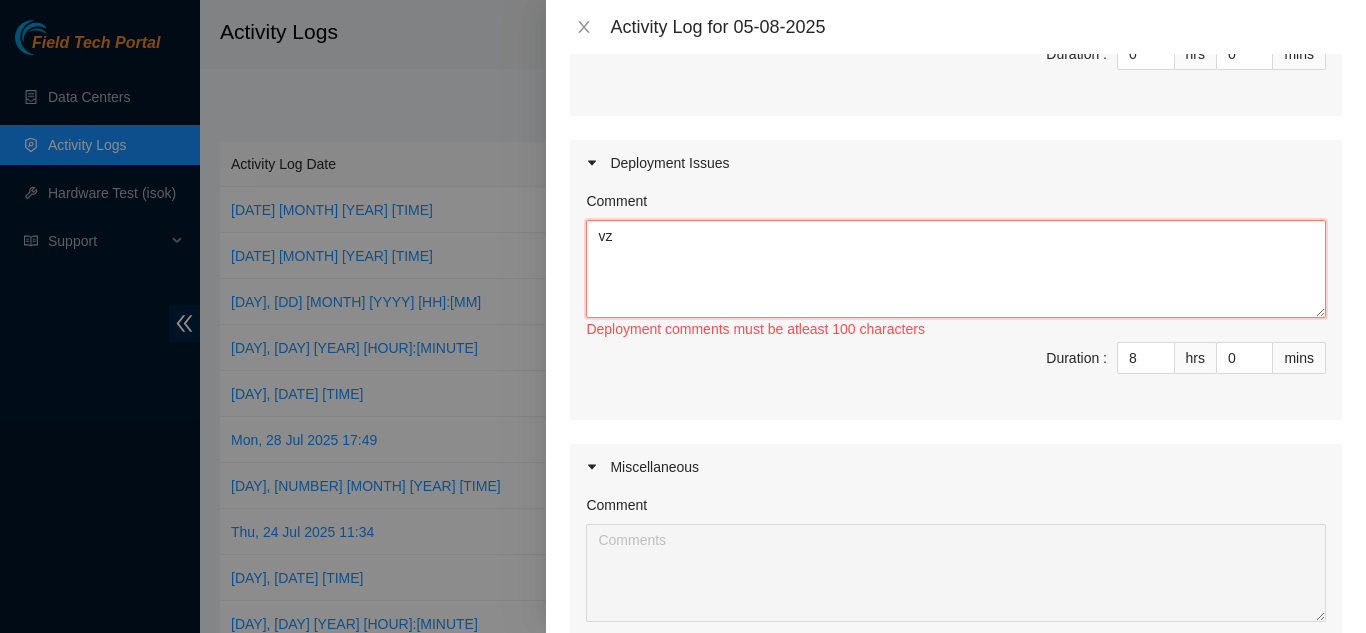 type on "v" 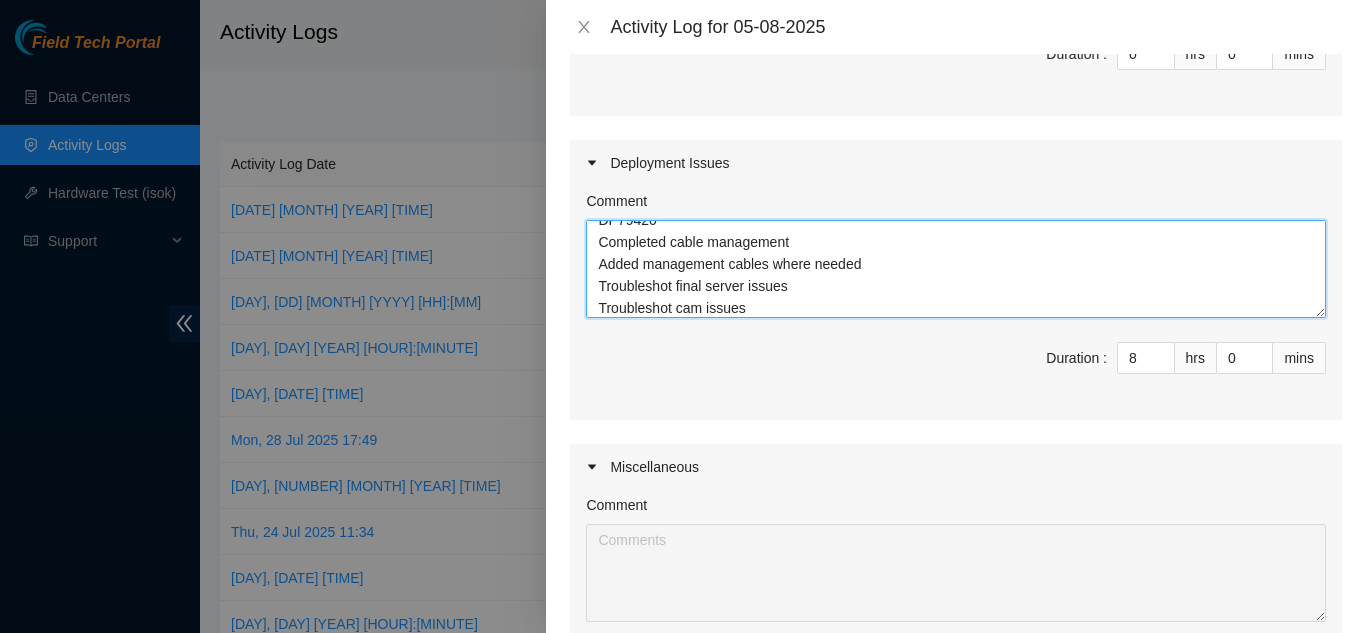 scroll, scrollTop: 38, scrollLeft: 0, axis: vertical 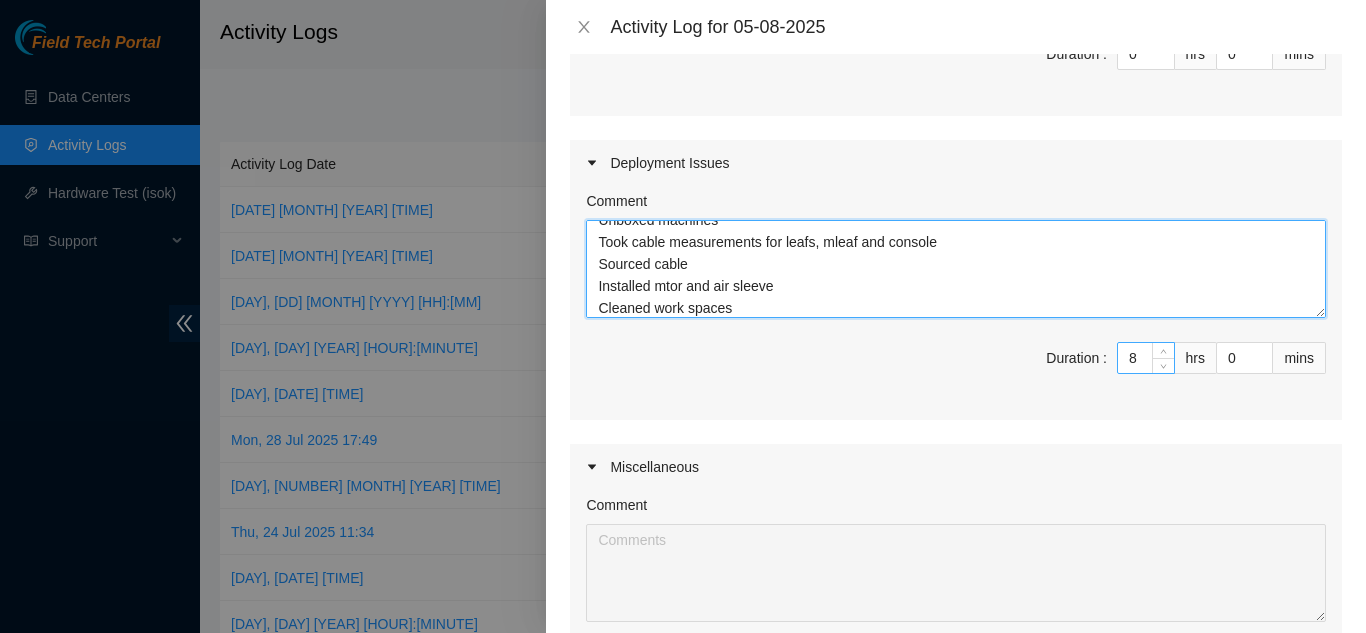 type on "DP79420
Completed cable management
Added management cables where needed
Troubleshot final server issues
Troubleshot cam issues
Swapped out cams
DP79419
Unboxed machines
Took cable measurements for leafs, mleaf and console
Sourced cable
Installed mtor and air sleeve
Cleaned work spaces" 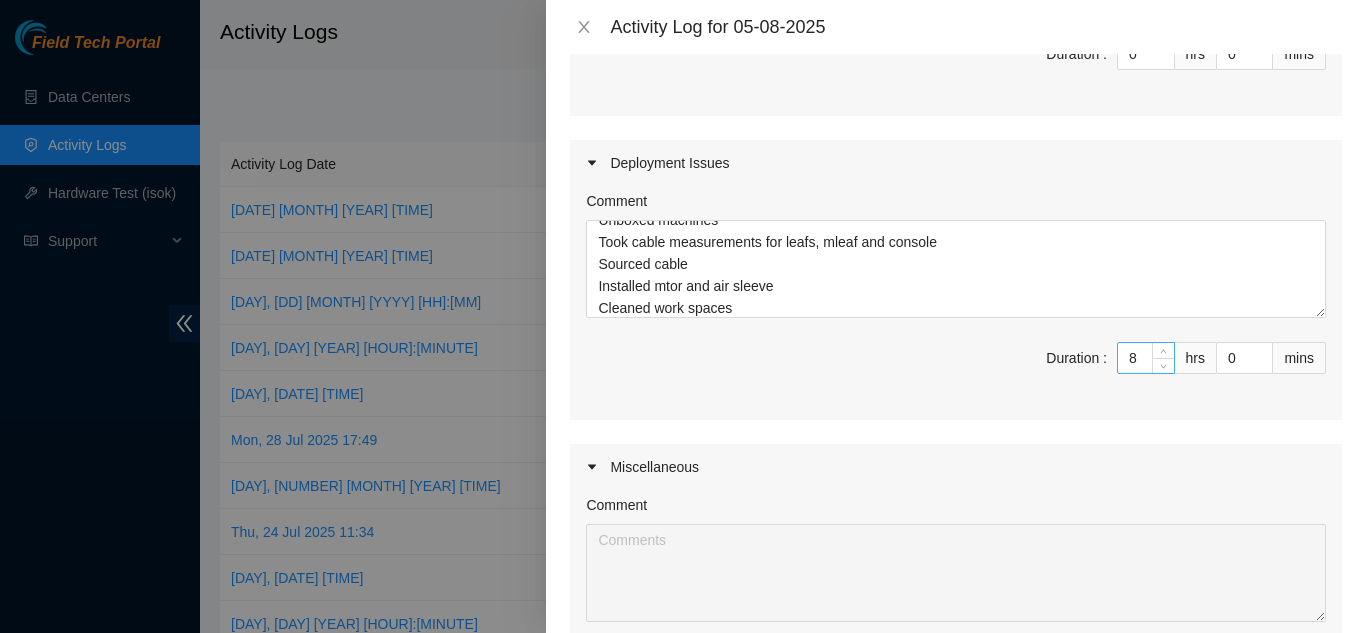 click on "8" at bounding box center [1146, 358] 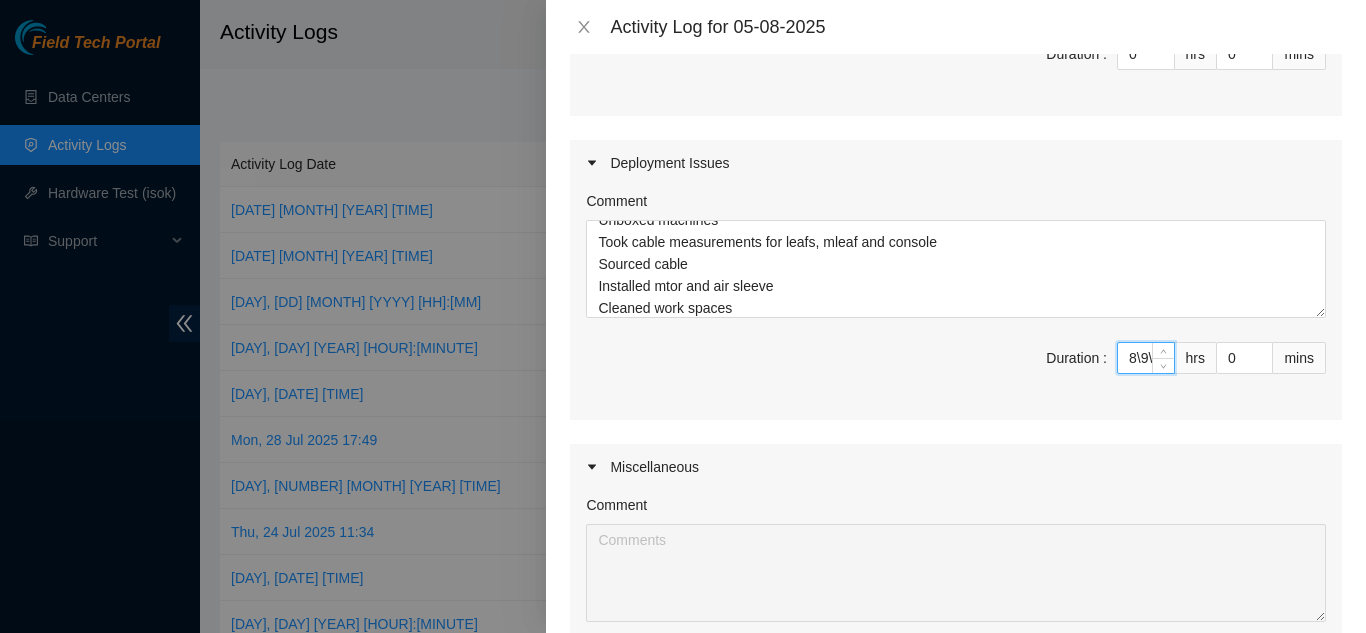 scroll, scrollTop: 0, scrollLeft: 0, axis: both 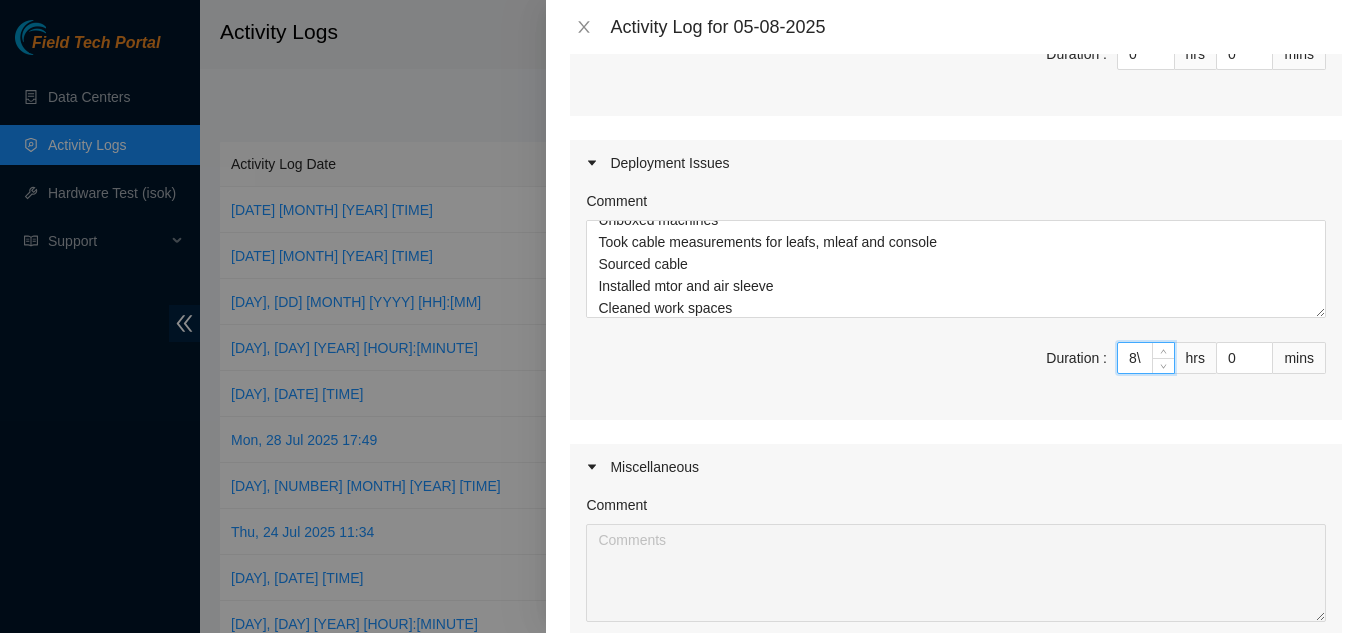 type on "8" 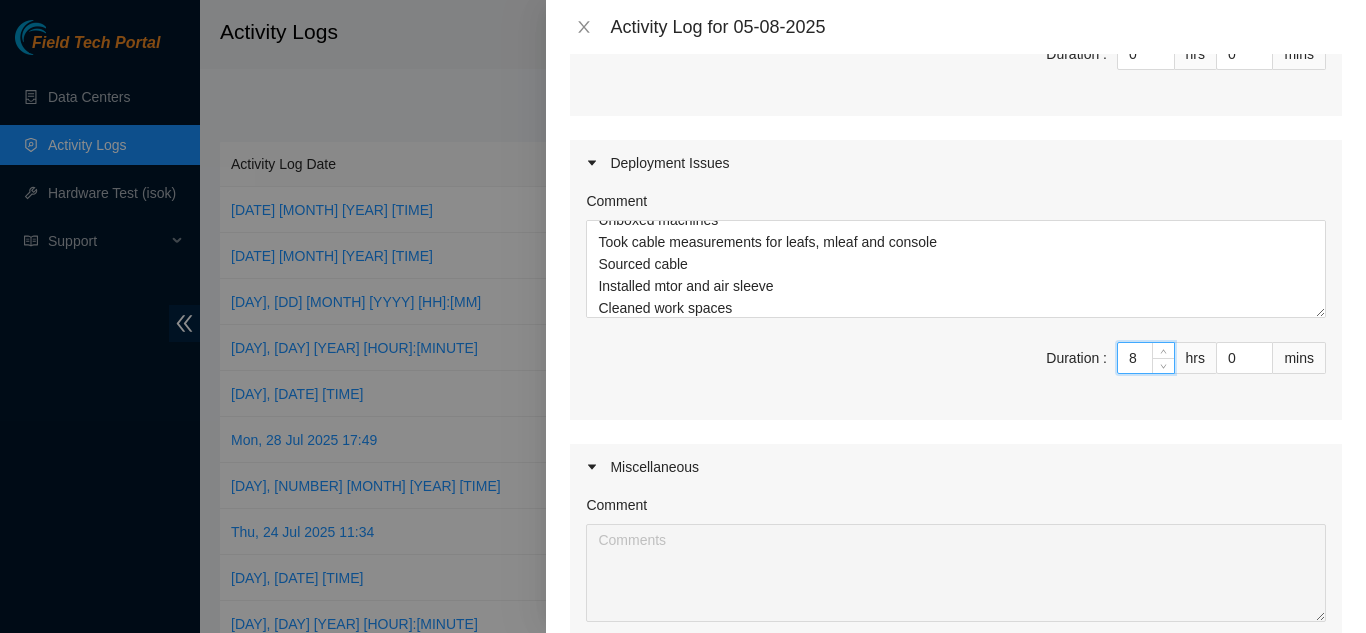 type 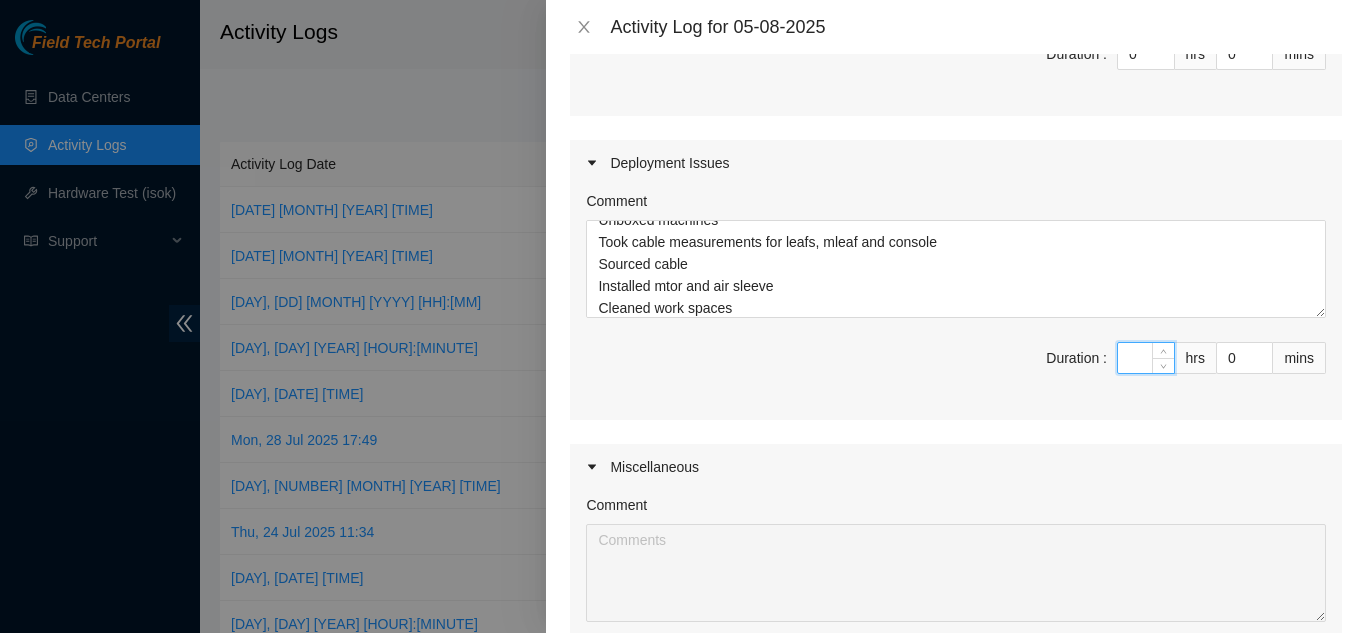 type on "0" 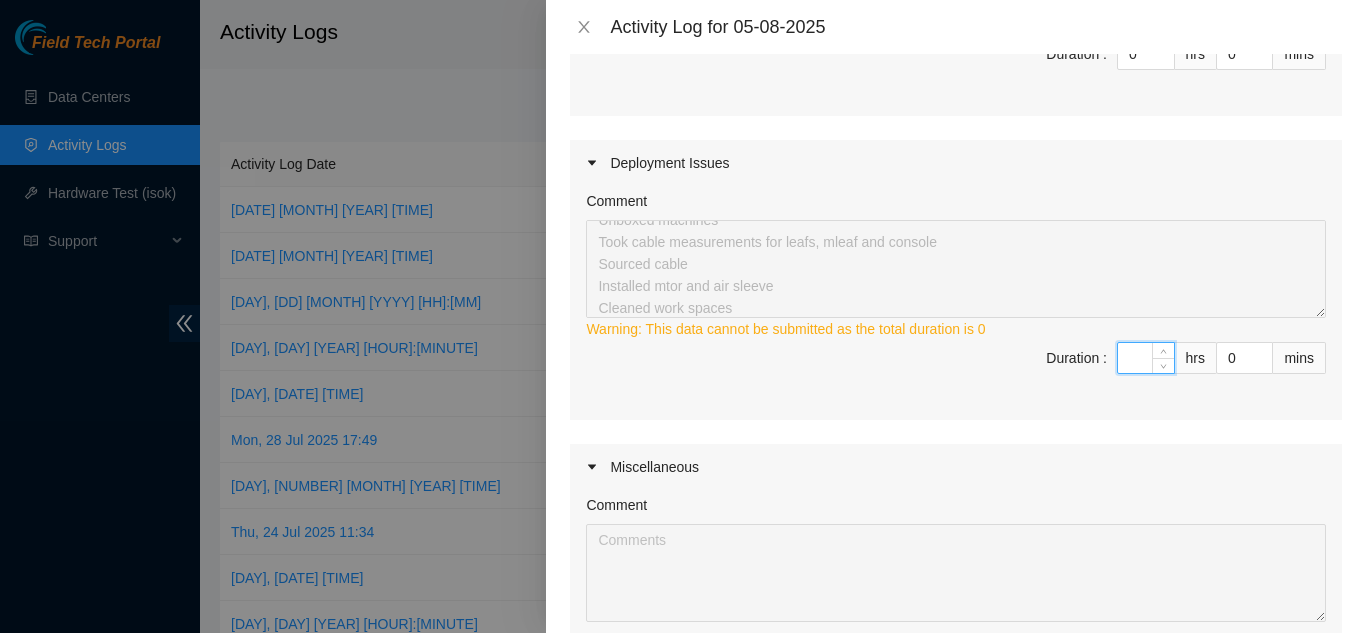 type on "9" 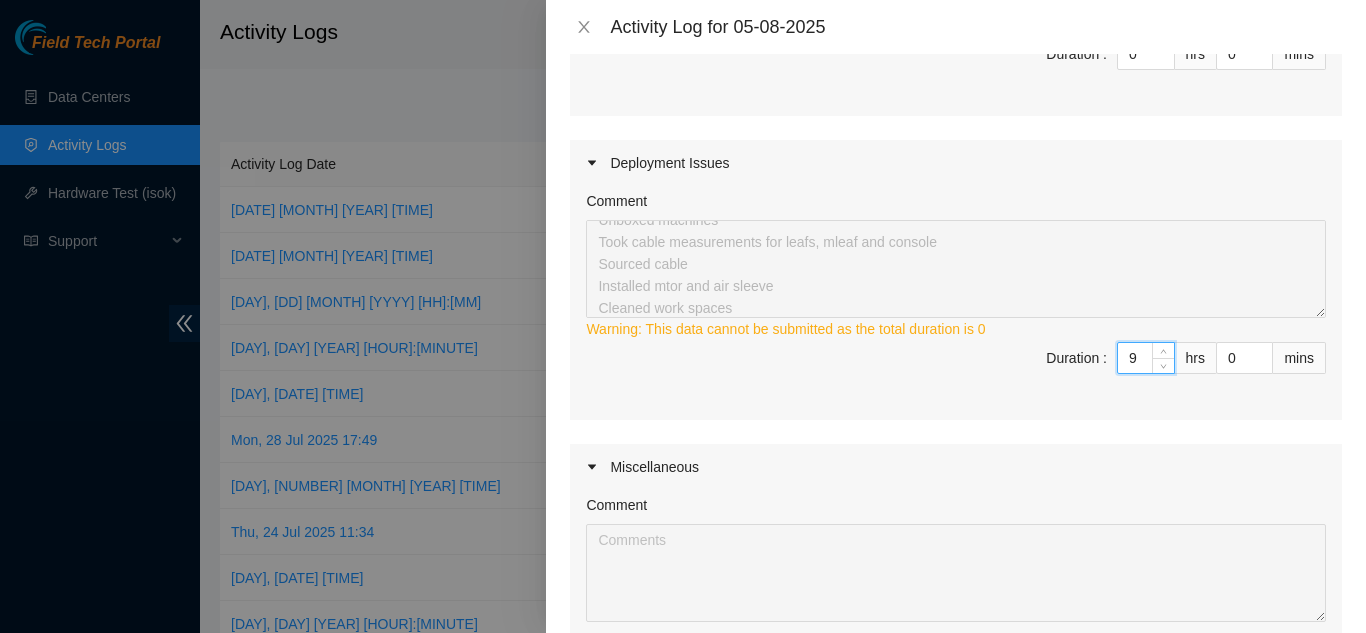 type on "9" 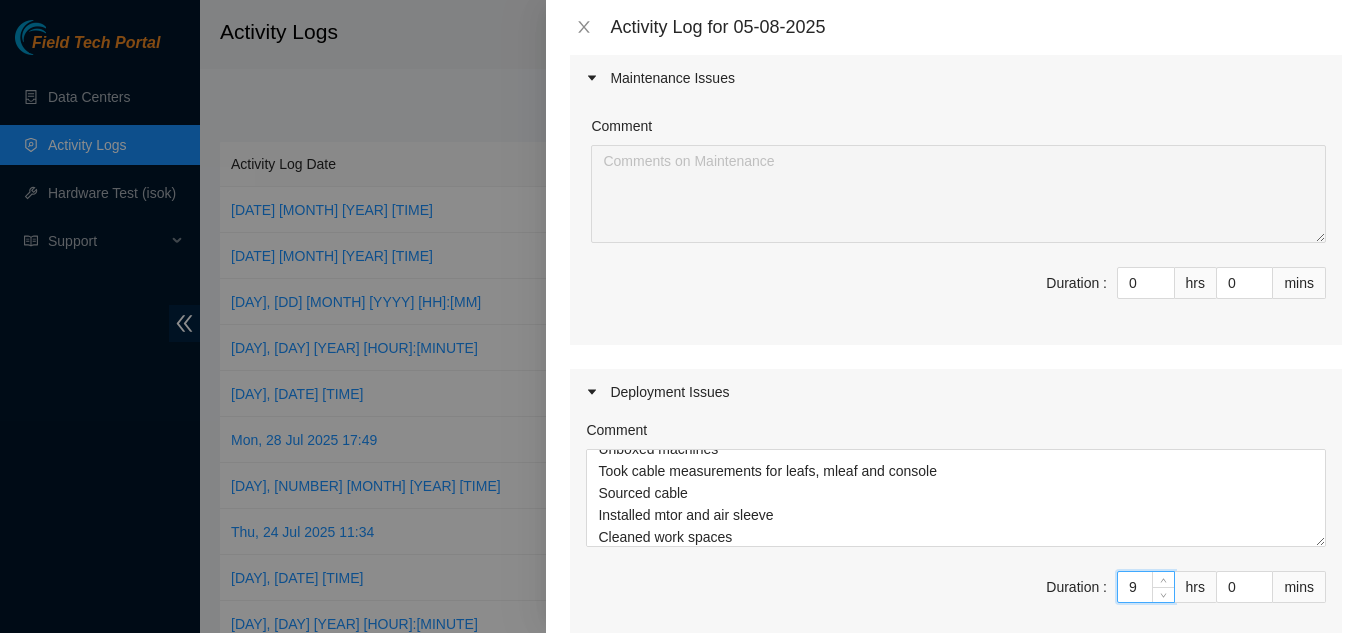 scroll, scrollTop: 0, scrollLeft: 0, axis: both 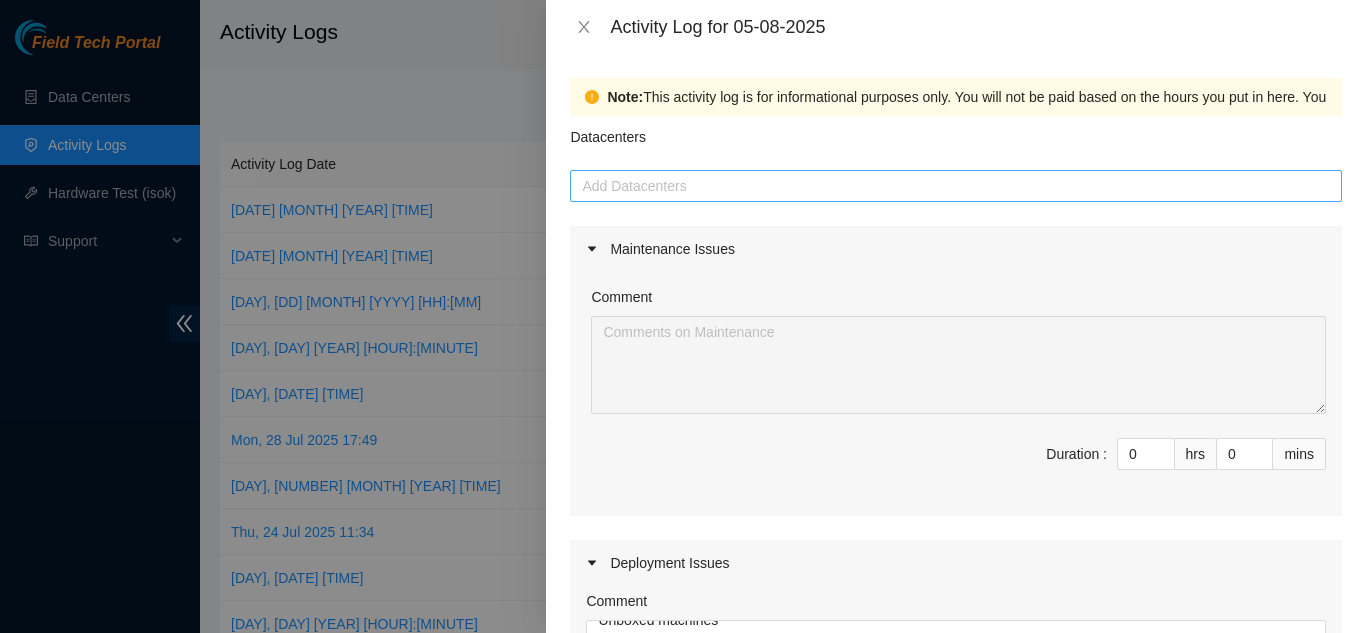 click at bounding box center (956, 186) 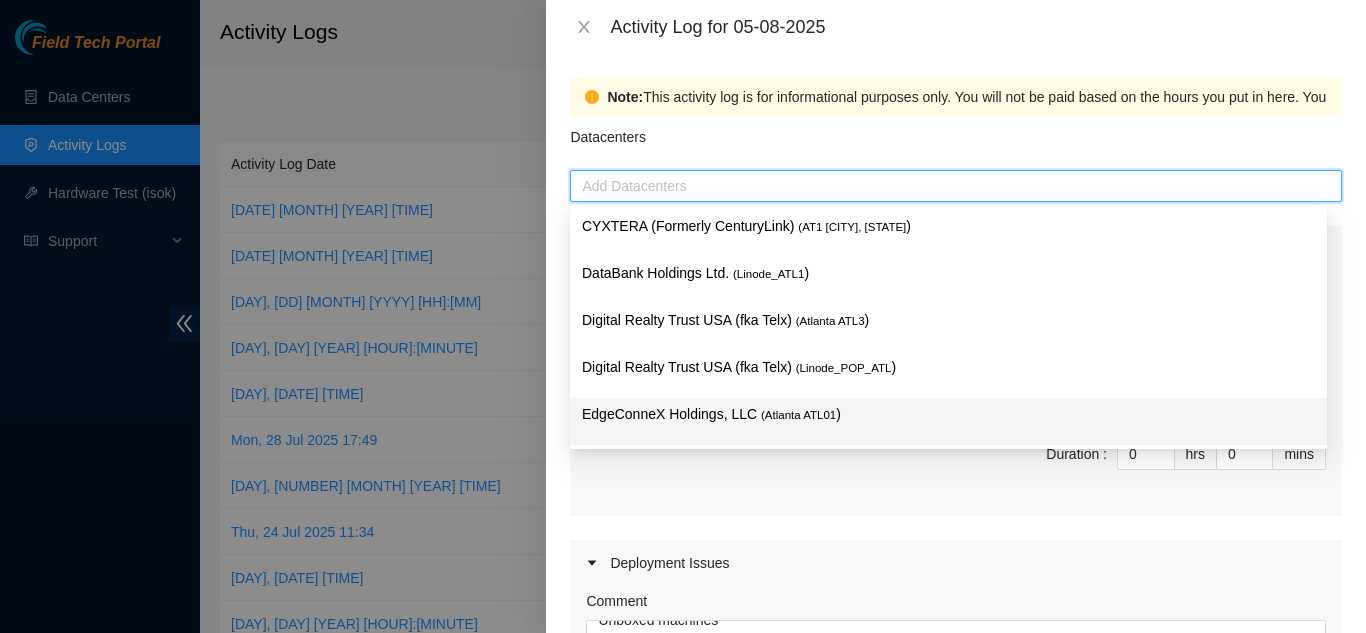 click on "EdgeConneX Holdings, LLC   ( Atlanta ATL01 )" at bounding box center [948, 414] 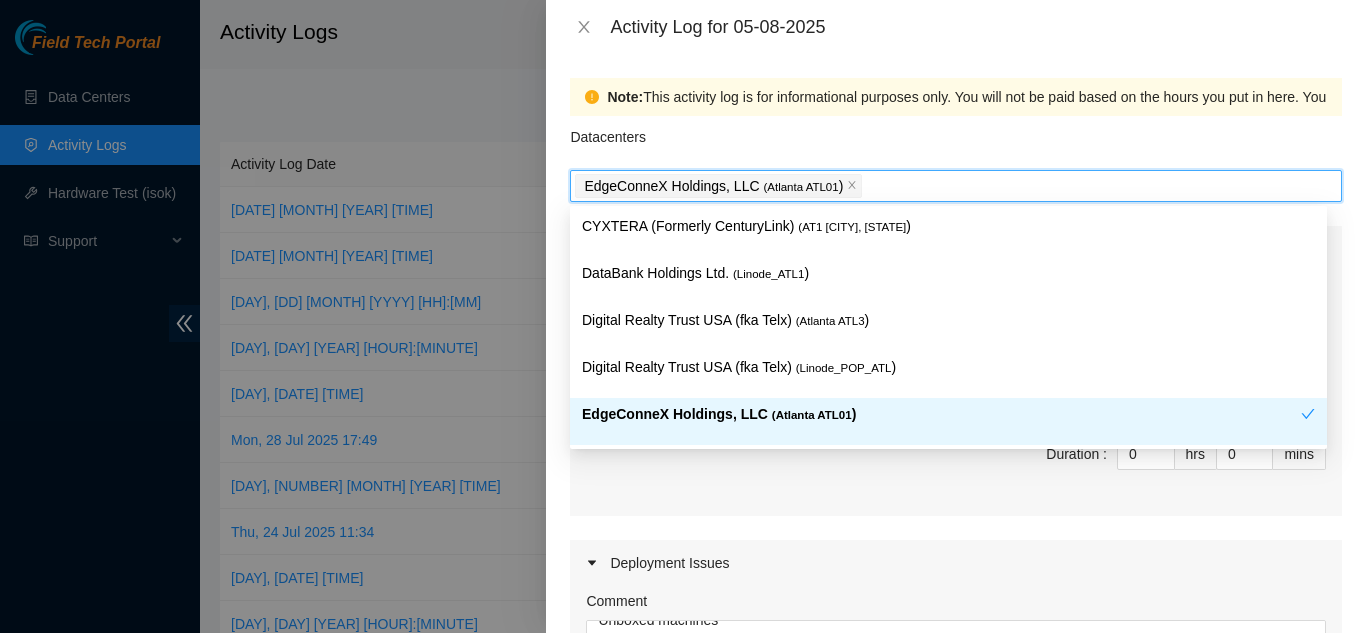 click on "Duration : 0 hrs 0 mins" at bounding box center [956, 466] 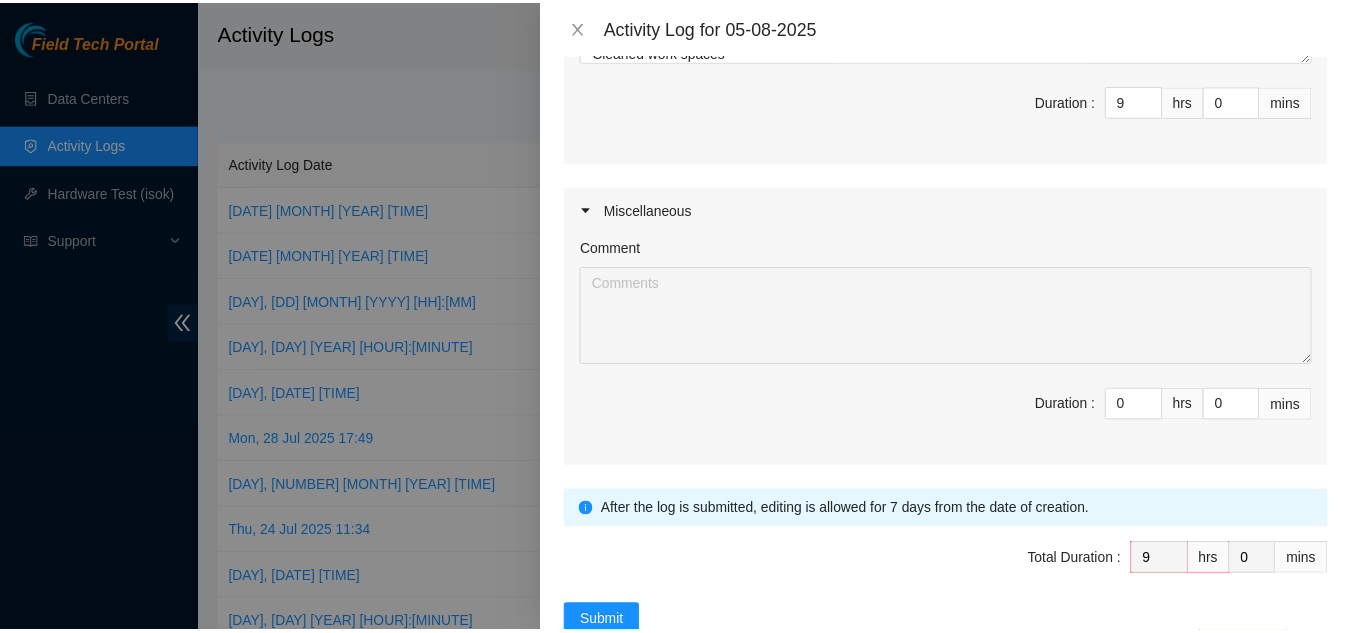 scroll, scrollTop: 710, scrollLeft: 0, axis: vertical 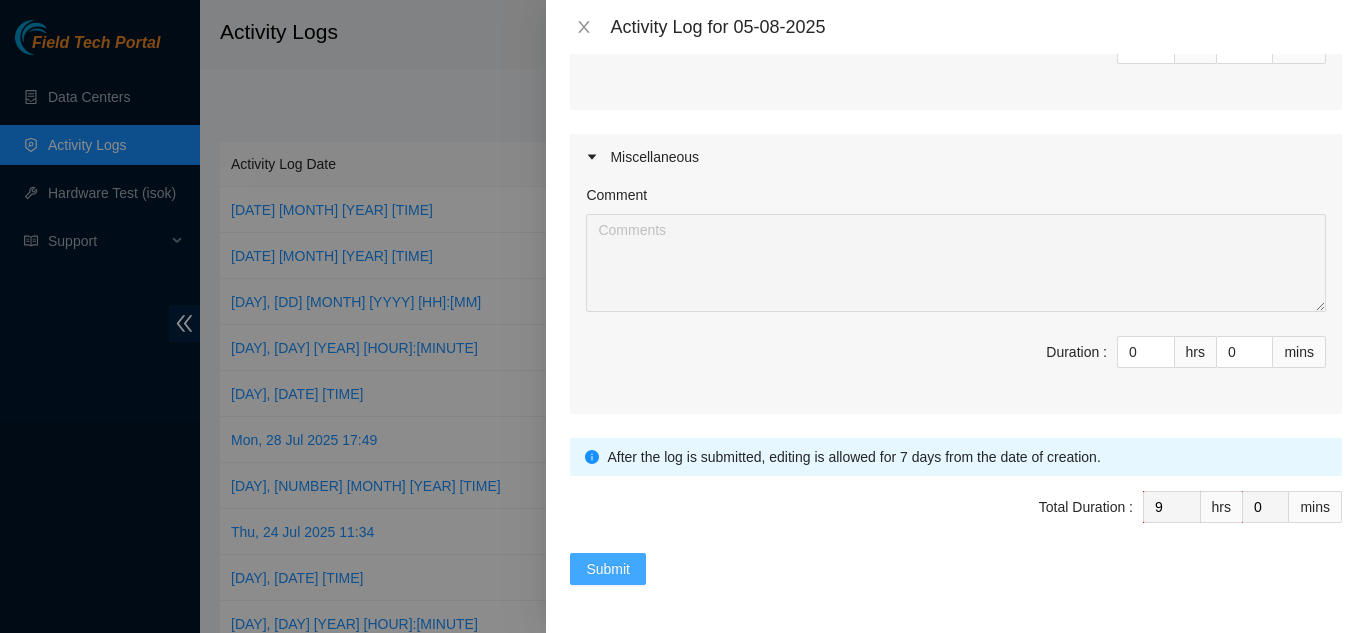 click on "Submit" at bounding box center (608, 569) 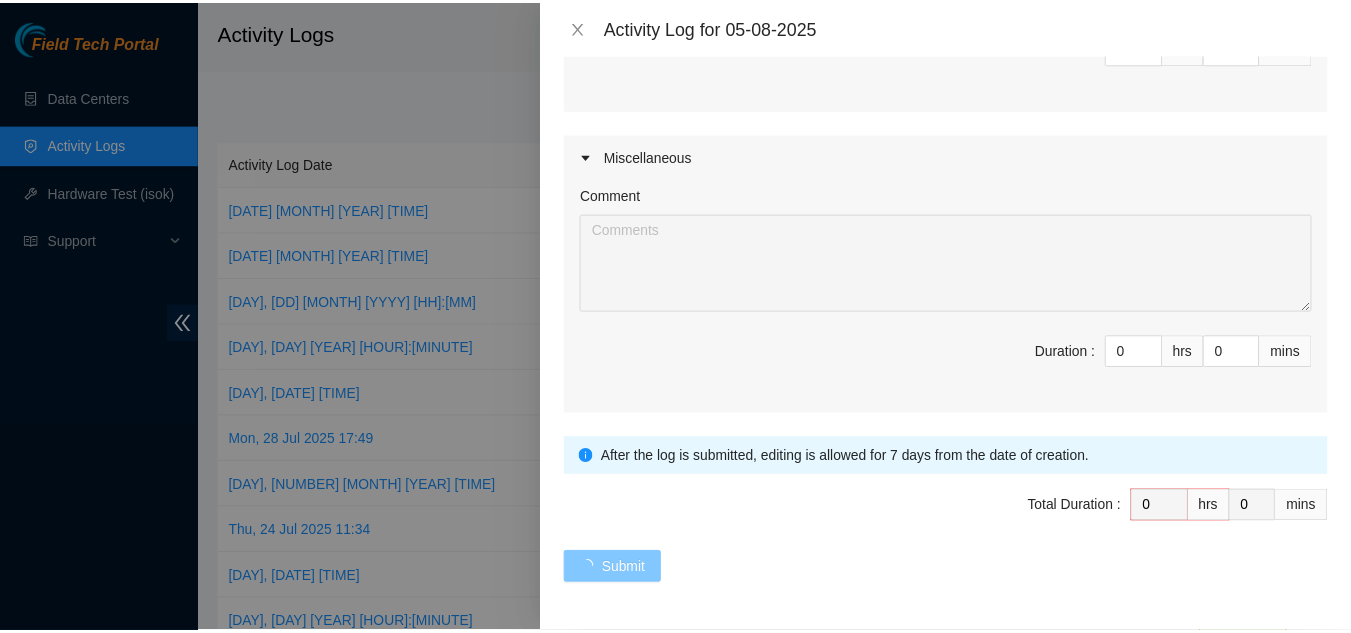scroll, scrollTop: 0, scrollLeft: 0, axis: both 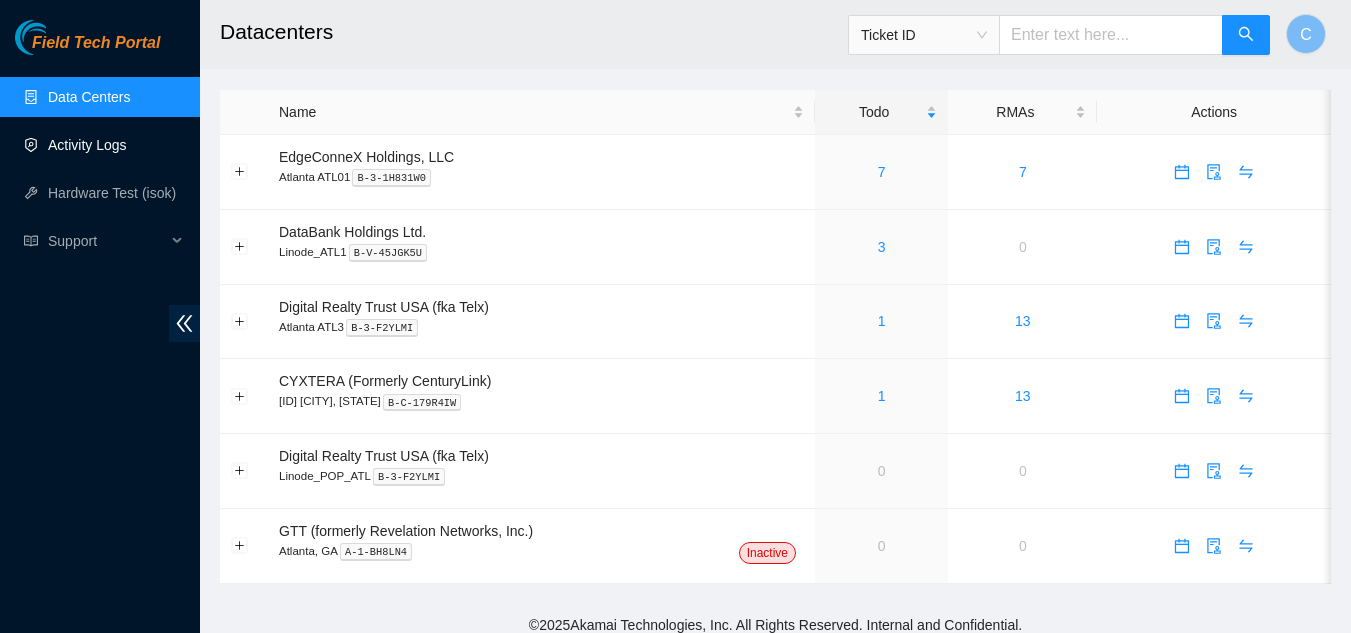 click on "Activity Logs" at bounding box center (87, 145) 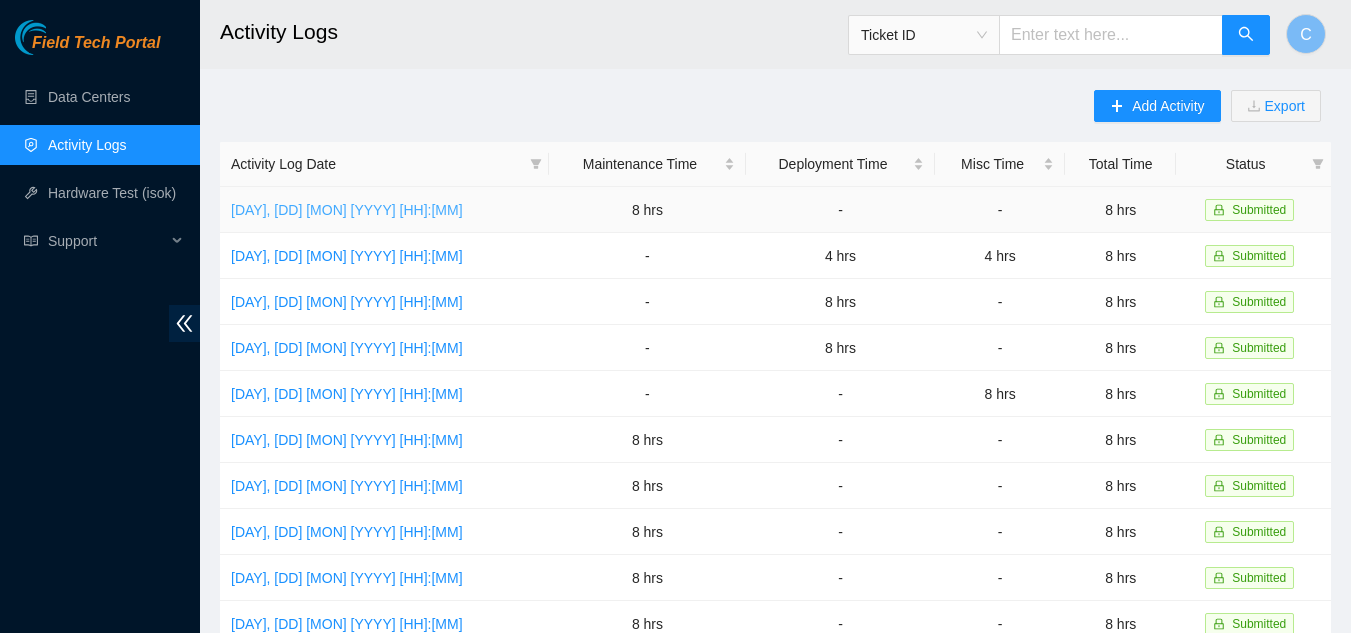 click on "[DAY], [DD] [MON] [YYYY] [HH]:[MM]" at bounding box center [347, 210] 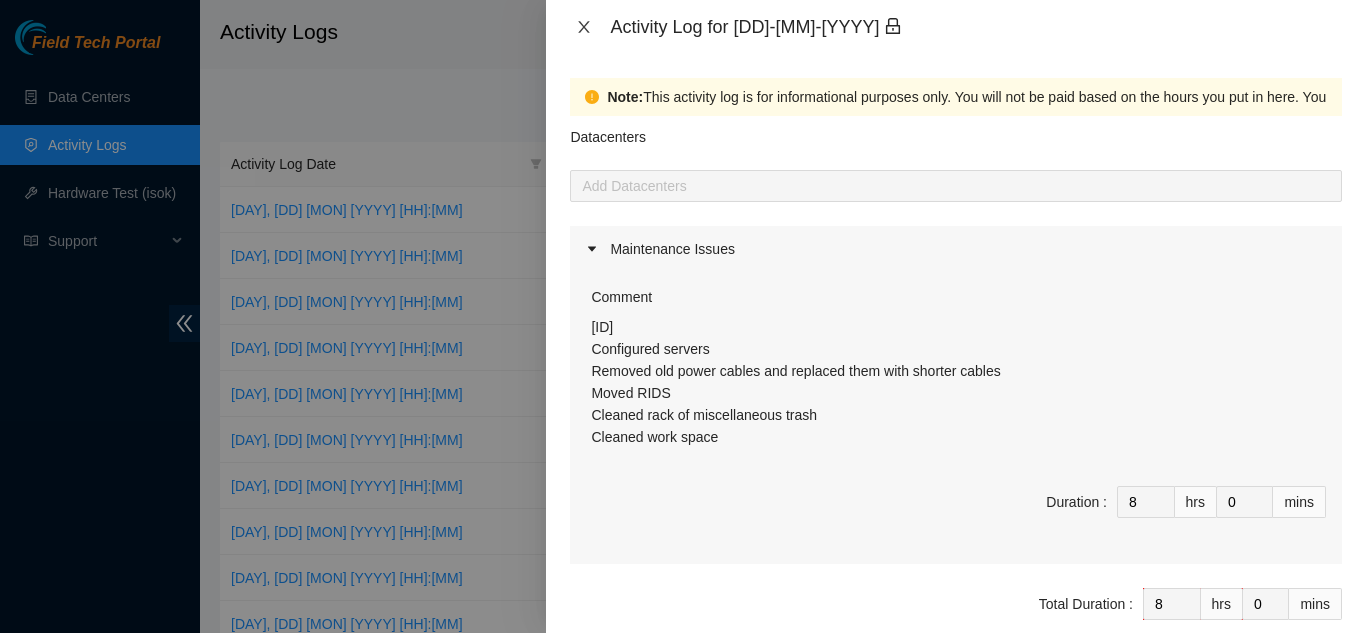 click 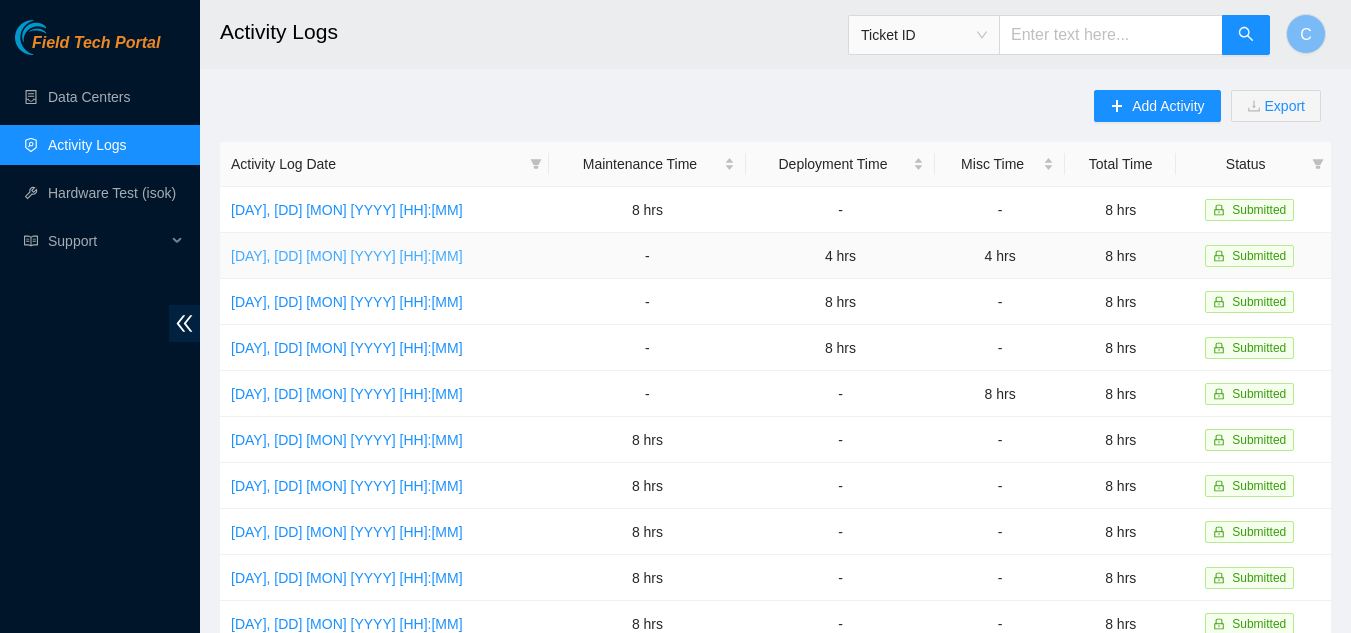 click on "[DAY], [MONTH] [DAY] [YEAR] [HOUR]:[MINUTE]" at bounding box center (347, 256) 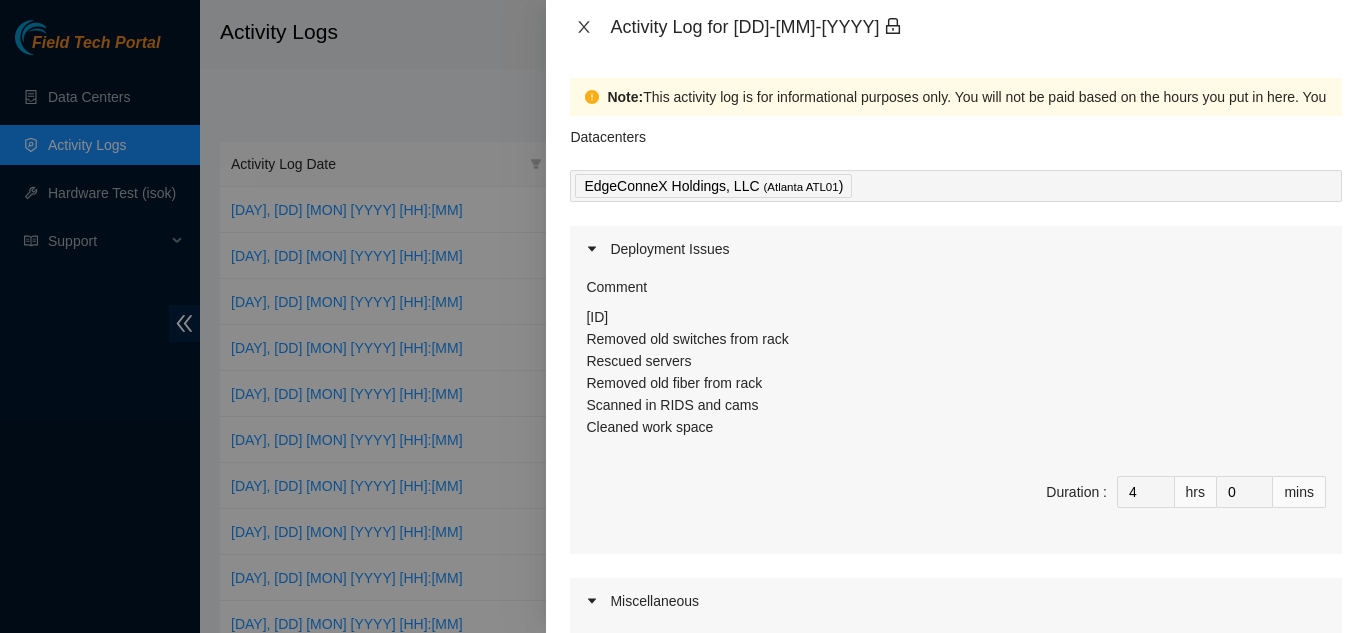click 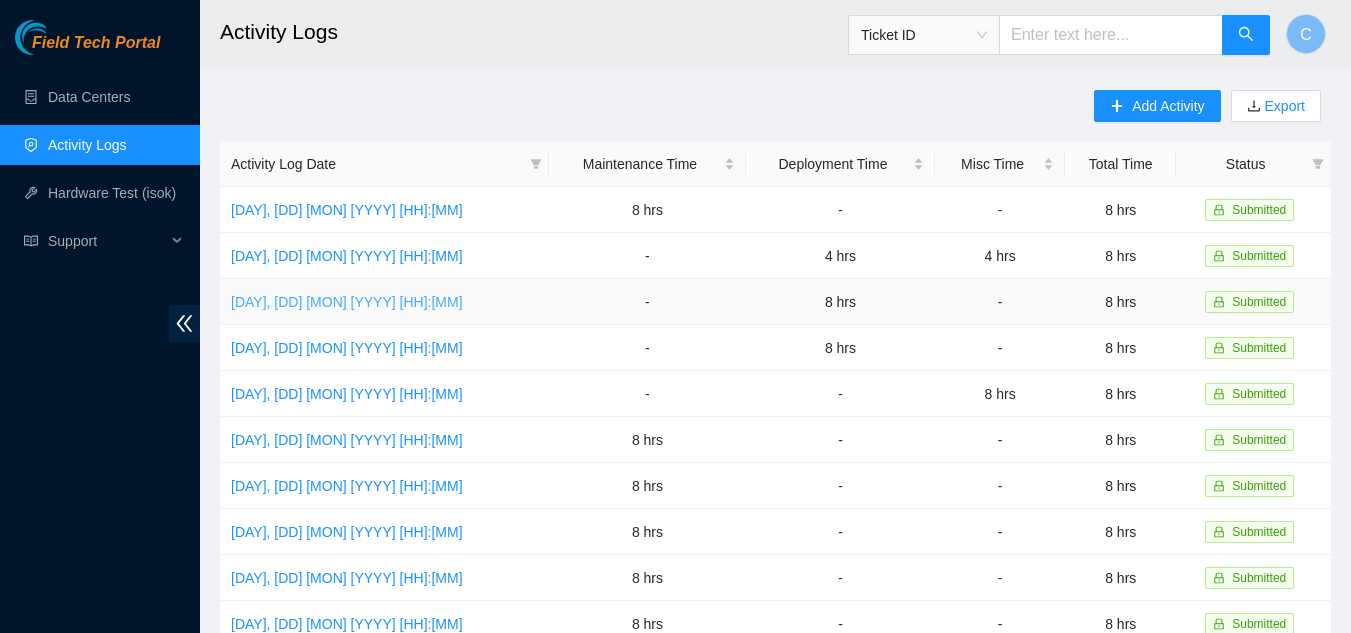 click on "[DAY], [NUMBER] [MONTH] [YEAR] [TIME]" at bounding box center [347, 302] 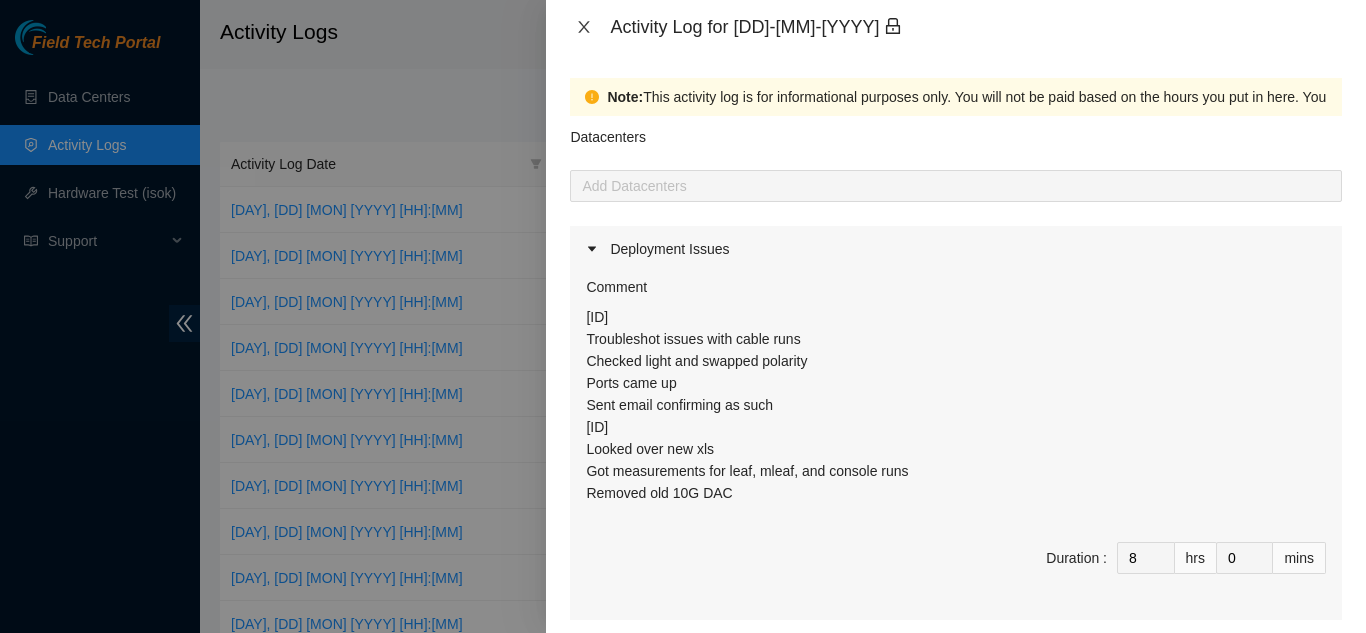 click 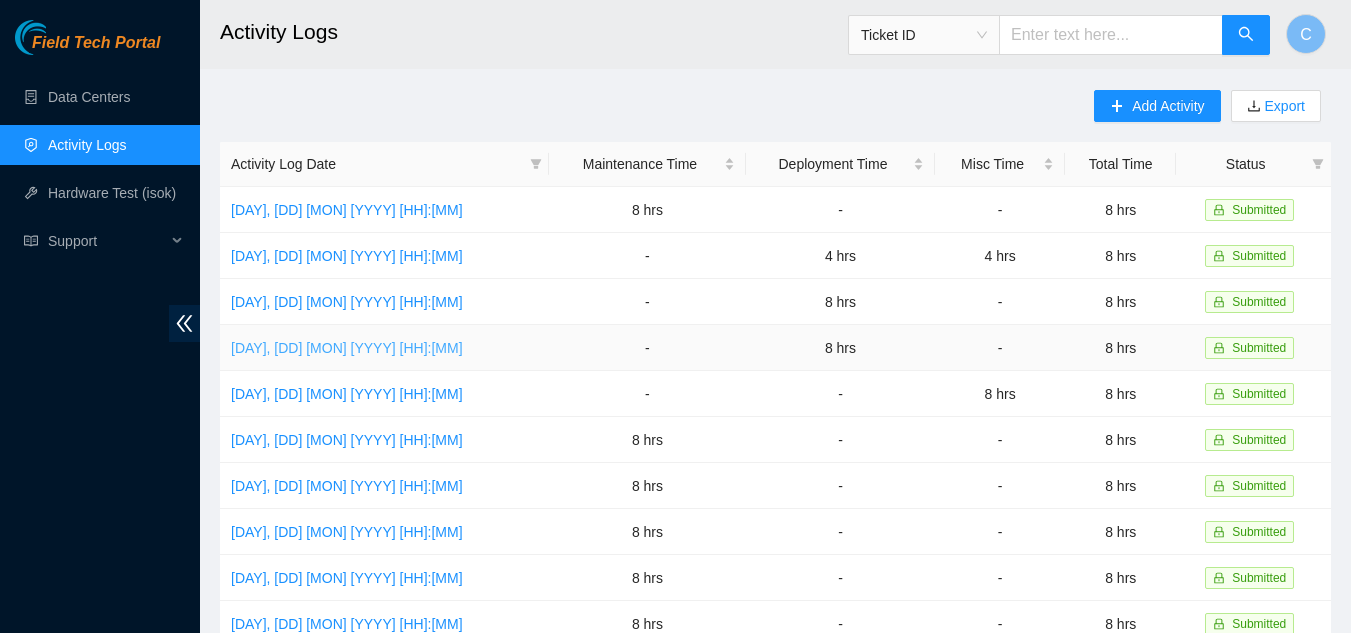 click on "[DAY], [NUMBER] [MONTH] [YEAR] [TIME]" at bounding box center [347, 348] 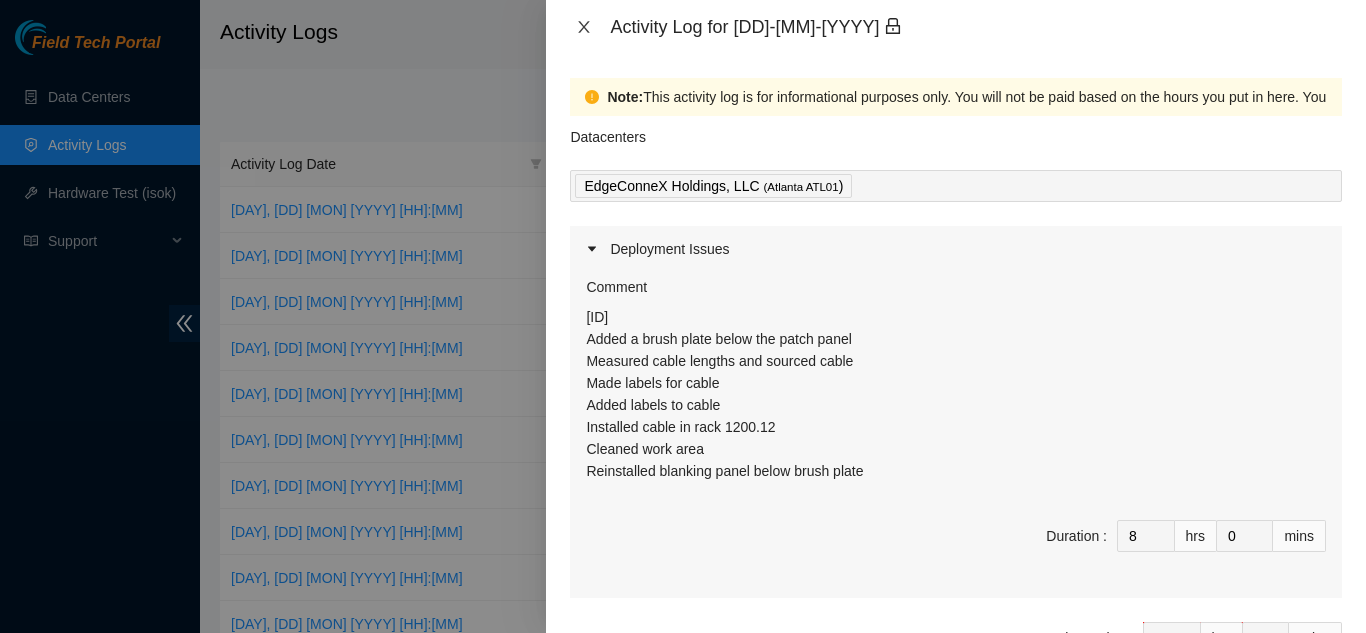 drag, startPoint x: 588, startPoint y: 23, endPoint x: 562, endPoint y: 72, distance: 55.470715 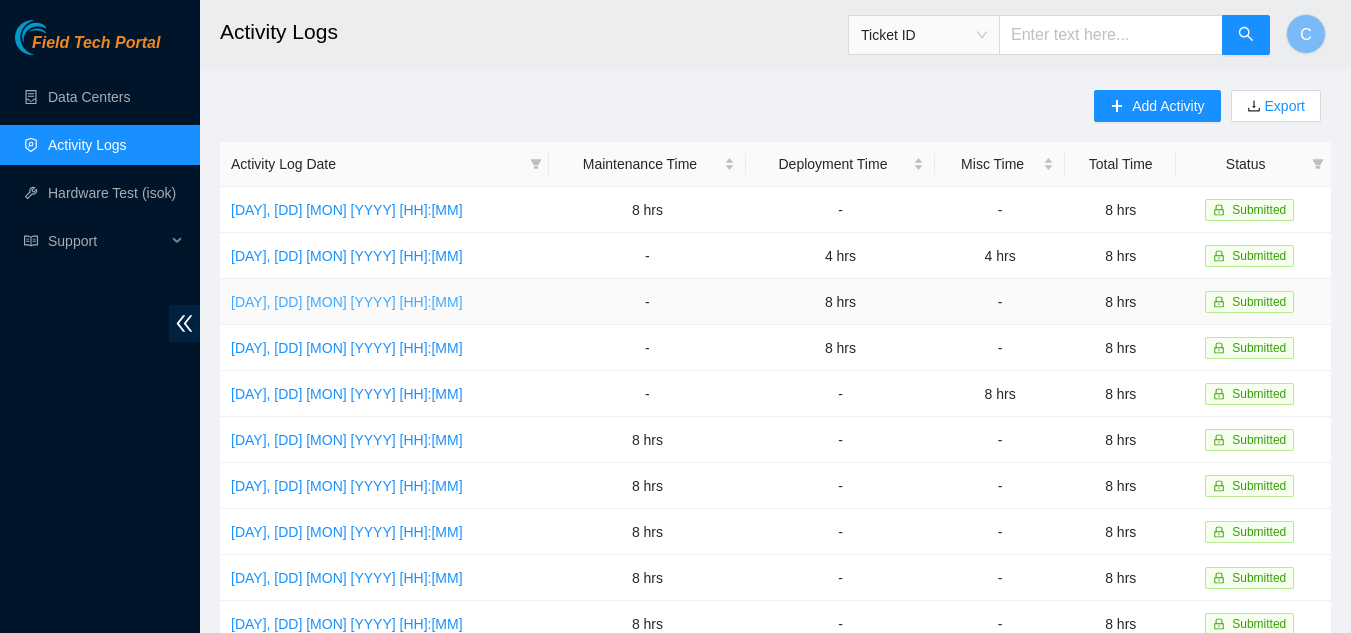 click on "[DAY], [NUMBER] [MONTH] [YEAR] [TIME]" at bounding box center (347, 302) 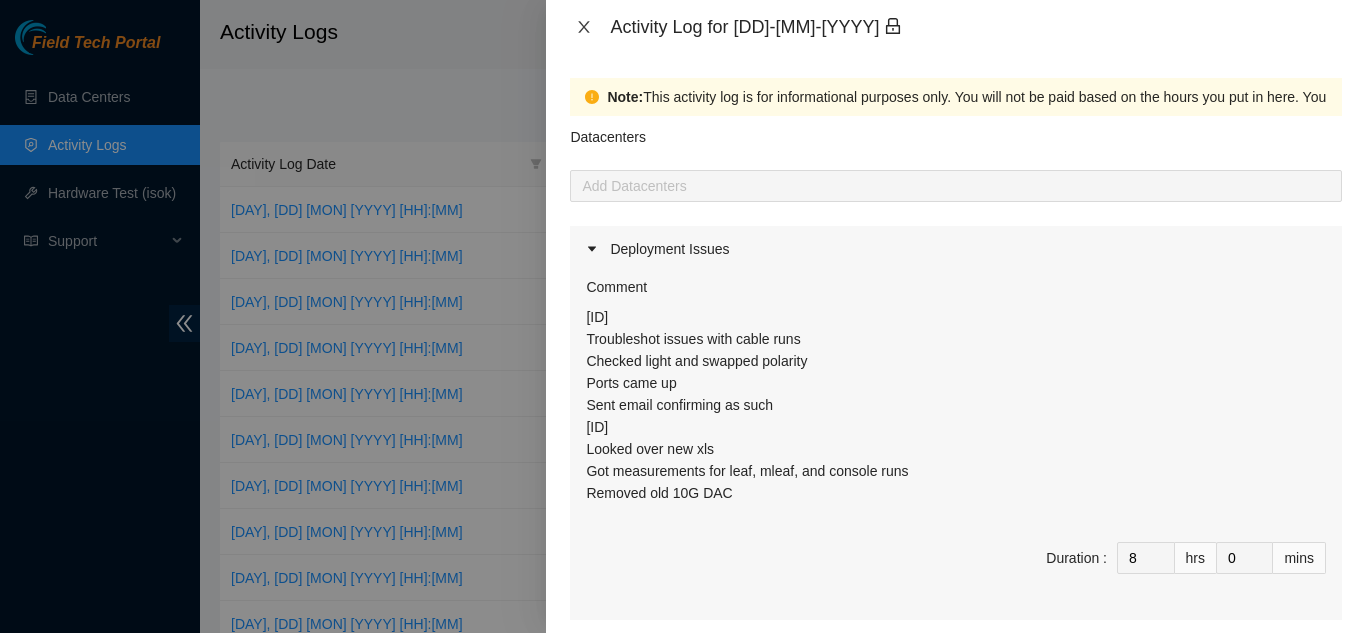 click 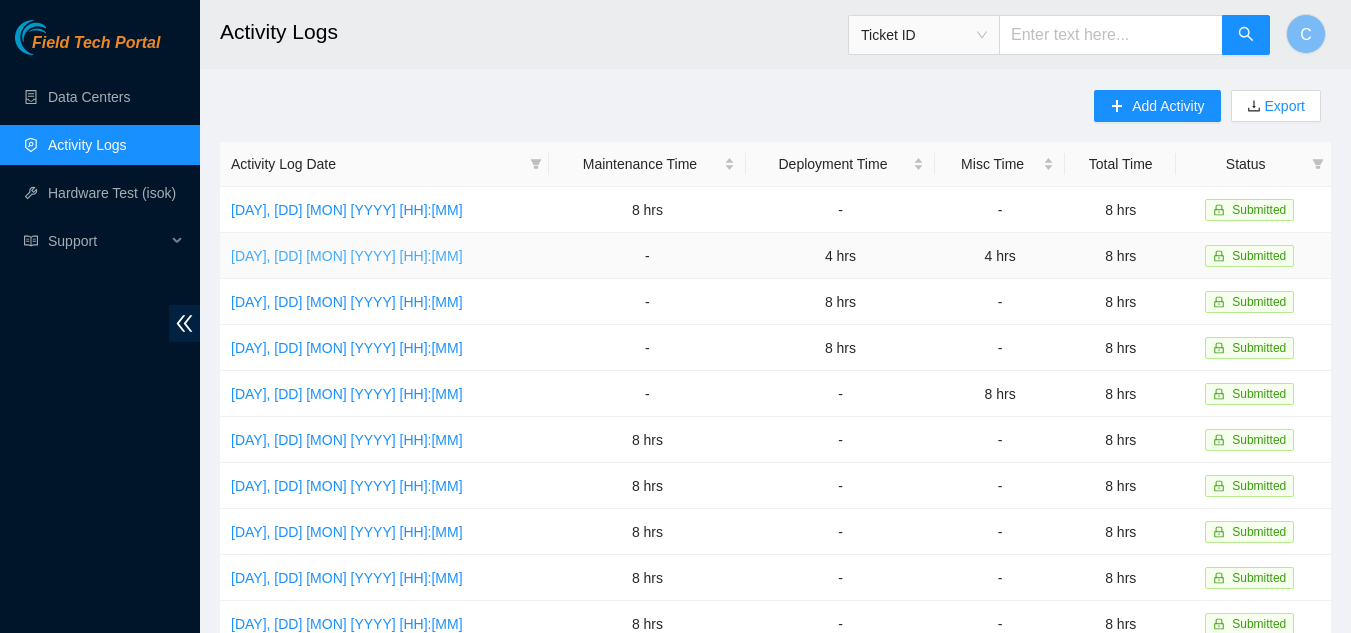 click on "[DAY], [NUMBER] [MONTH] [YEAR] [TIME]" at bounding box center [347, 256] 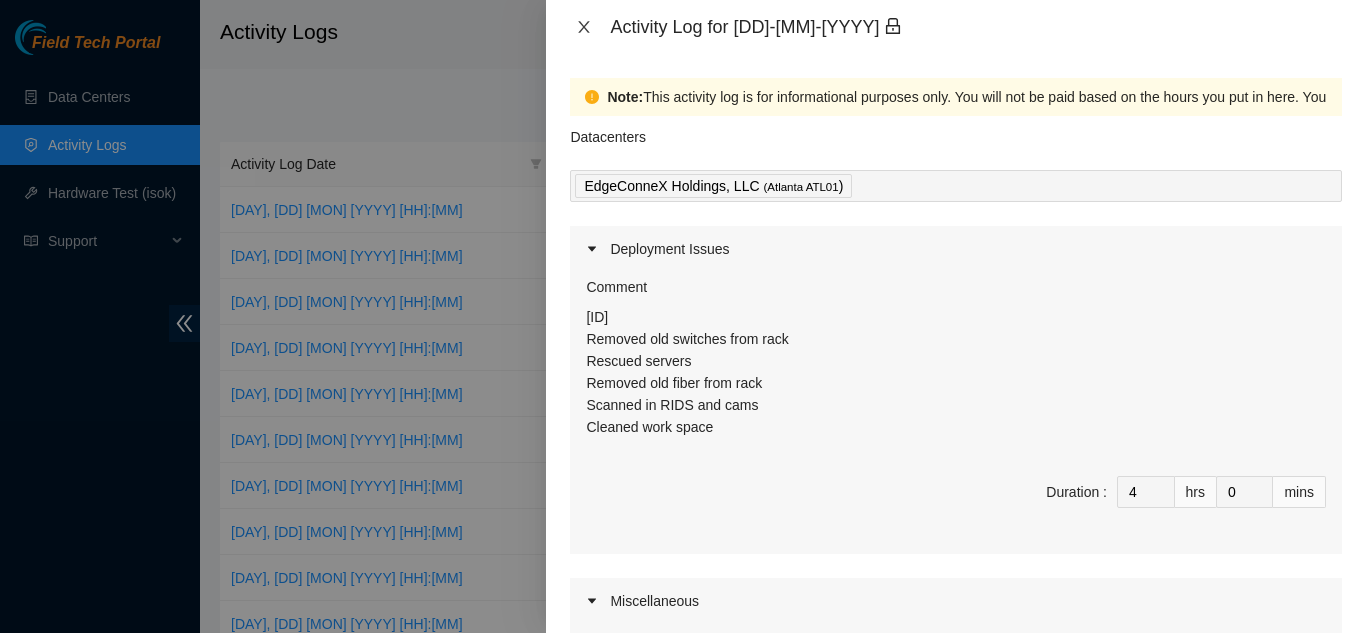 click 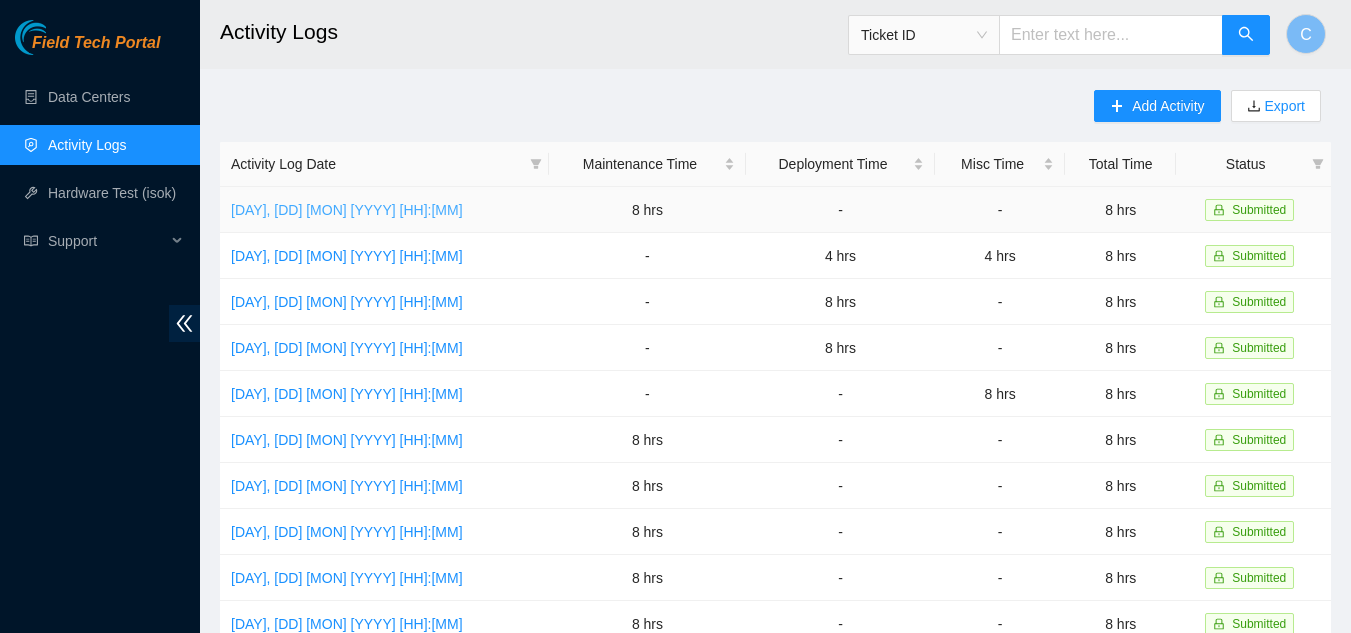click on "[DAY], [NUMBER] [MONTH] [YEAR] [TIME]" at bounding box center (347, 210) 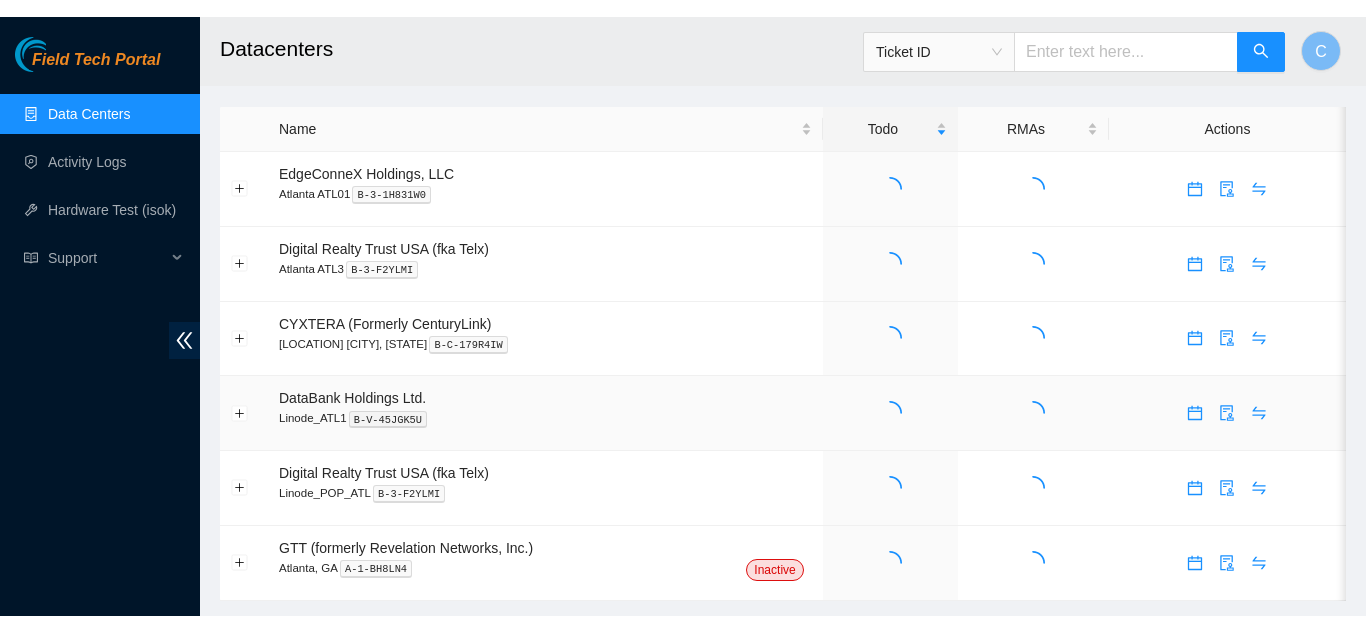 scroll, scrollTop: 0, scrollLeft: 0, axis: both 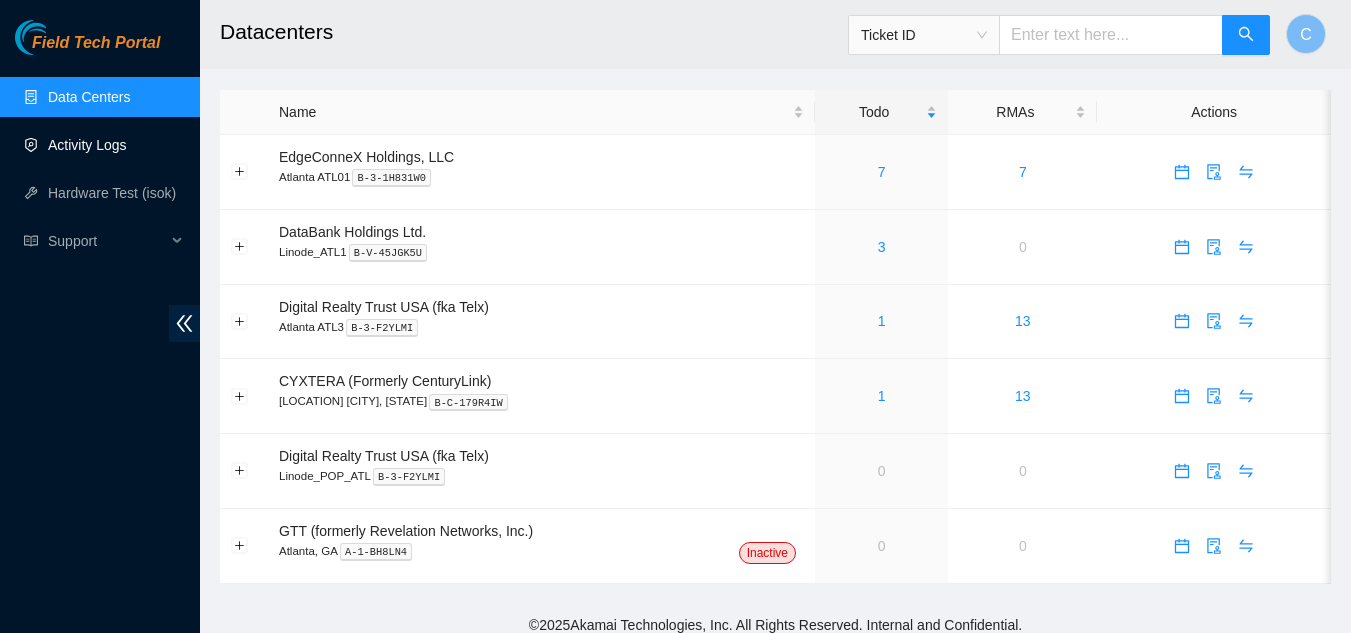 click on "Activity Logs" at bounding box center [87, 145] 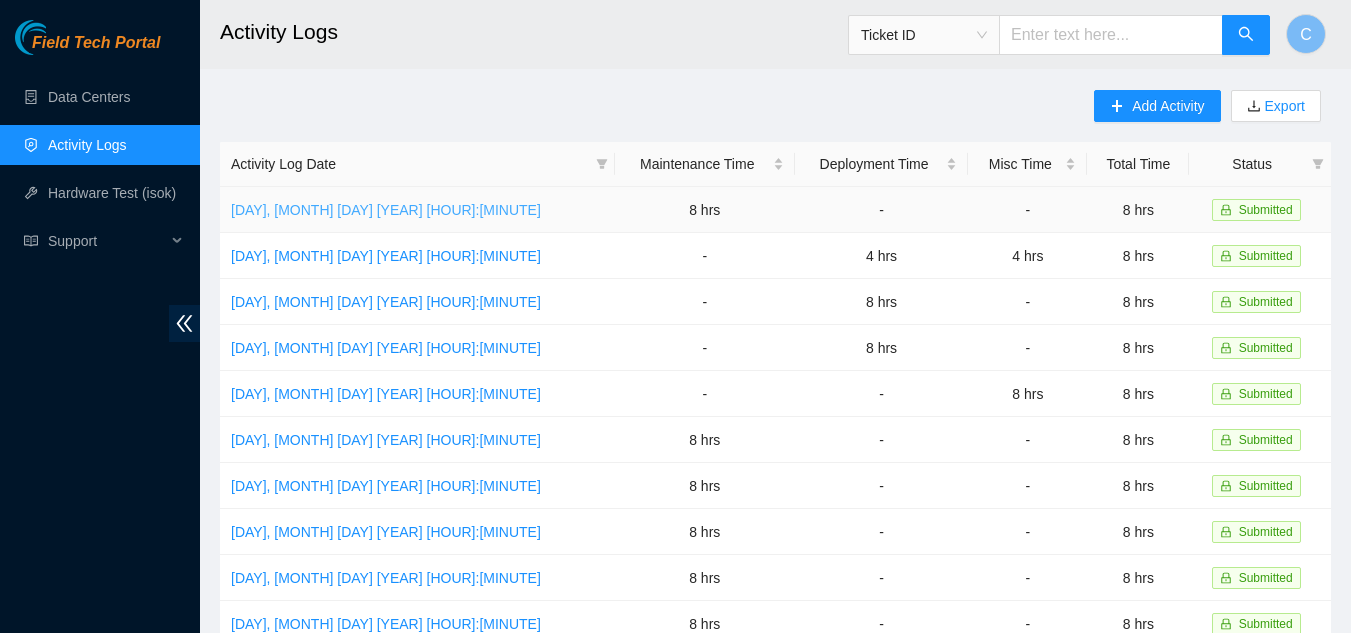 click on "[DAY], [NUMBER] [MONTH] [YEAR] [TIME]" at bounding box center (386, 210) 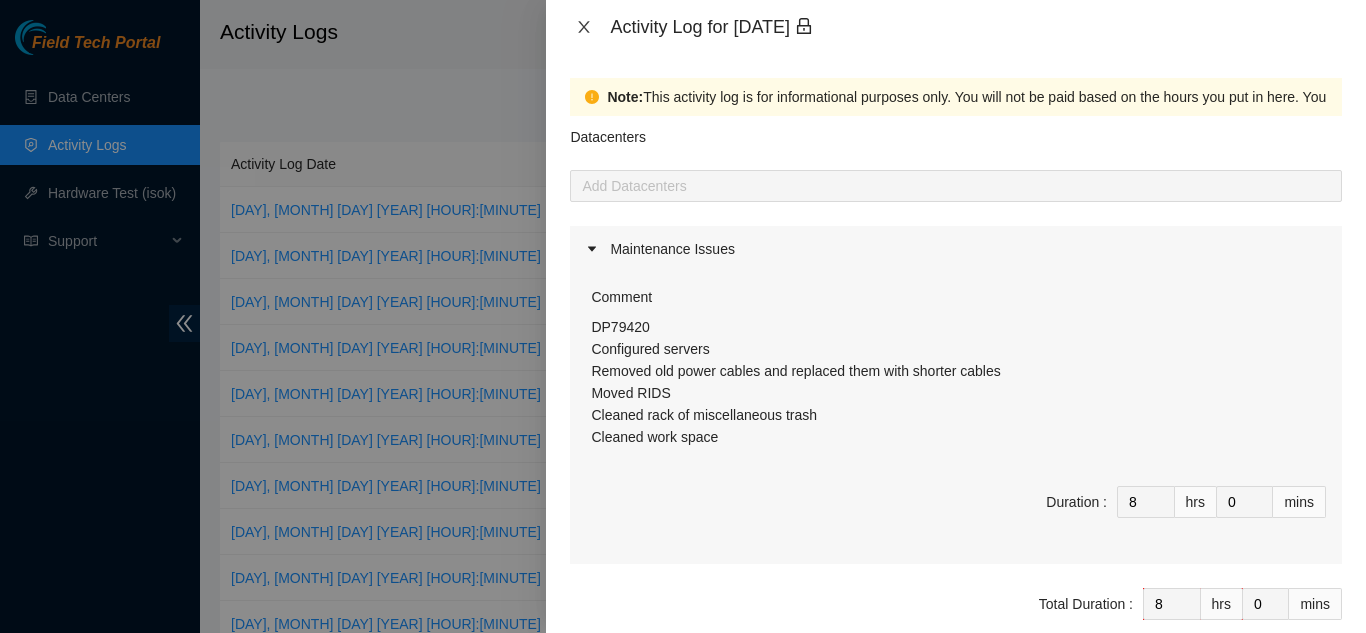 click at bounding box center (584, 27) 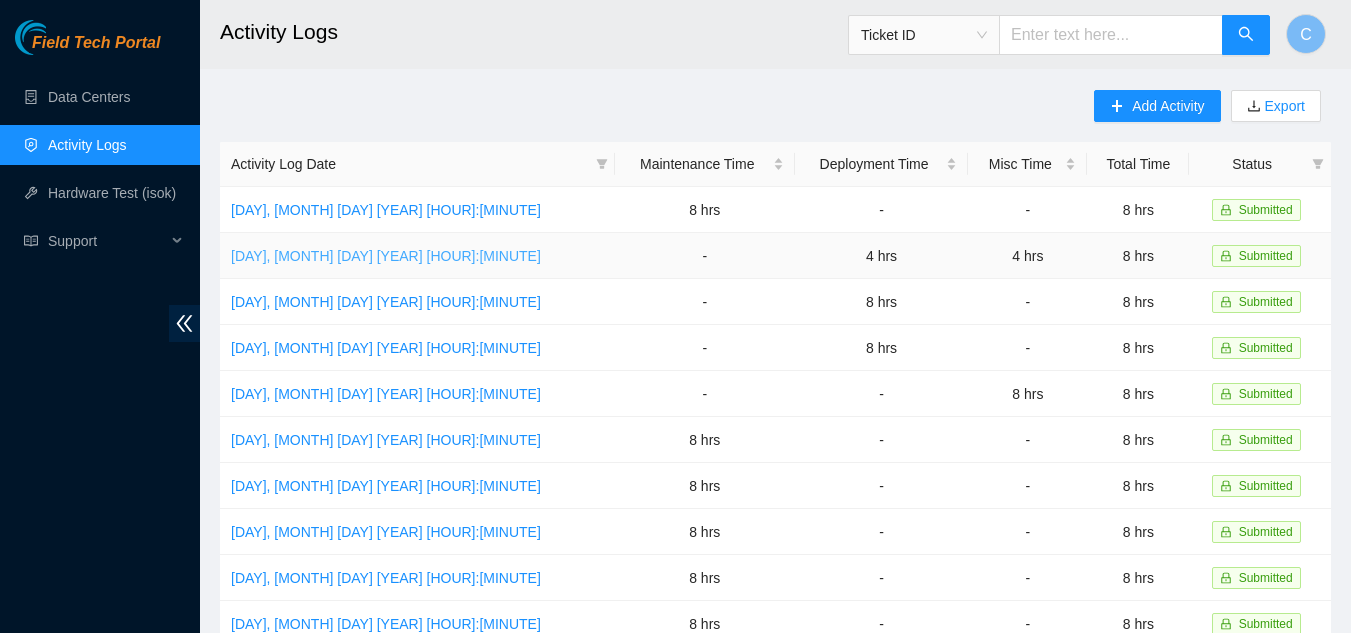 click on "[DAY], [NUMBER] [MONTH] [YEAR] [TIME]" at bounding box center [386, 256] 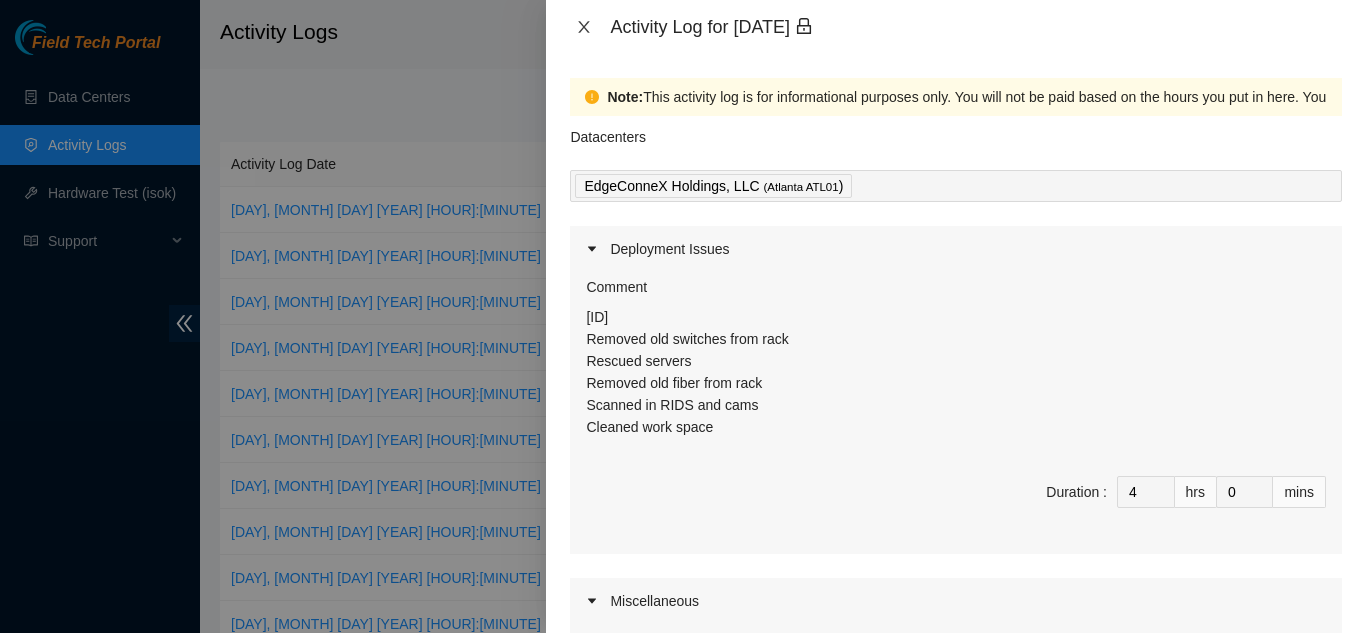 click 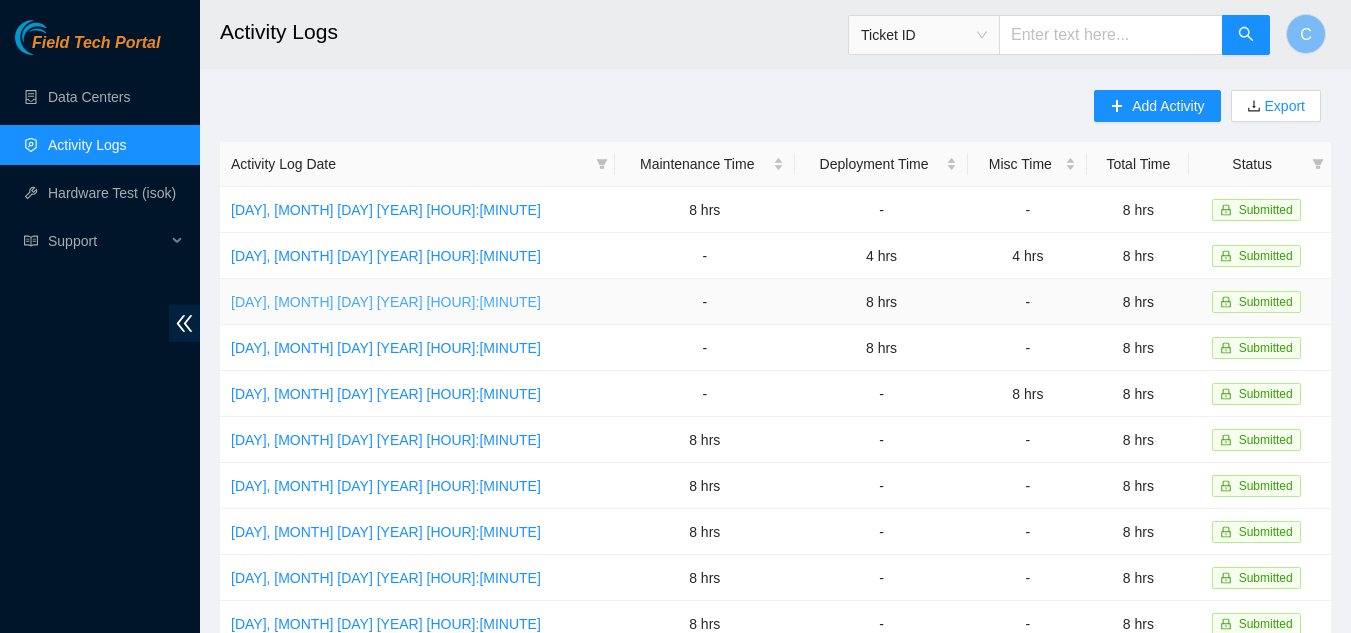click on "[DAY], [NUMBER] [MONTH] [YEAR] [TIME]" at bounding box center [386, 302] 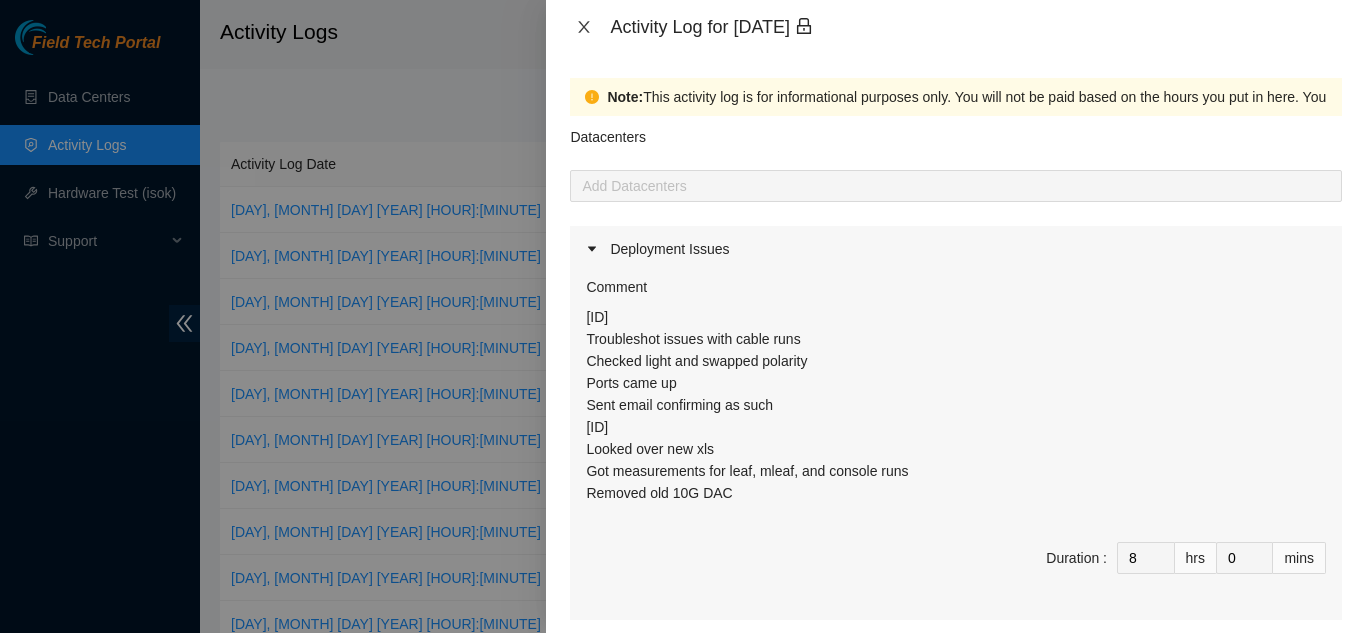 click 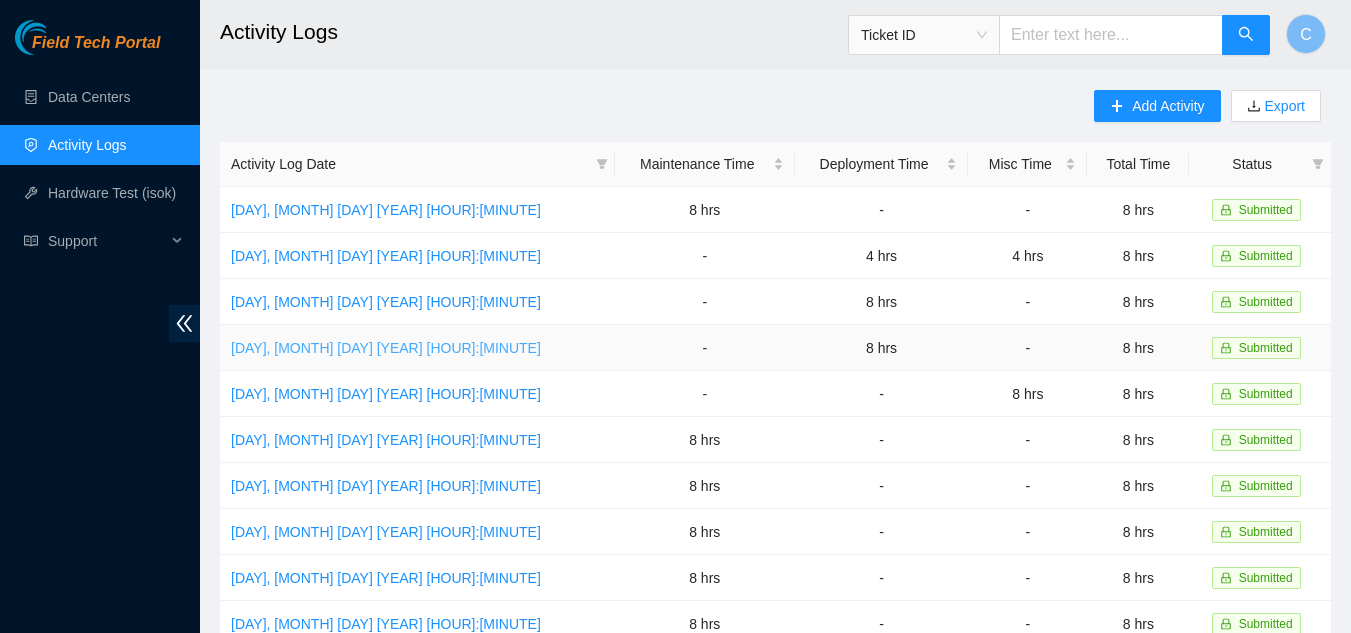 click on "[DAY], [NUMBER] [MONTH] [YEAR] [TIME]" at bounding box center [386, 348] 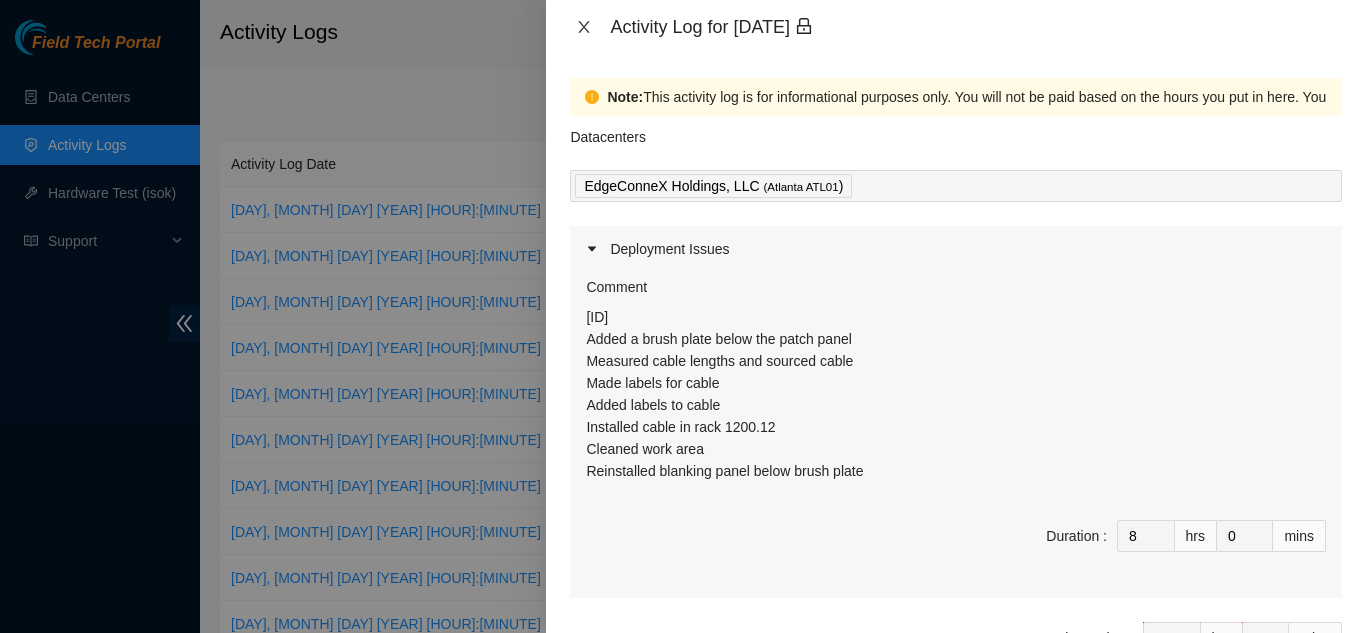 click 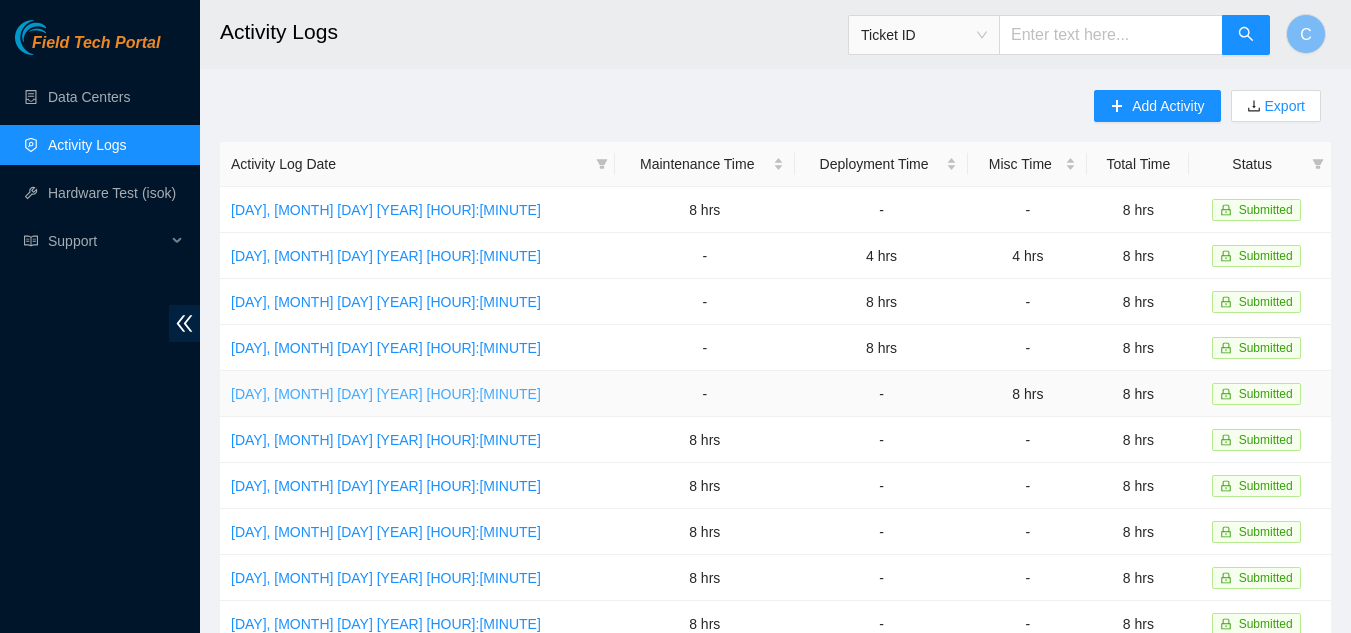 click on "[DAY], [DD] [MONTH] [YYYY] [HH]:[MM]" at bounding box center (386, 394) 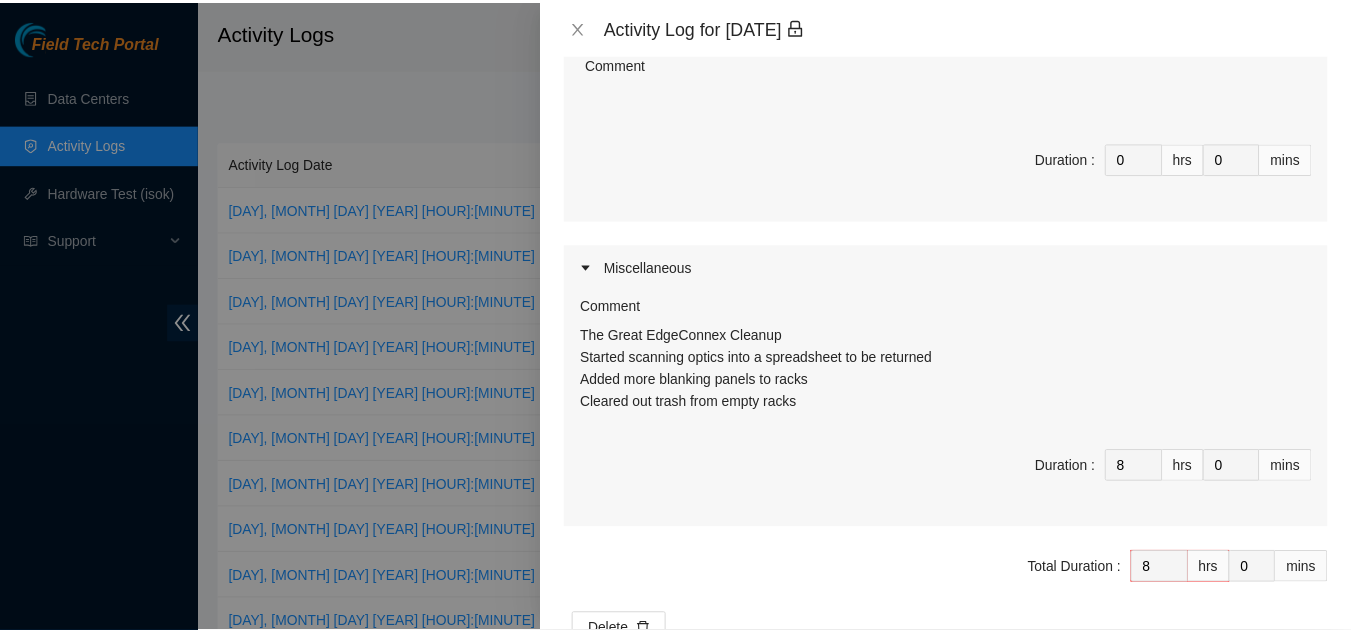 scroll, scrollTop: 295, scrollLeft: 0, axis: vertical 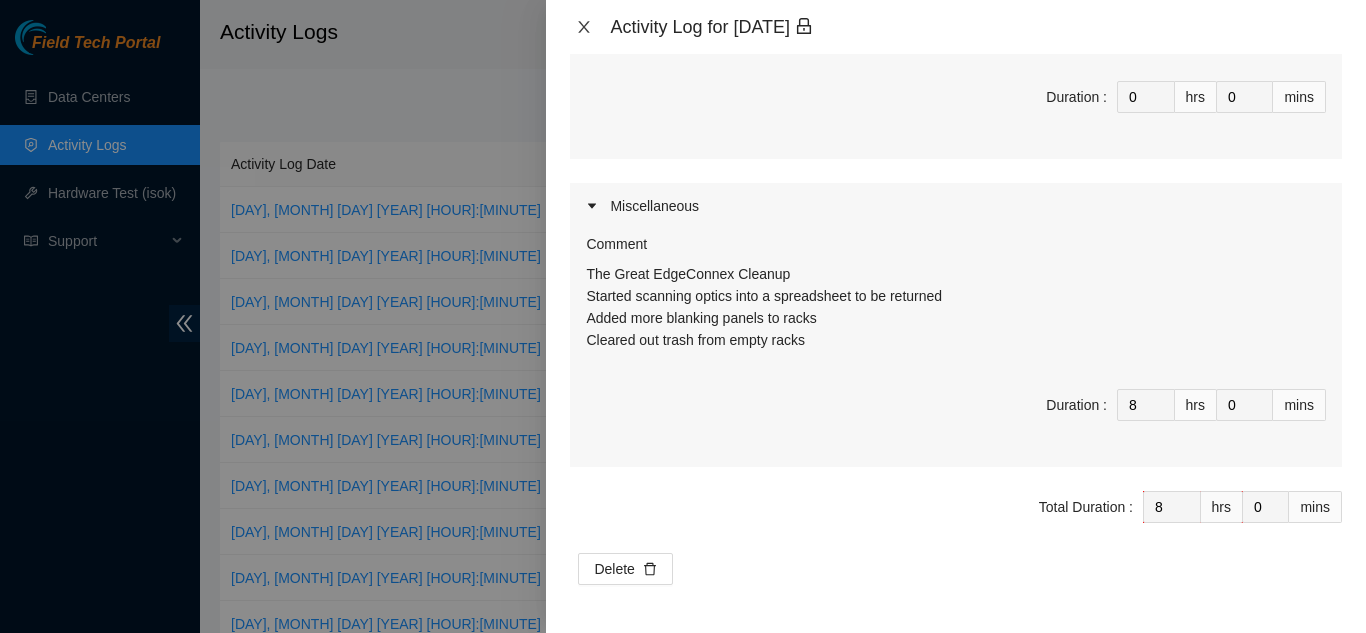 click 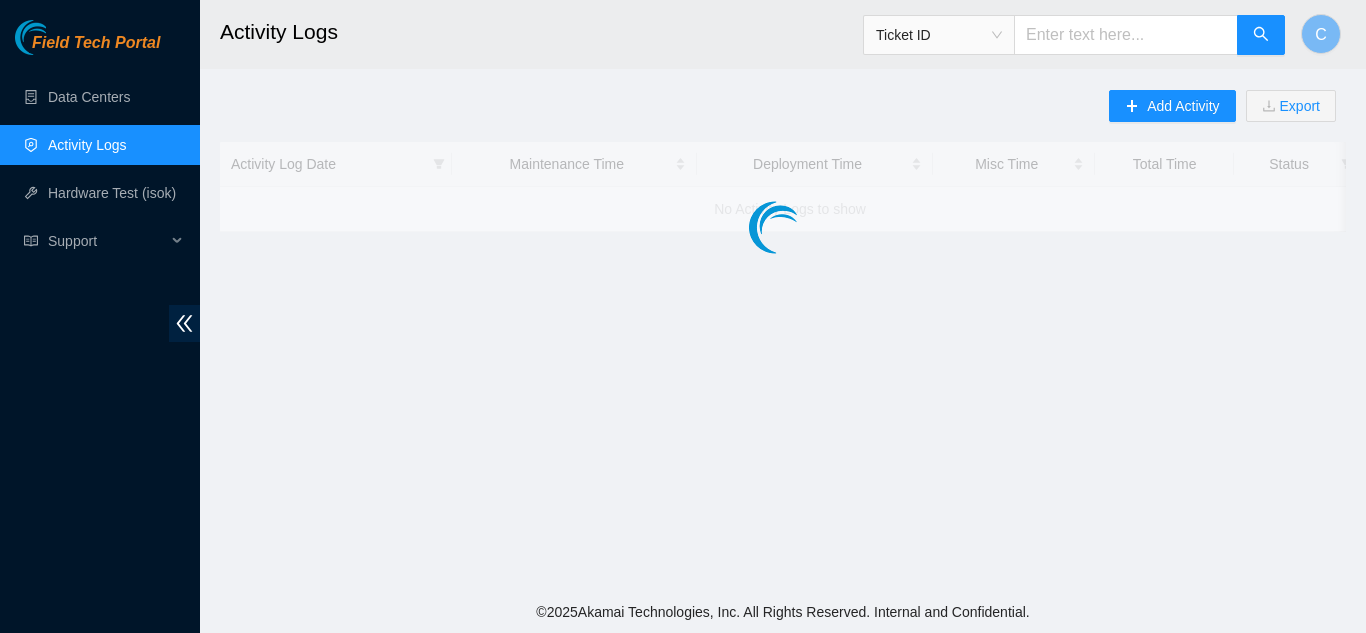 scroll, scrollTop: 0, scrollLeft: 0, axis: both 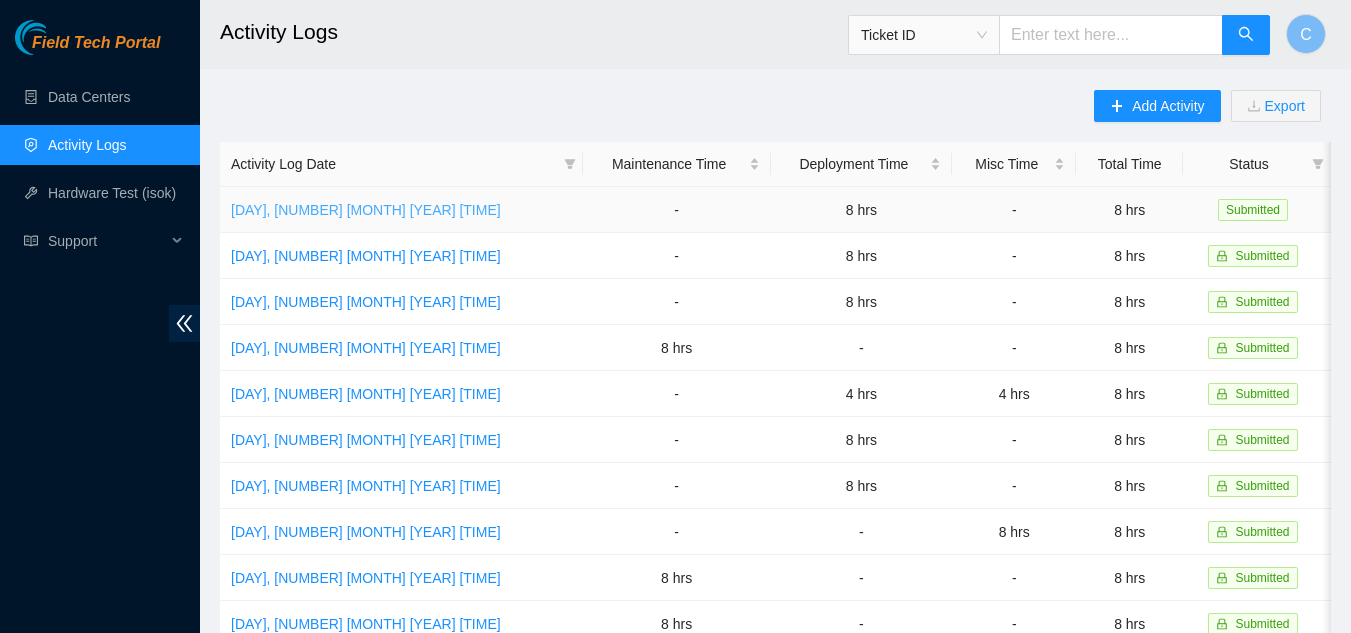 click on "[DAY], [NUMBER] [MONTH] [YEAR] [TIME]" at bounding box center [366, 210] 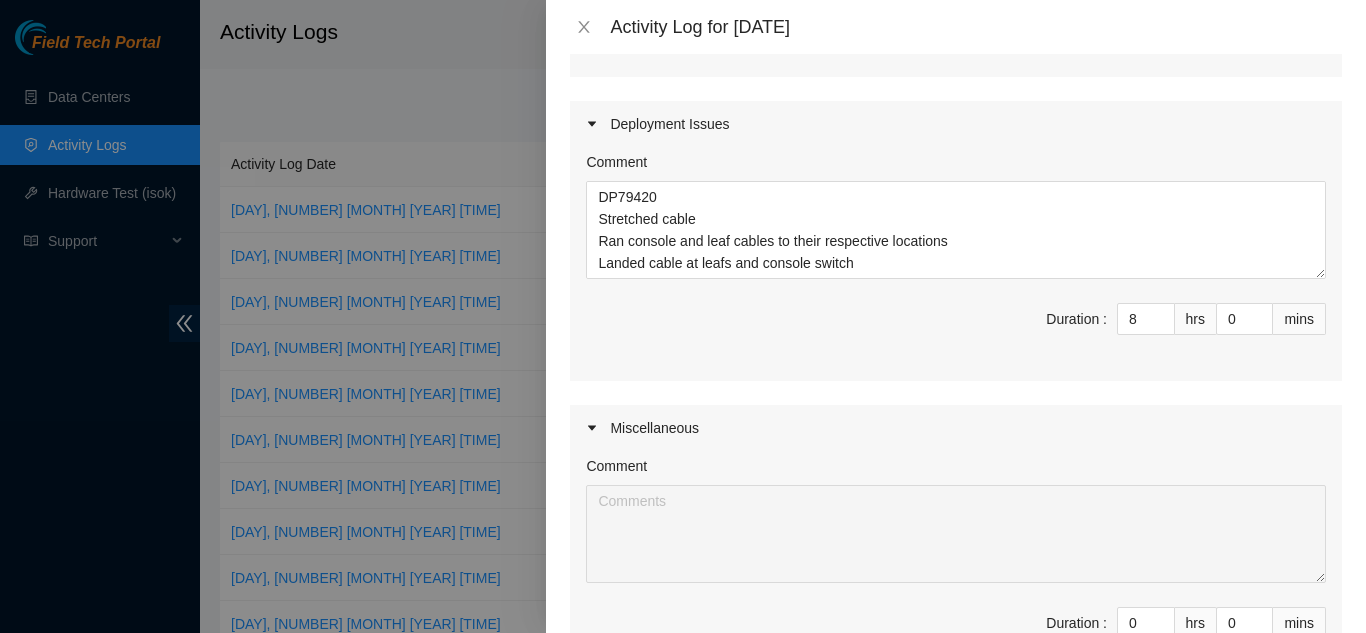 scroll, scrollTop: 500, scrollLeft: 0, axis: vertical 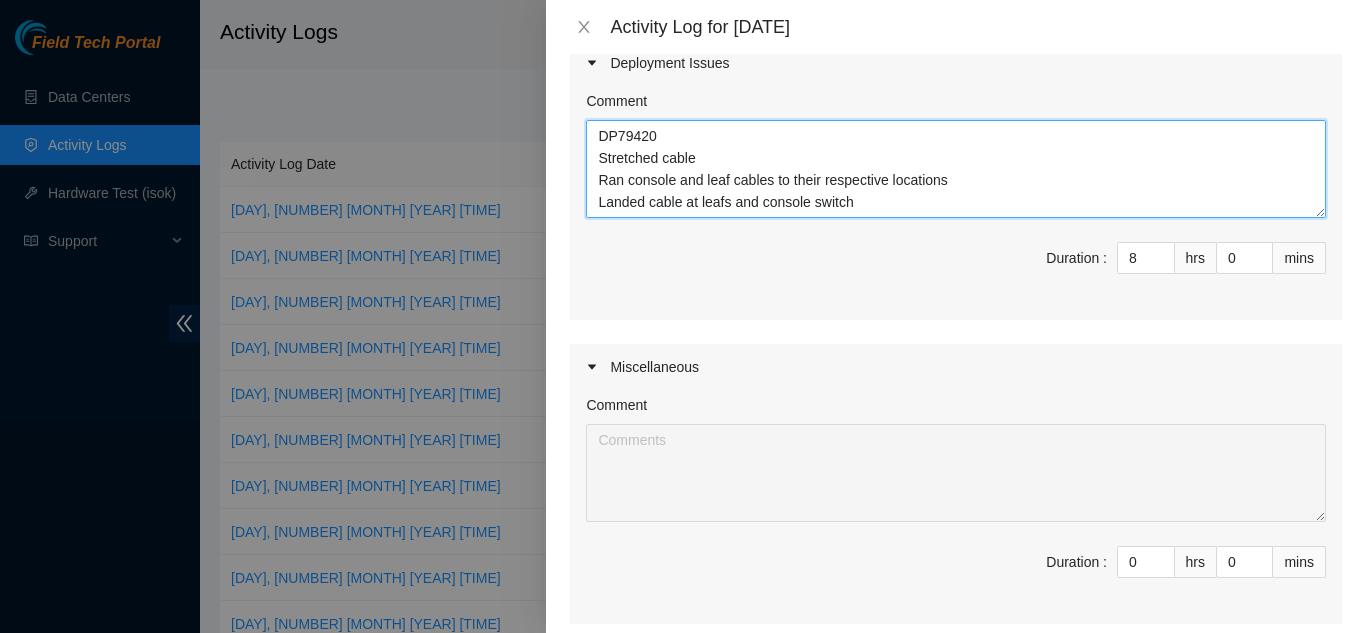 click on "DP79420
Stretched cable
Ran console and leaf cables to their respective locations
Landed cable at leafs and console switch
Made new labels for leafs router connections" at bounding box center (956, 169) 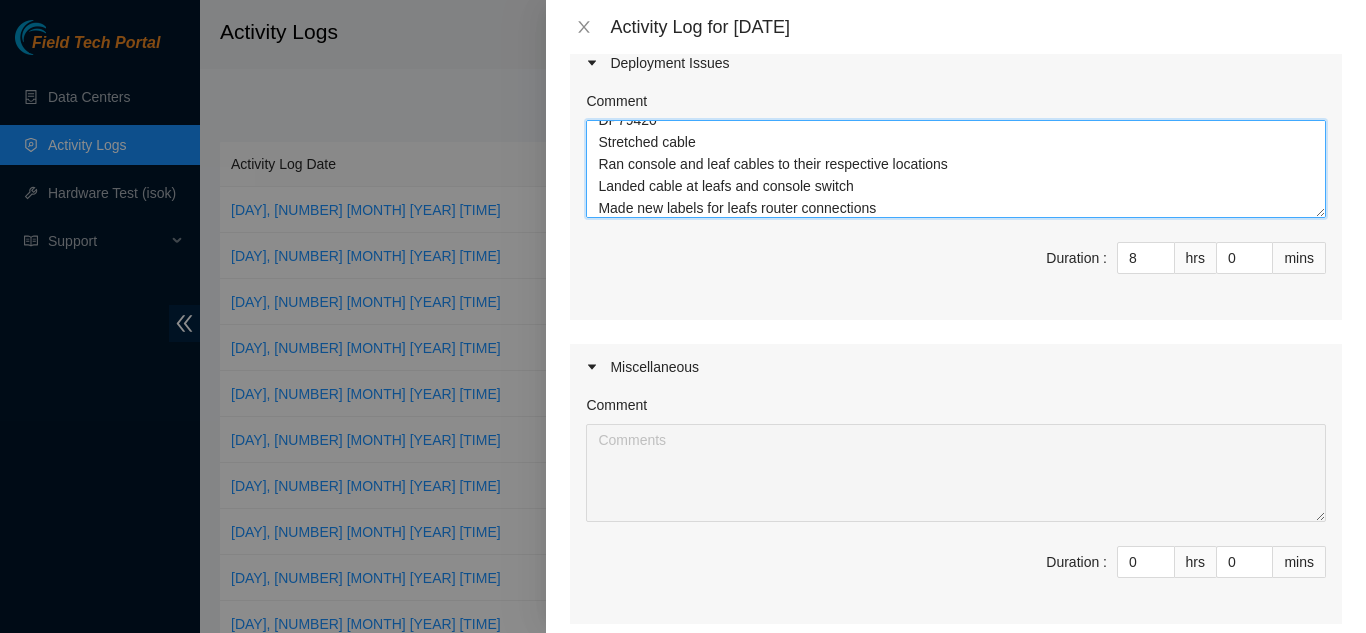 scroll, scrollTop: 38, scrollLeft: 0, axis: vertical 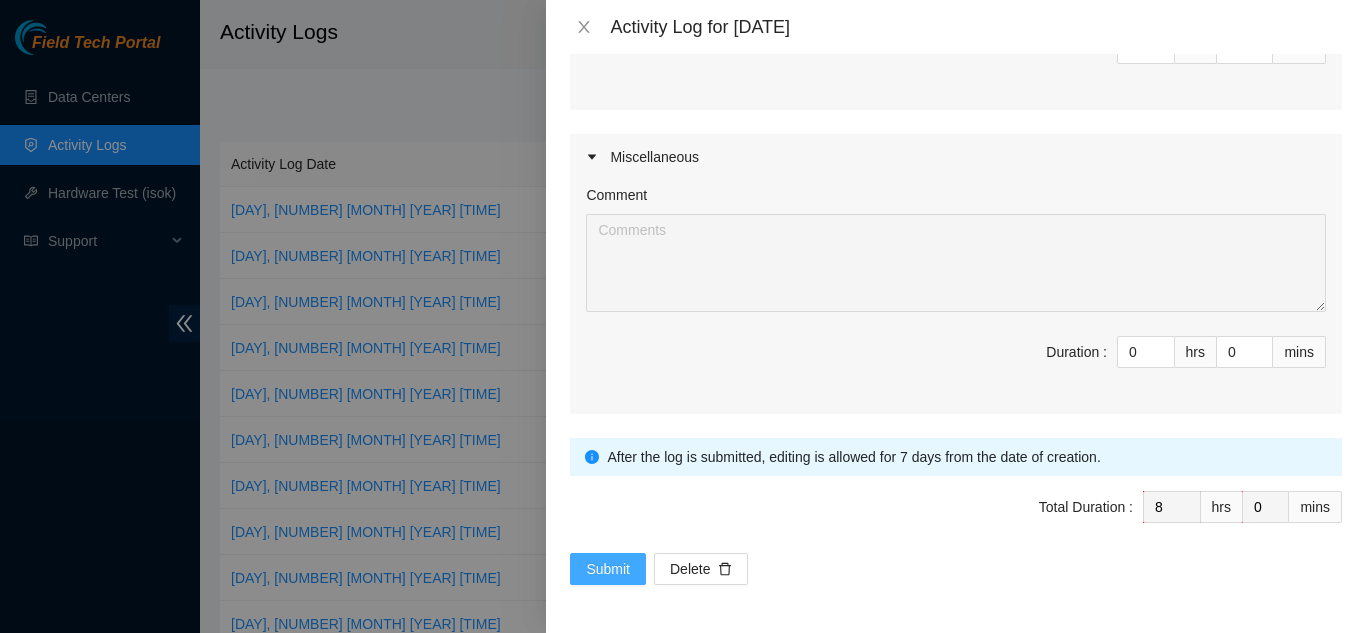 type on "DP79420
Stretched cable
Ran console and leaf cables to their respective locations
Landed cable at leafs and console switch
Made new labels for leafs router connections
Ran temp management" 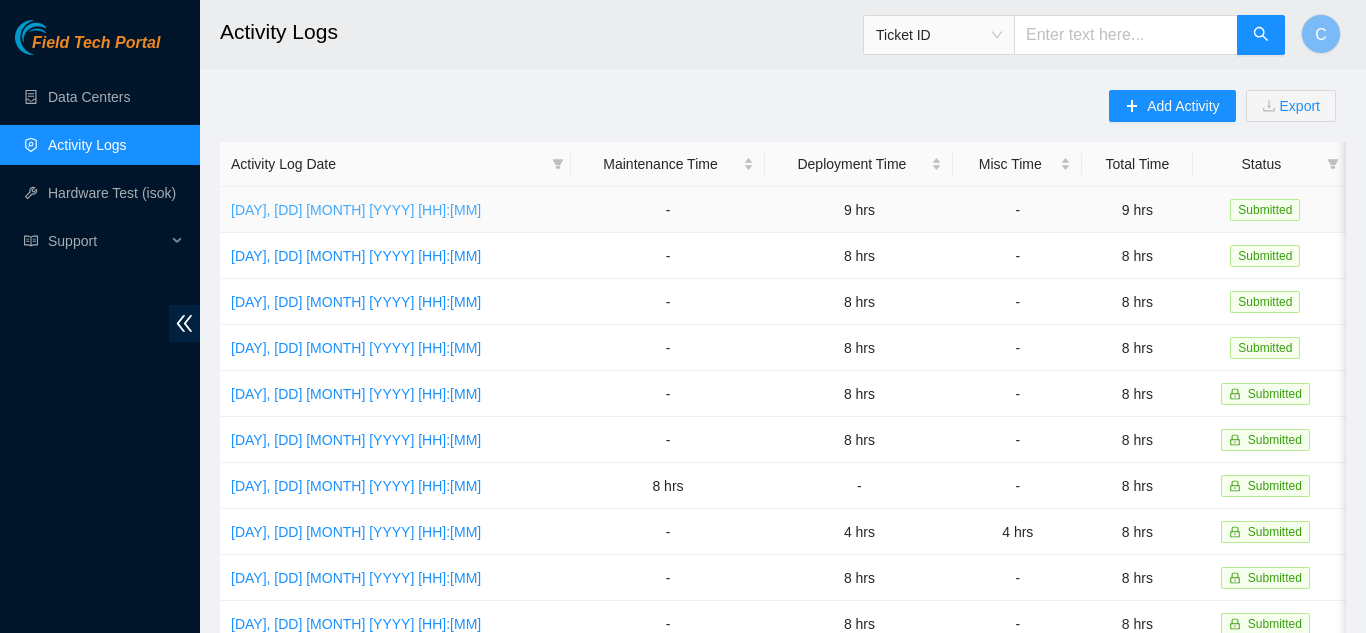 scroll, scrollTop: 0, scrollLeft: 0, axis: both 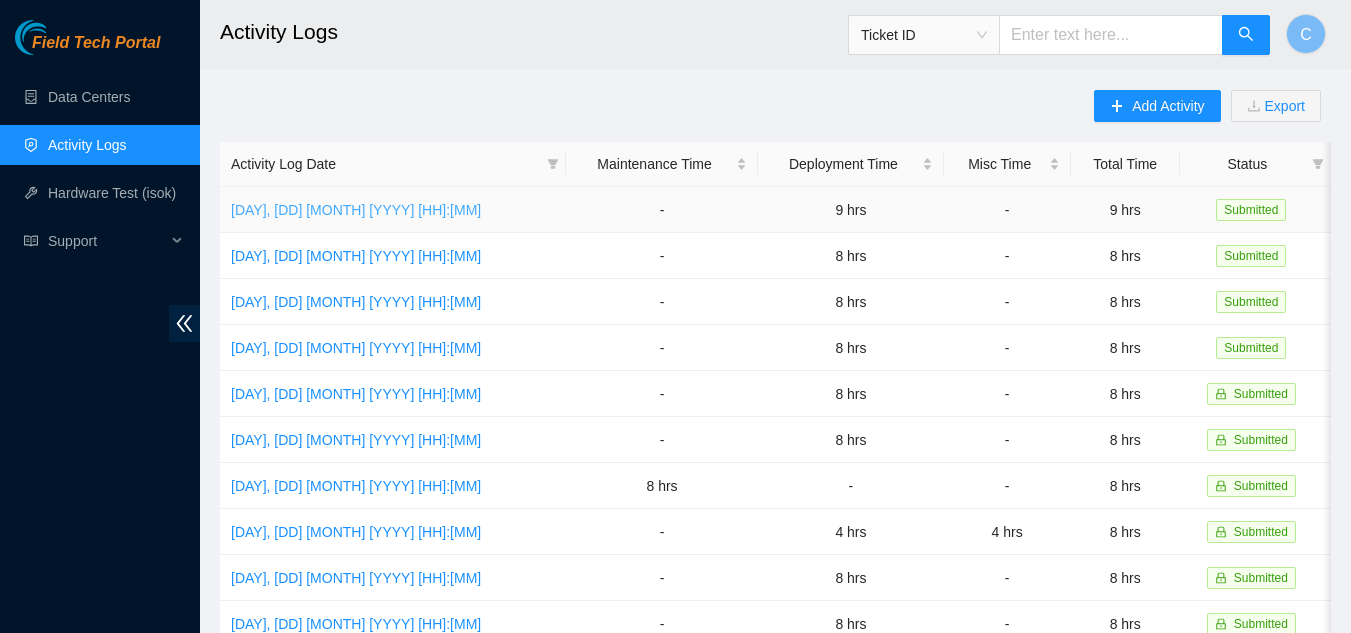 click on "[DAY], [DD] [MONTH] [YYYY] [HH]:[MM]" at bounding box center [356, 210] 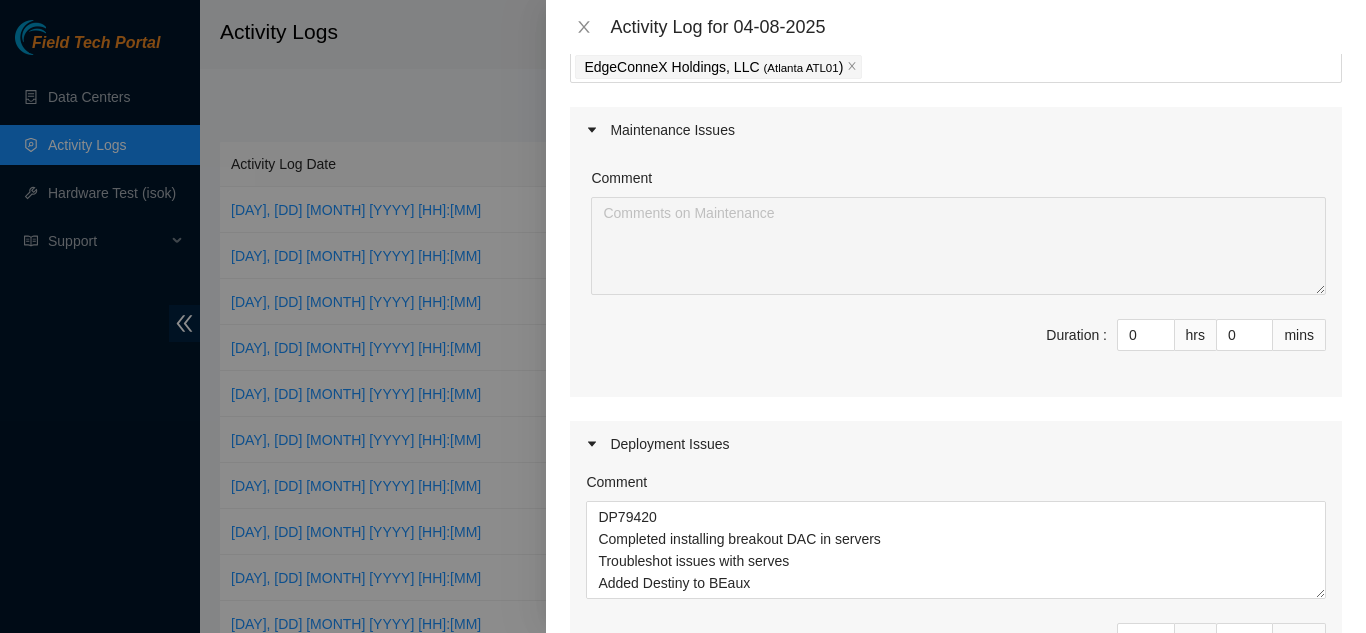 scroll, scrollTop: 400, scrollLeft: 0, axis: vertical 